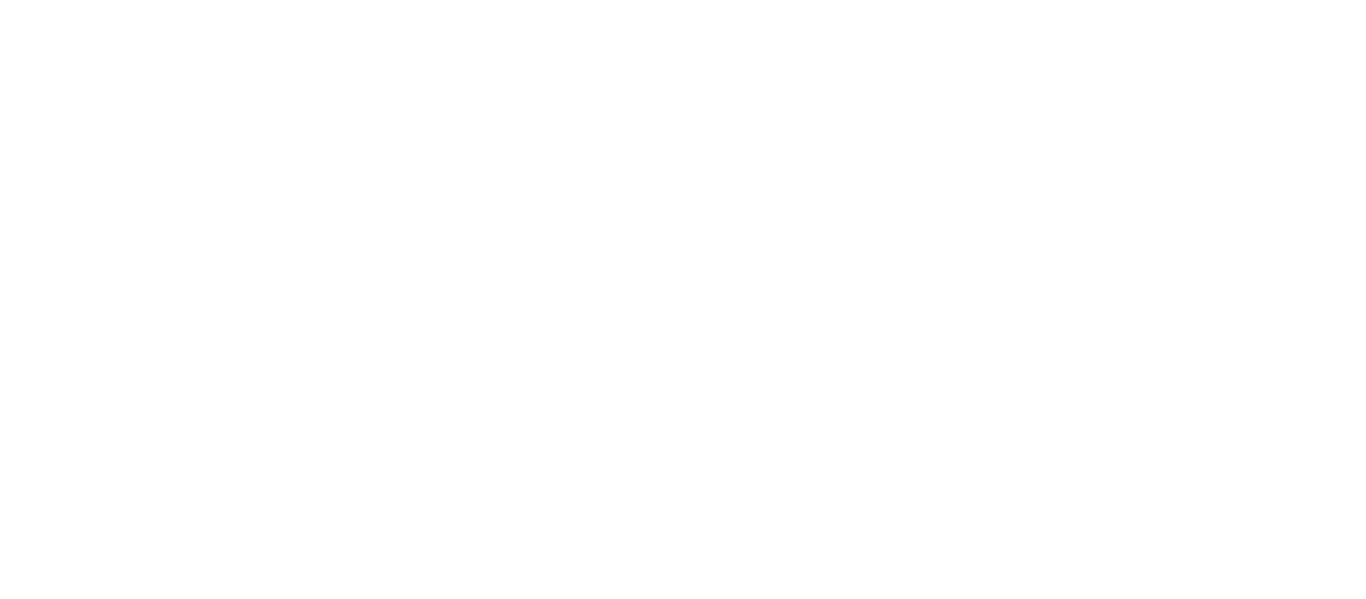 scroll, scrollTop: 0, scrollLeft: 0, axis: both 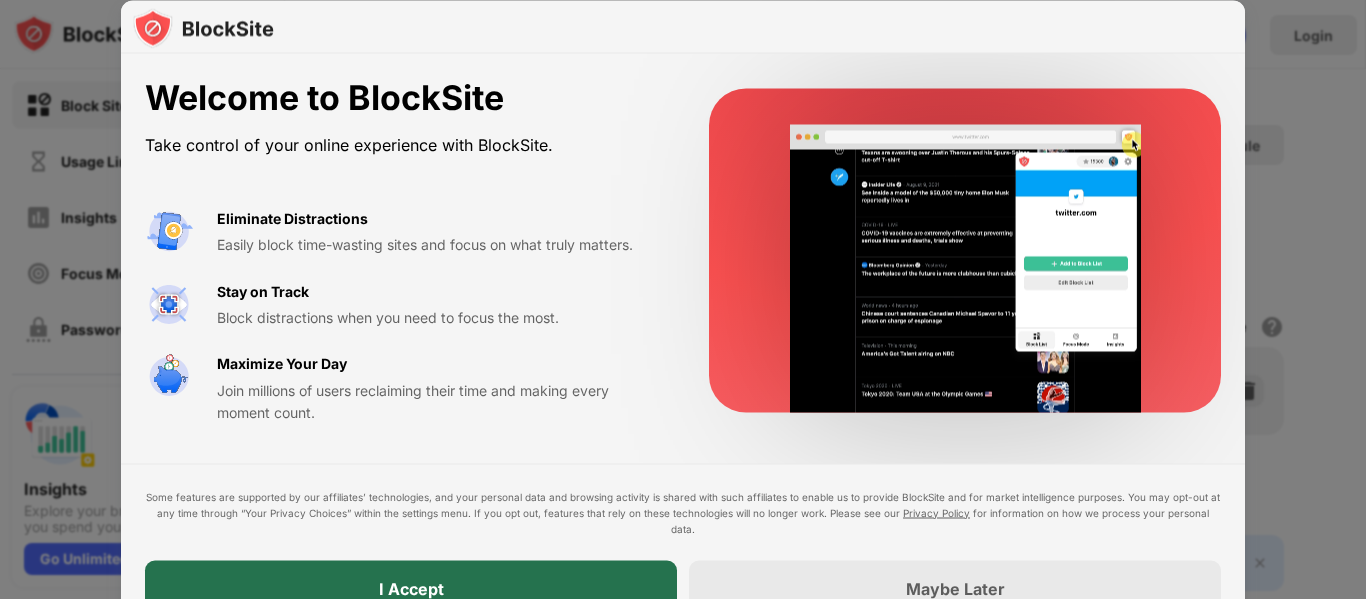 click on "I Accept" at bounding box center [411, 588] 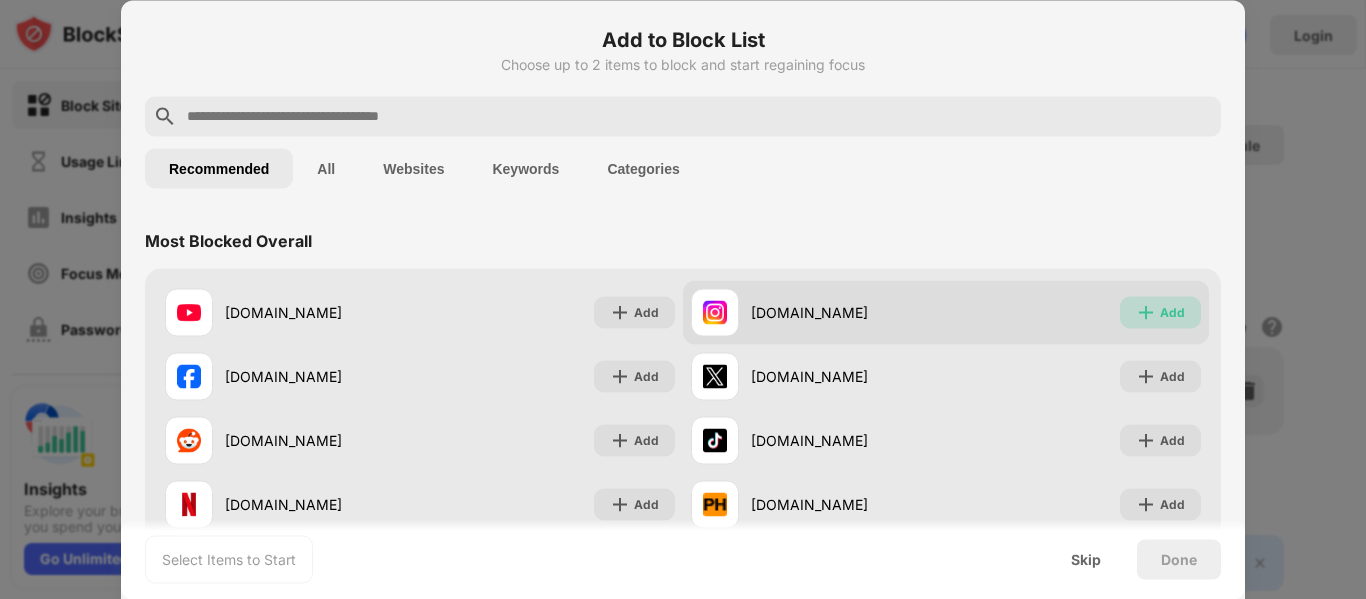 click at bounding box center (1146, 312) 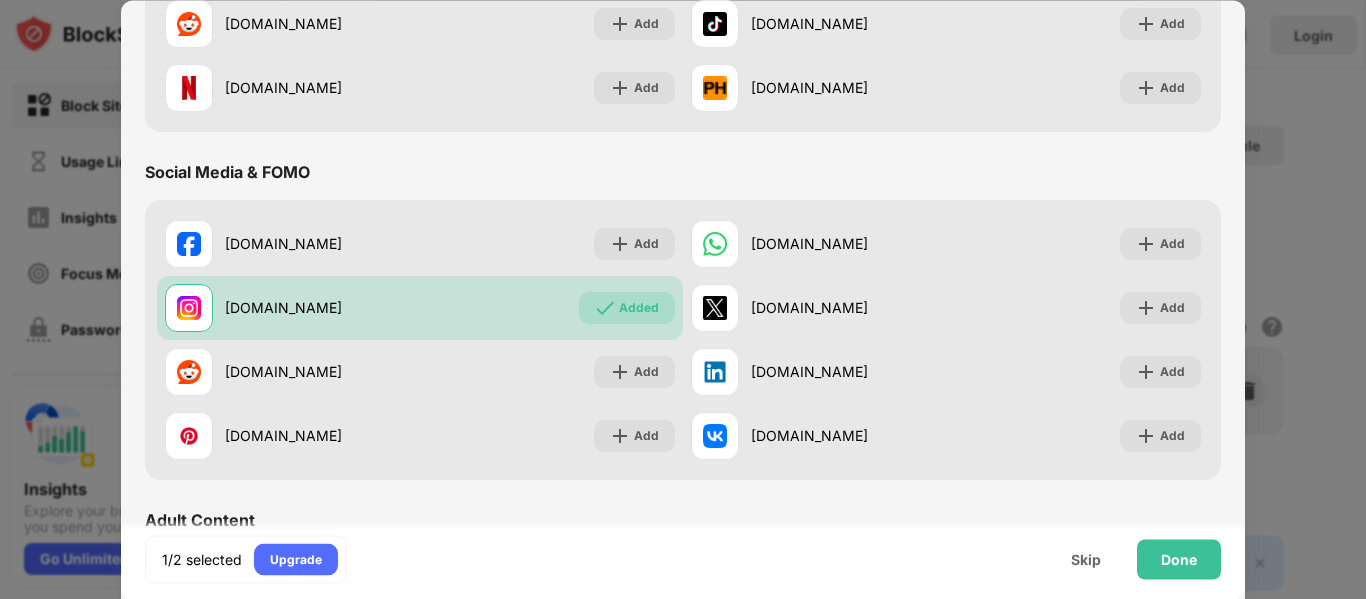 scroll, scrollTop: 426, scrollLeft: 0, axis: vertical 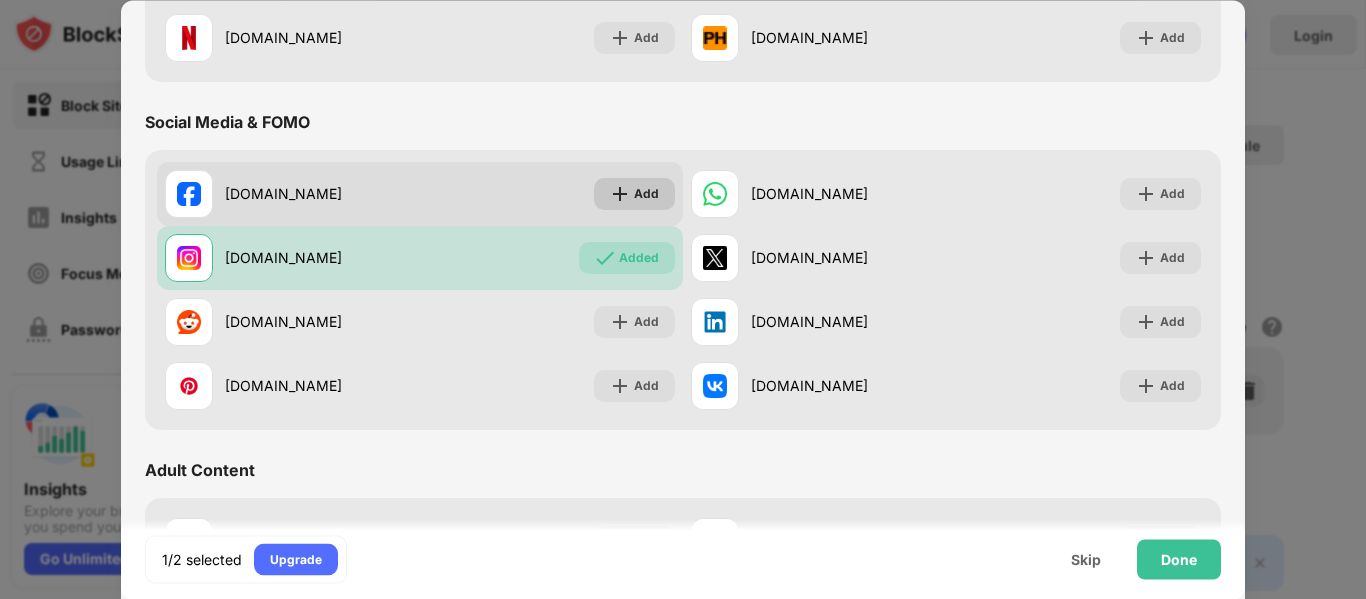 click on "Add" at bounding box center (634, 194) 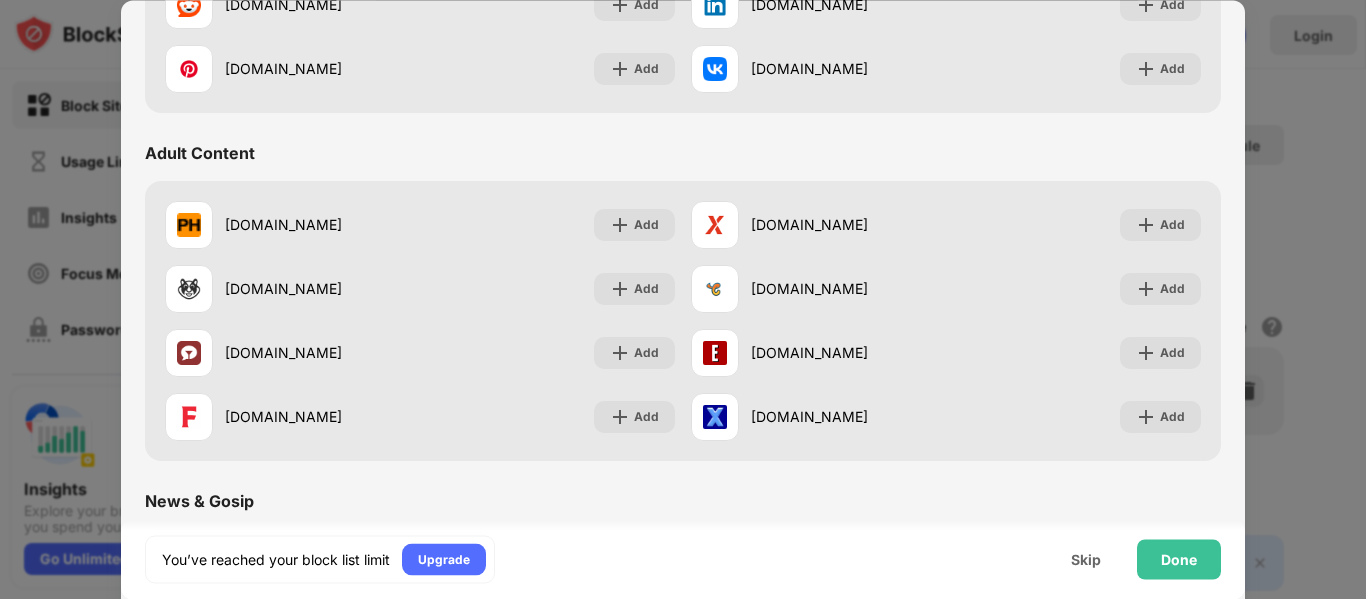 scroll, scrollTop: 797, scrollLeft: 0, axis: vertical 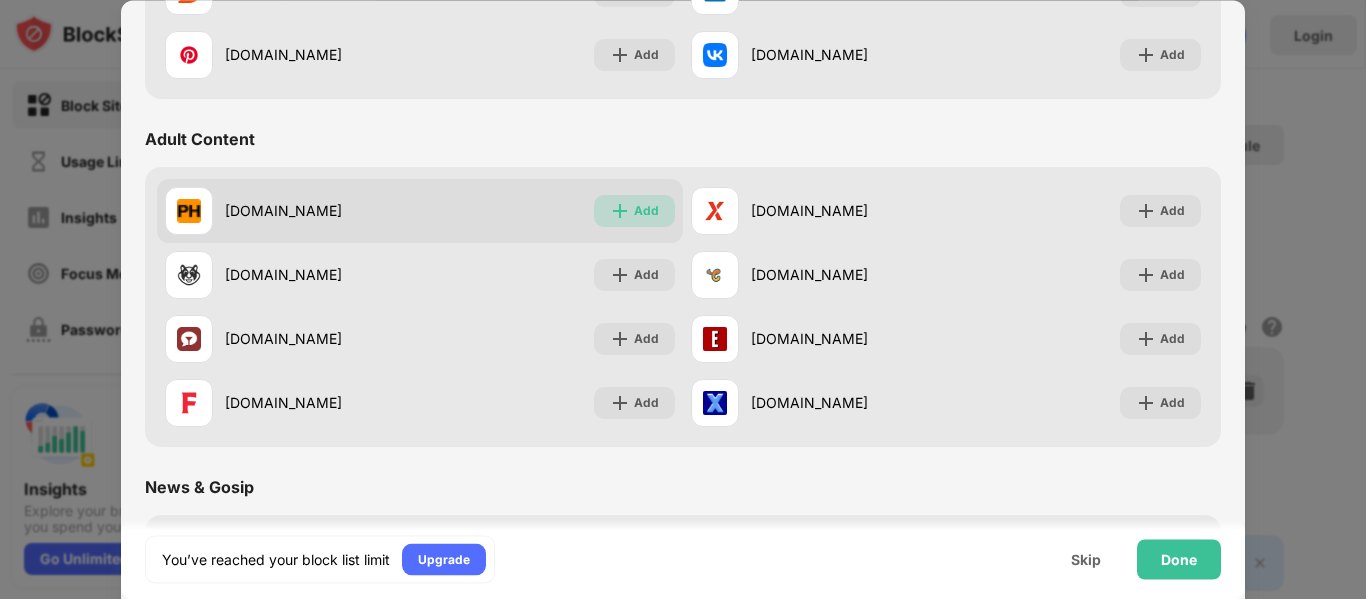 click on "Add" at bounding box center (634, 211) 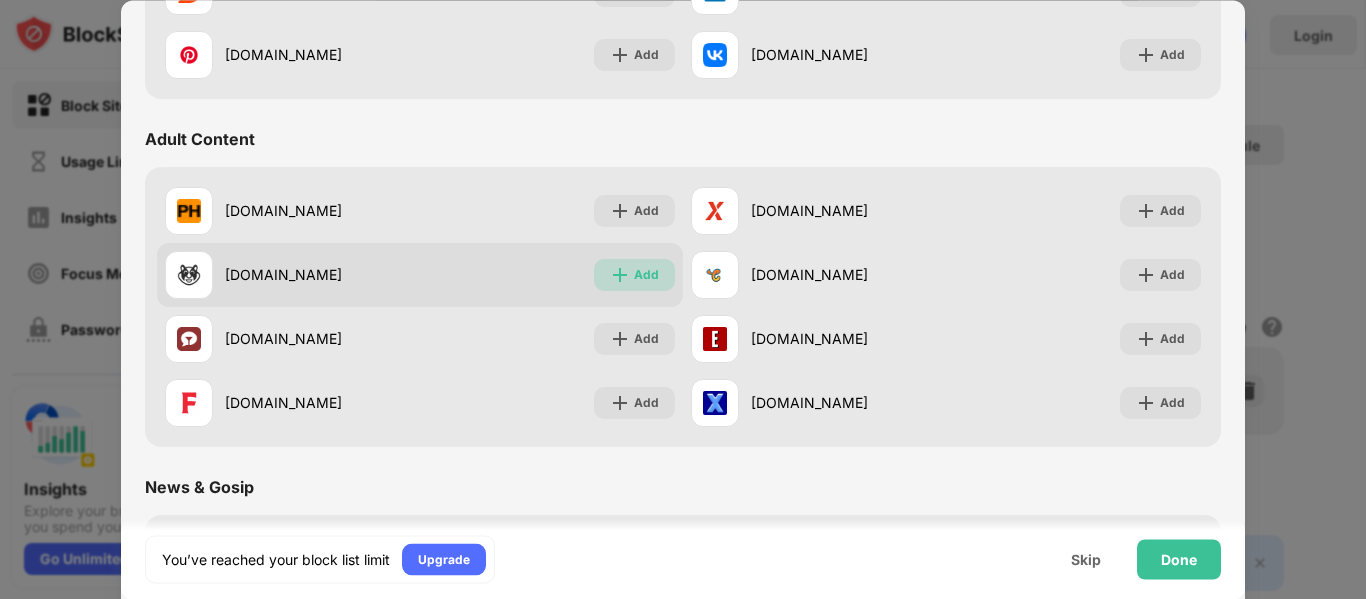 click on "Add" at bounding box center (646, 275) 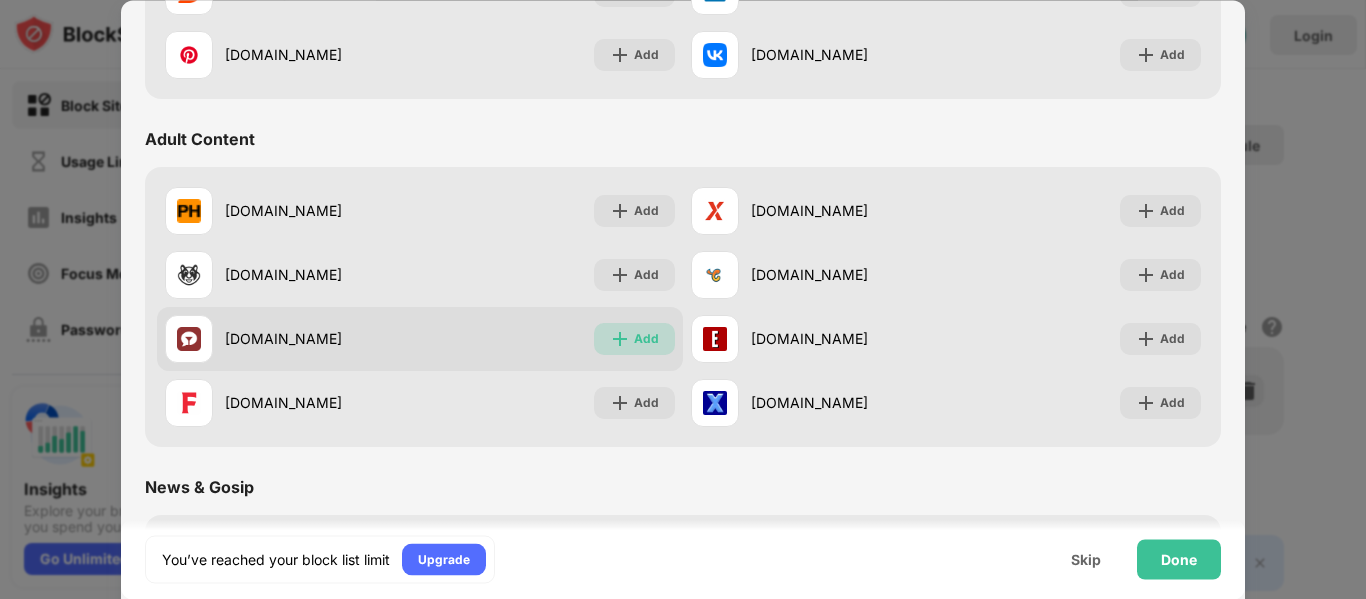 click on "Add" at bounding box center [634, 339] 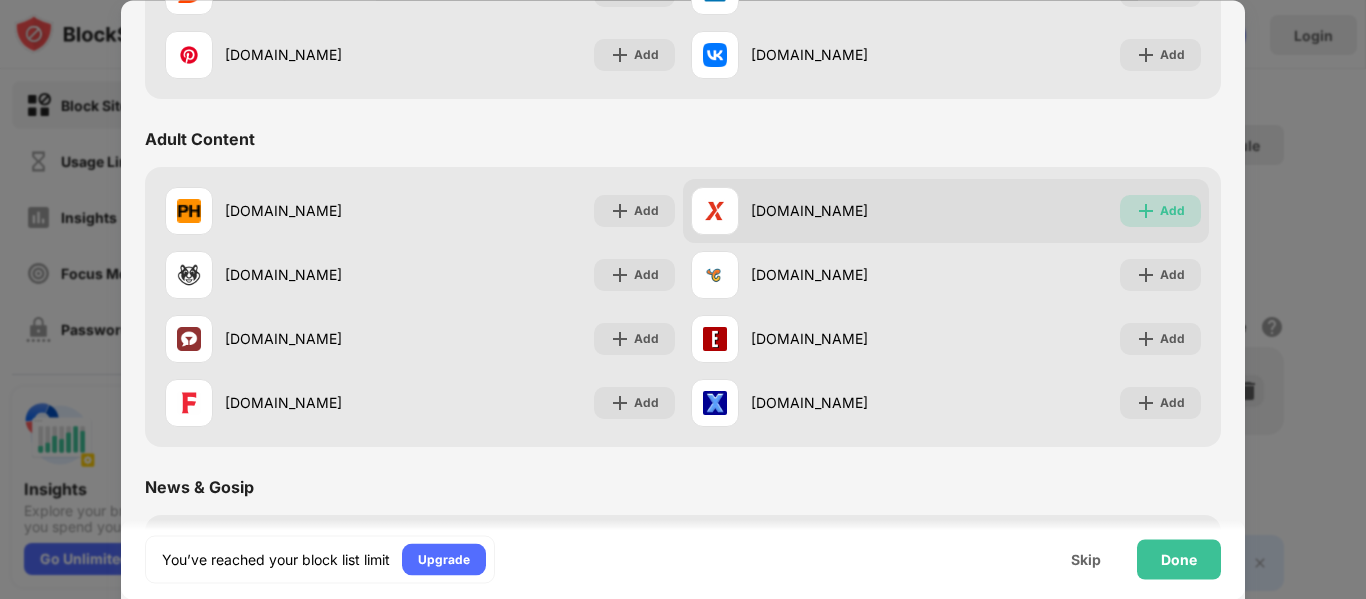 click on "Add" at bounding box center (1172, 211) 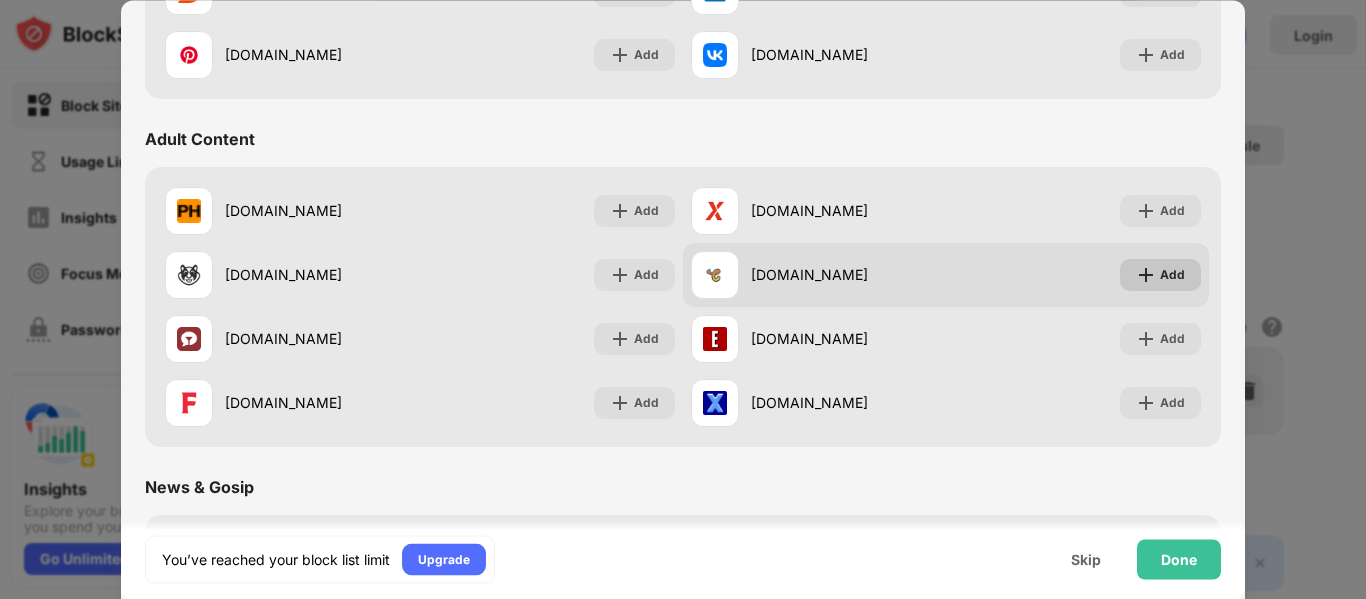click on "Add" at bounding box center [1160, 275] 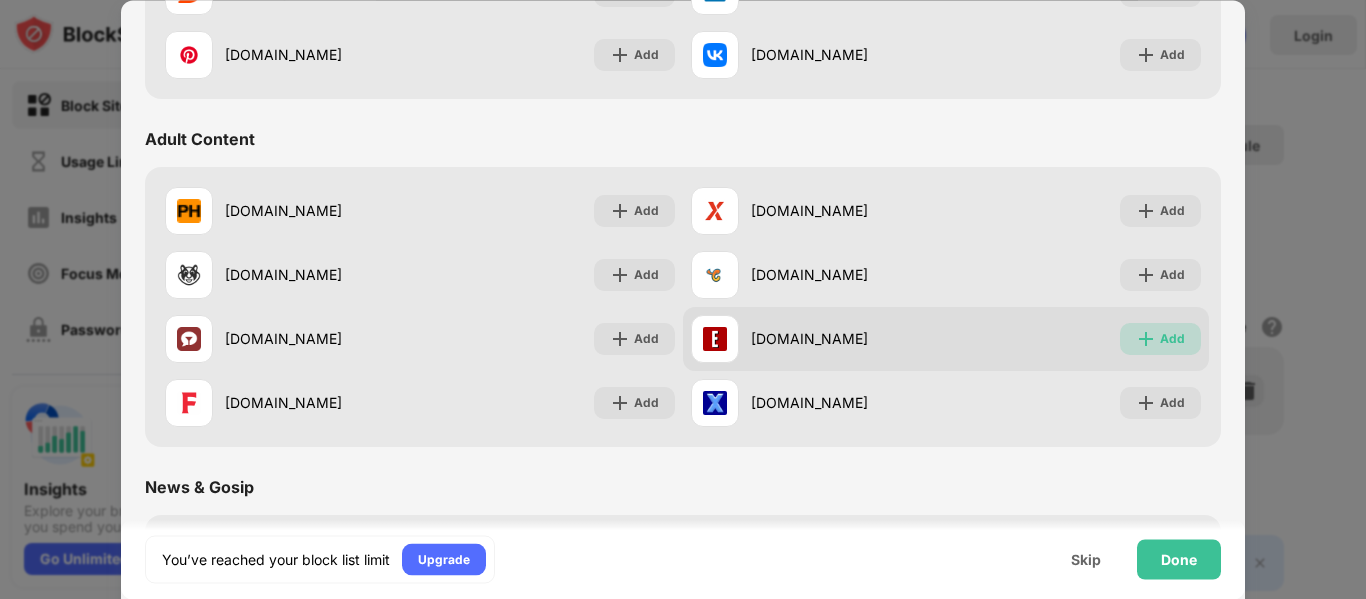 click on "Add" at bounding box center [1172, 339] 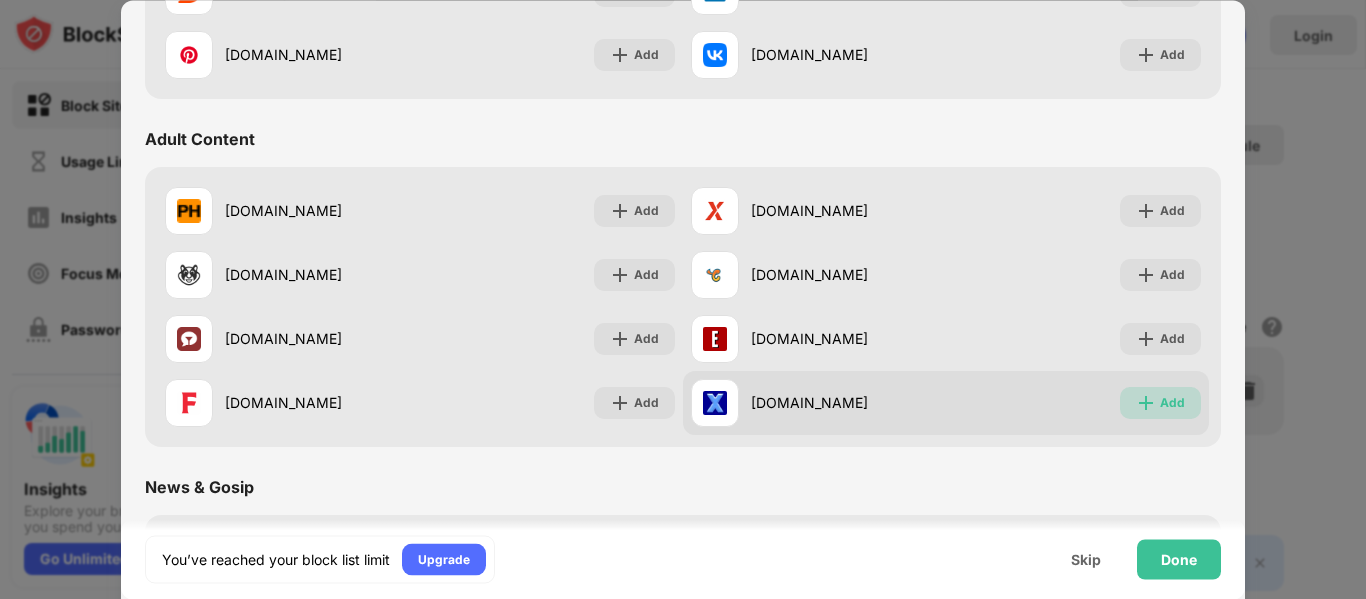 click on "Add" at bounding box center [1172, 403] 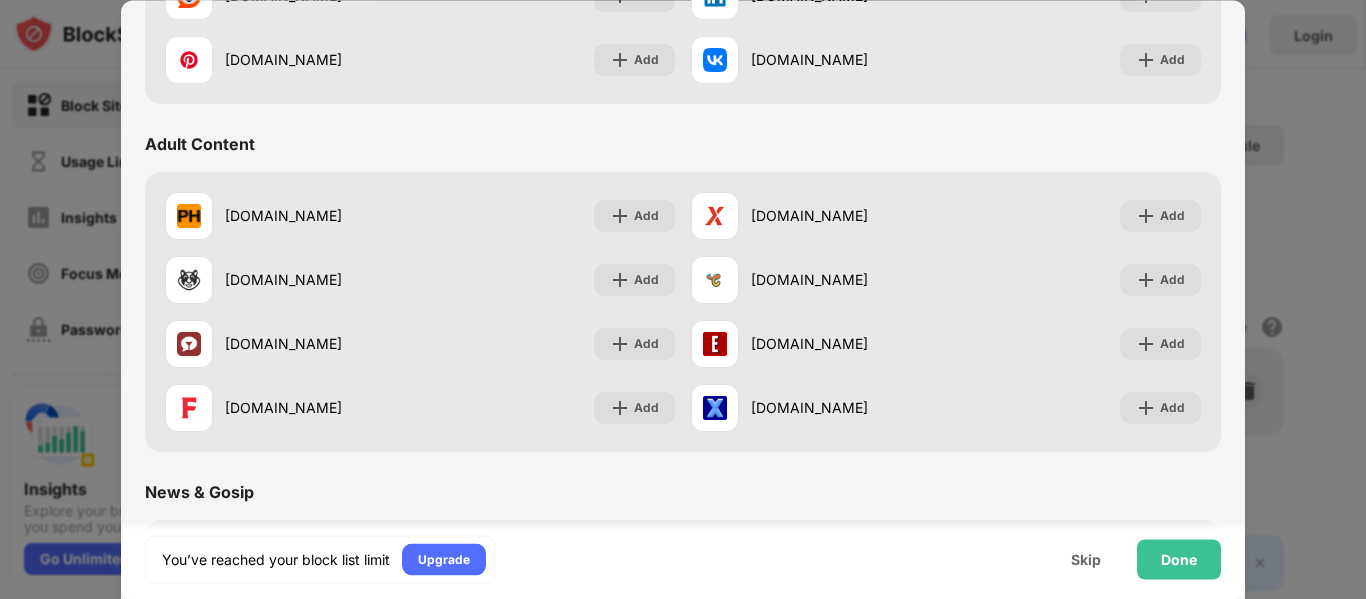 scroll, scrollTop: 765, scrollLeft: 0, axis: vertical 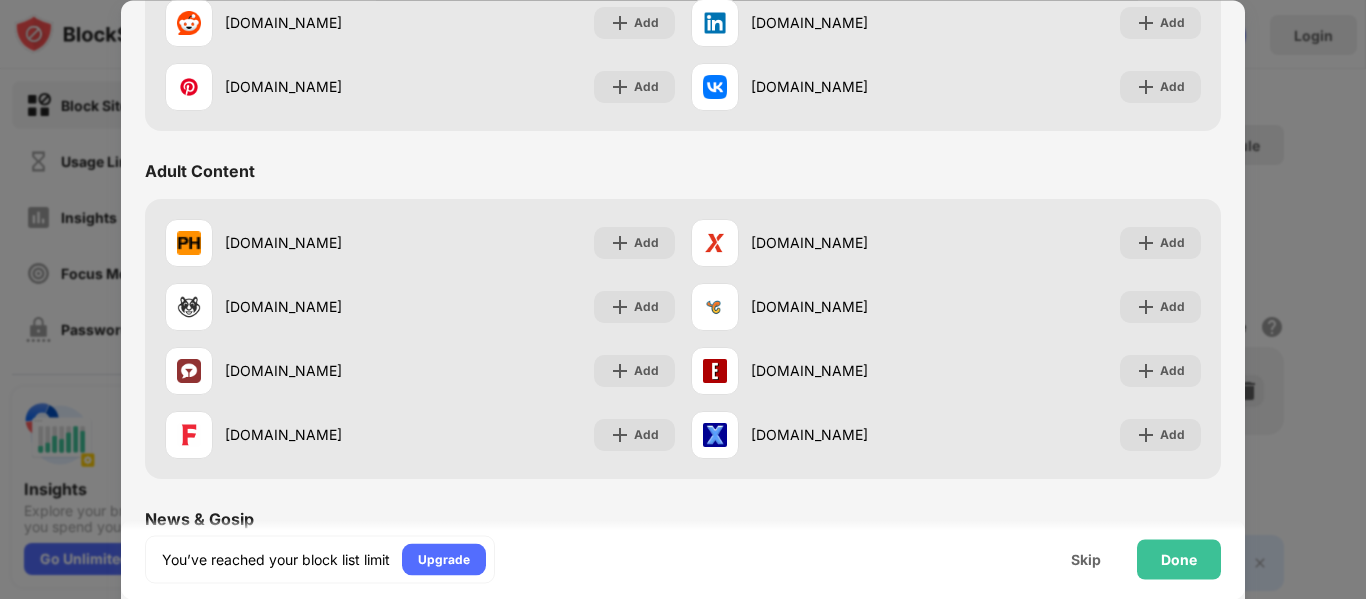 click on "Adult Content" at bounding box center (683, 171) 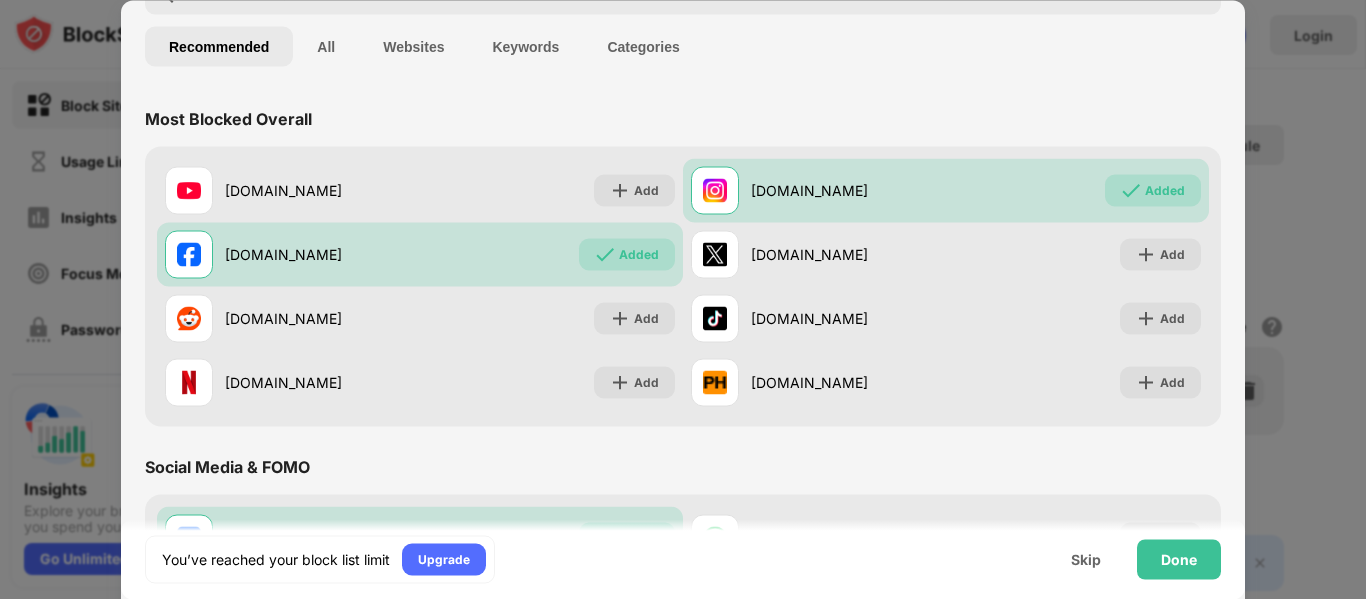 scroll, scrollTop: 0, scrollLeft: 0, axis: both 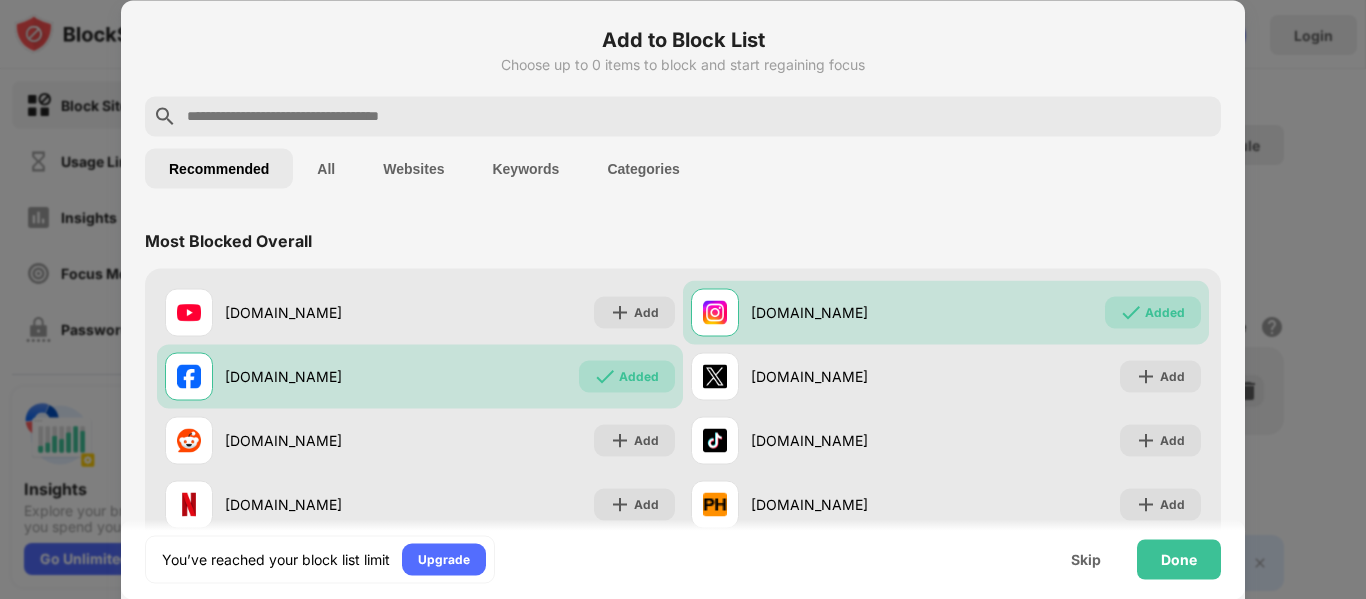 click on "Keywords" at bounding box center [525, 168] 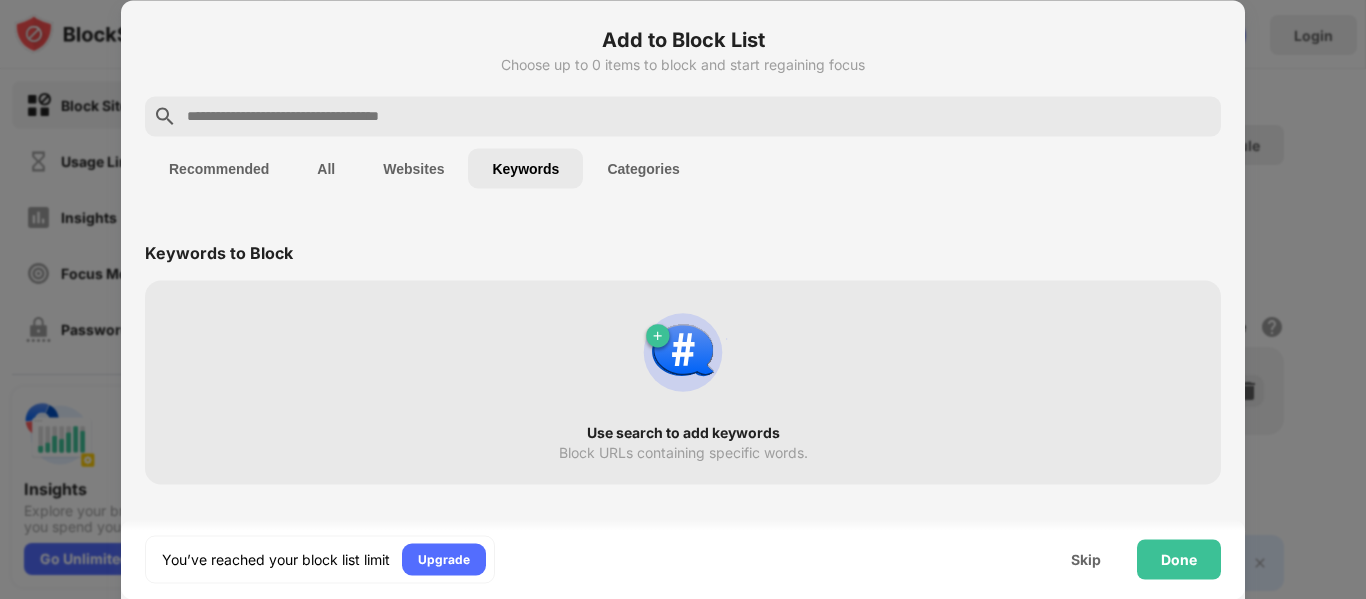 click on "Websites" at bounding box center (413, 168) 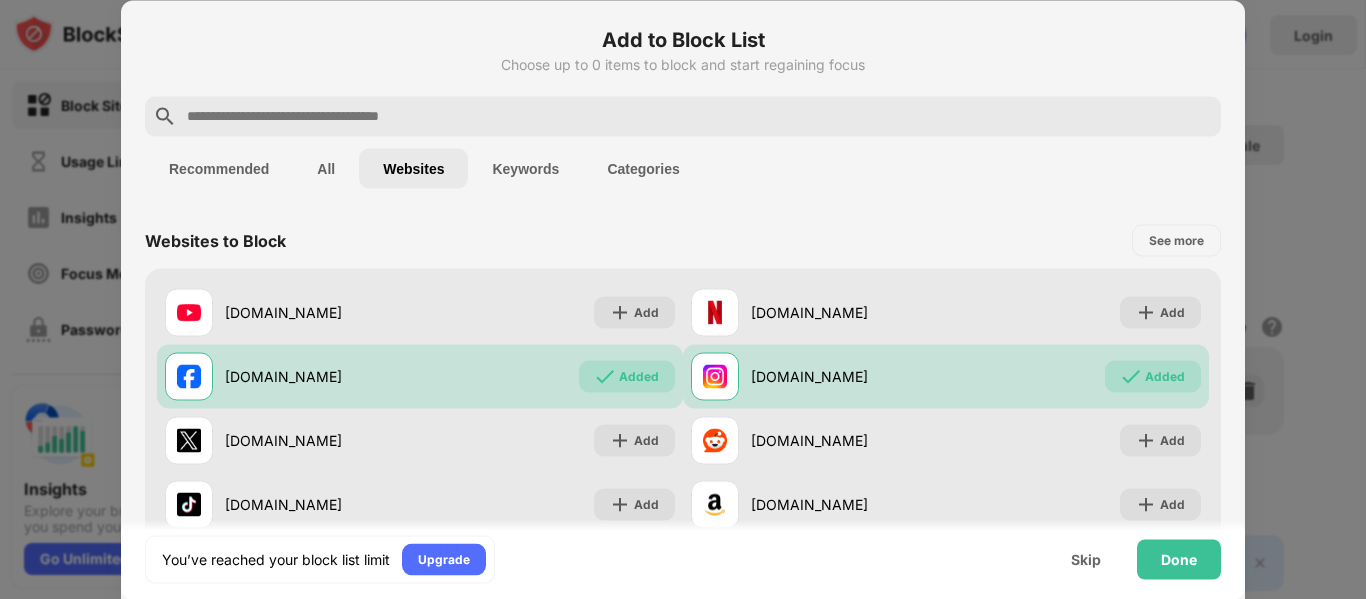 click on "All" at bounding box center (326, 168) 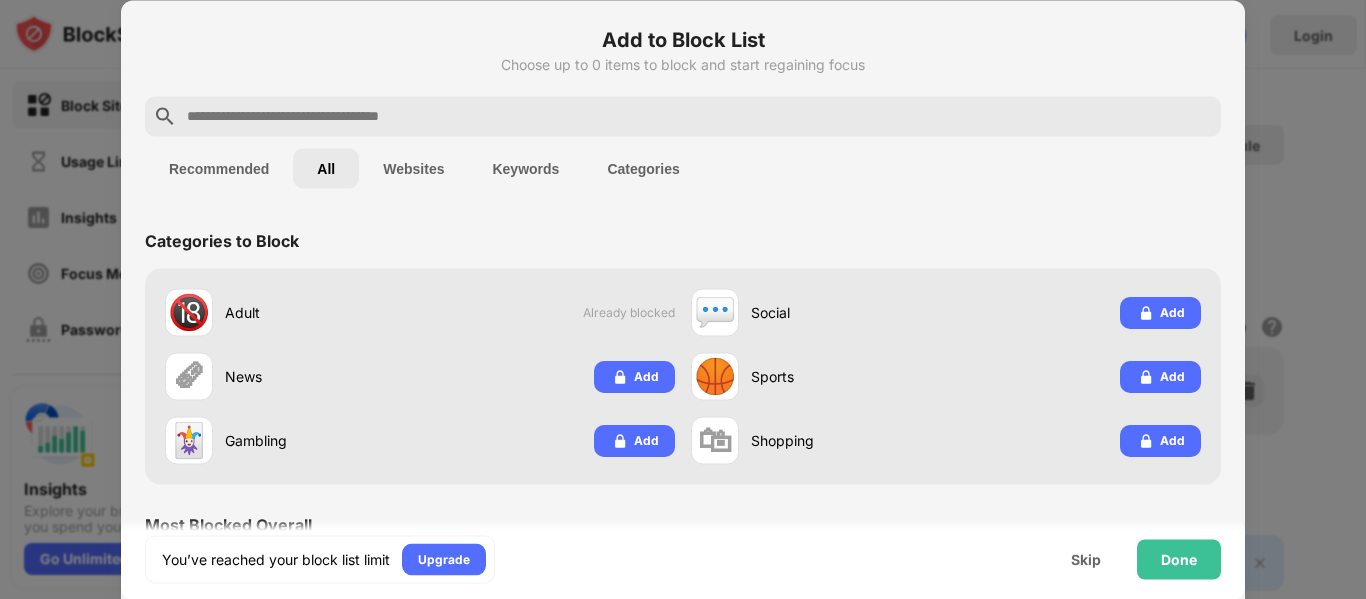 click on "Websites" at bounding box center [413, 168] 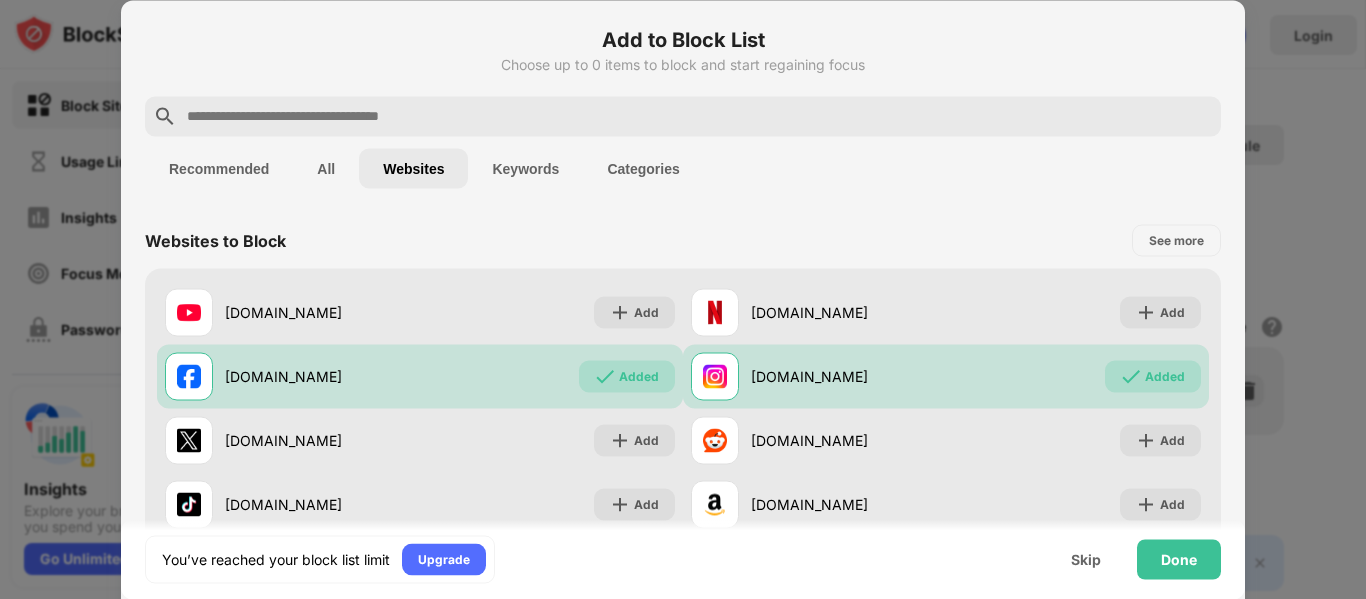 click on "All" at bounding box center [326, 168] 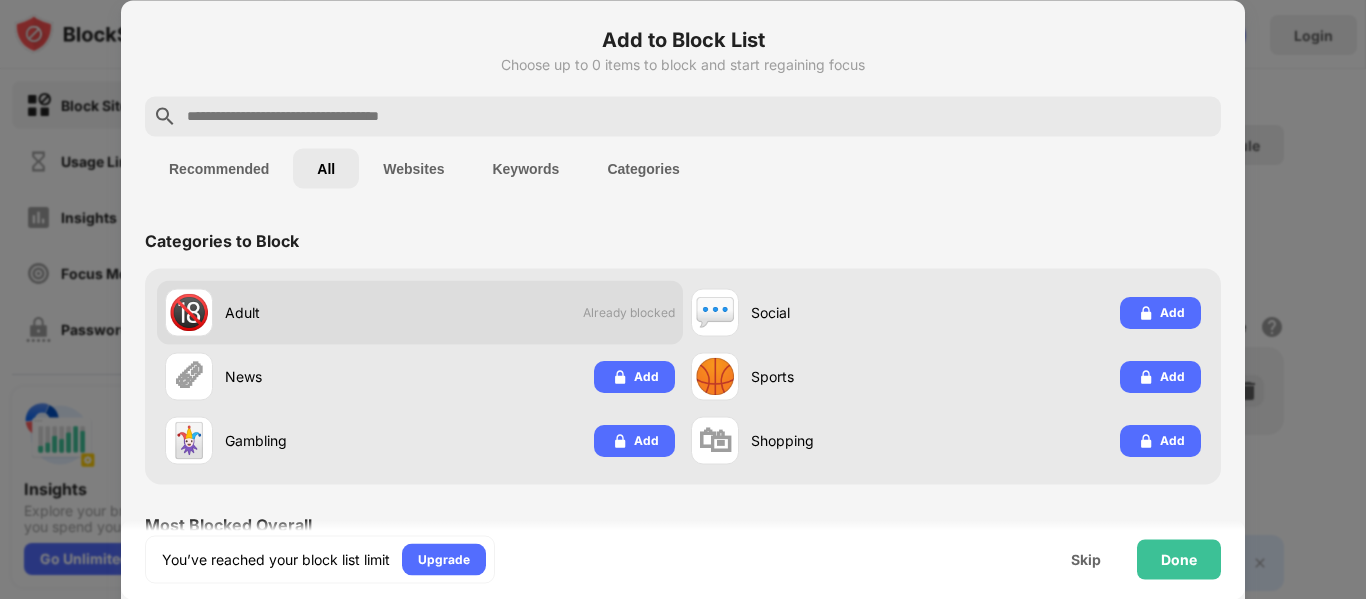 click on "Already blocked" at bounding box center [629, 312] 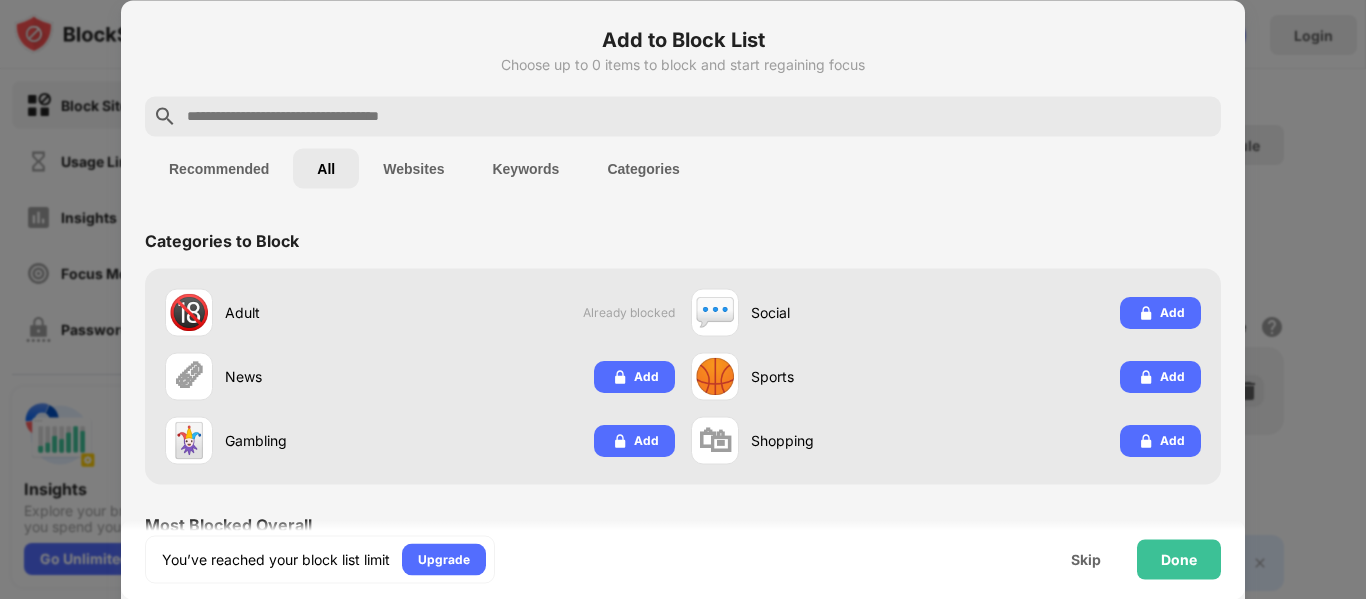 click on "Websites" at bounding box center [413, 168] 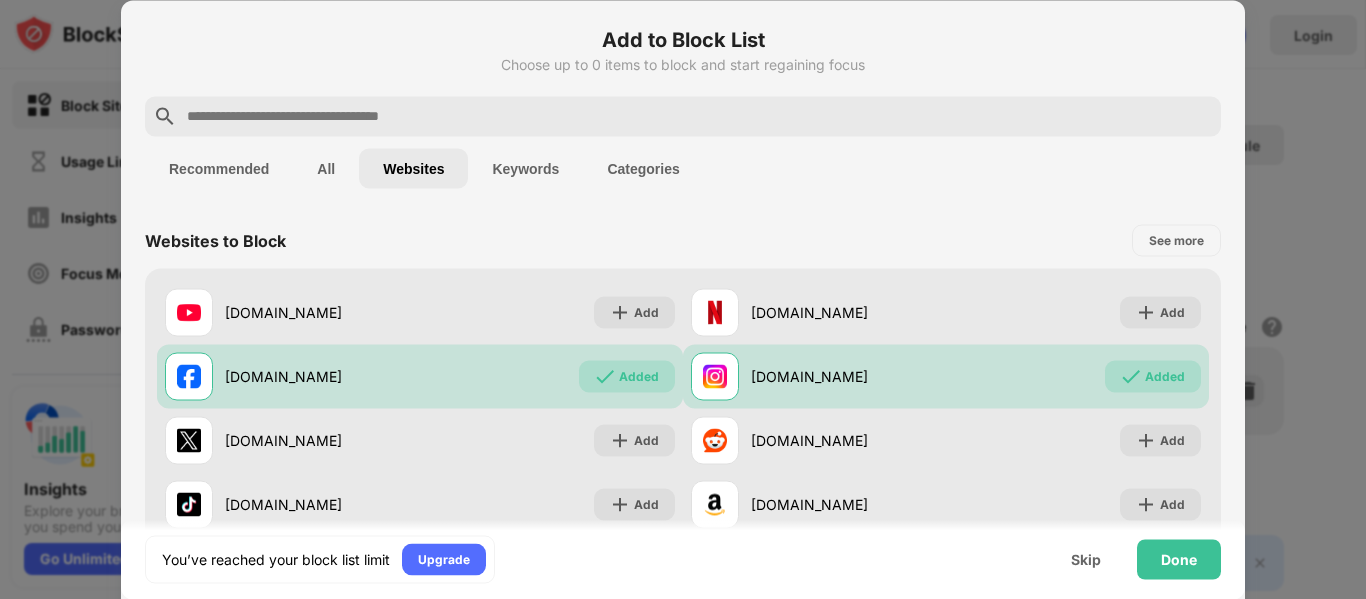 click on "Keywords" at bounding box center [525, 168] 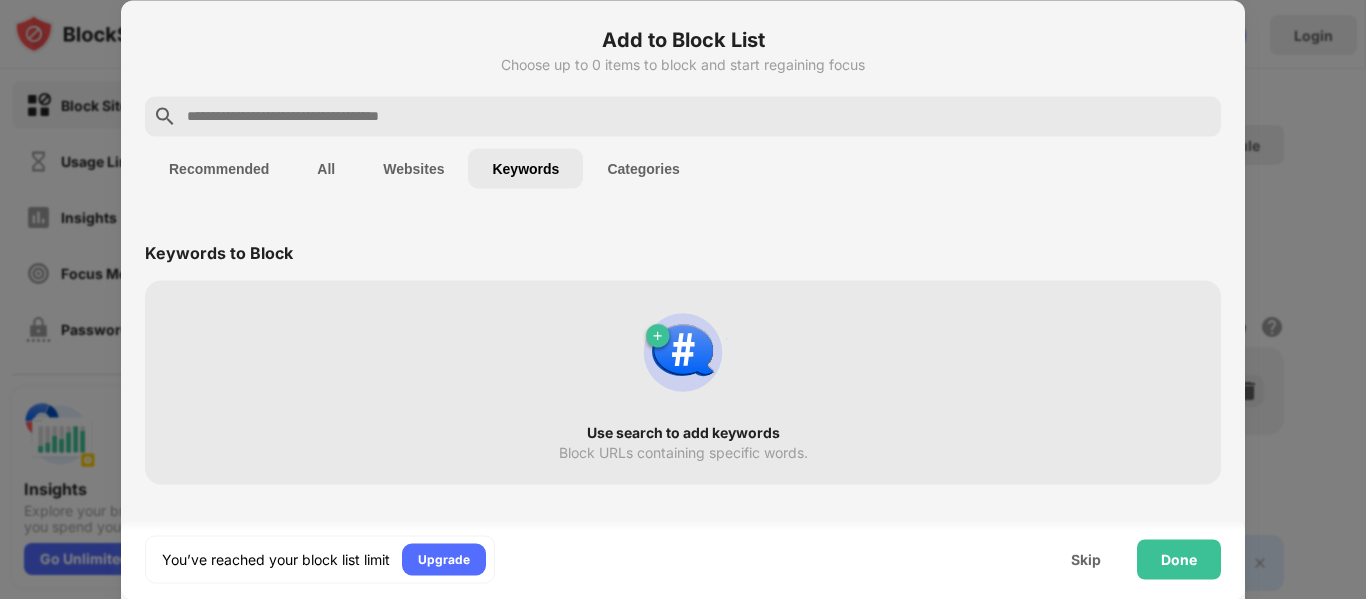click at bounding box center (699, 116) 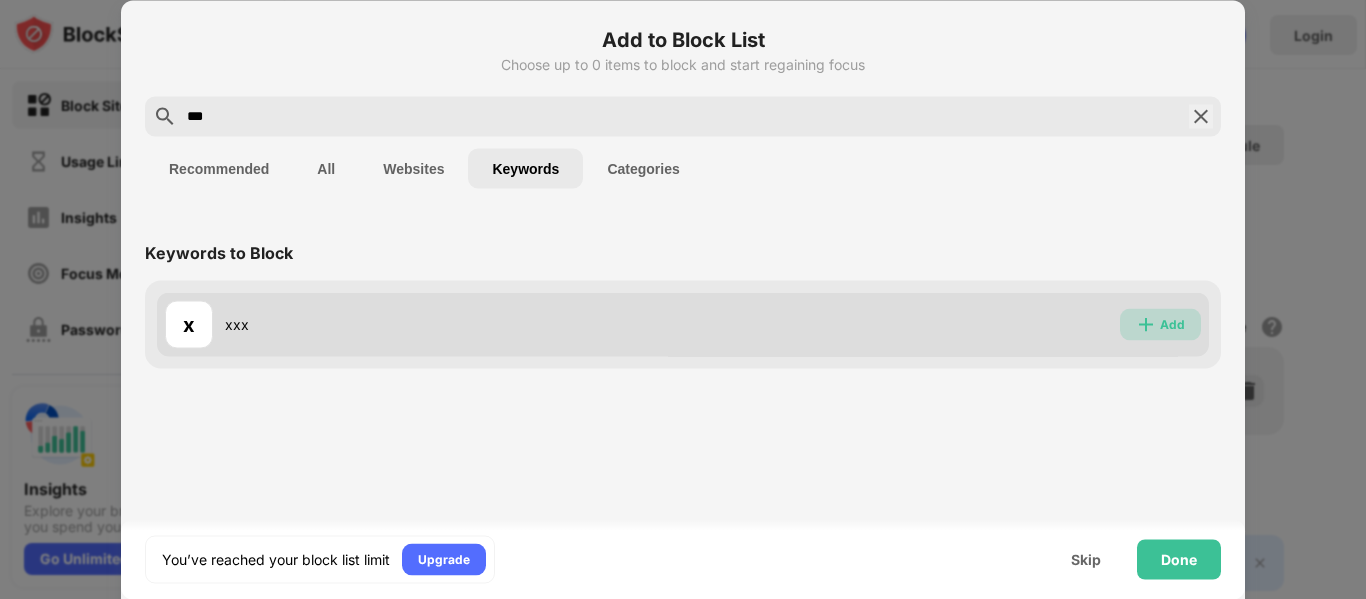 click on "Add" at bounding box center (1172, 324) 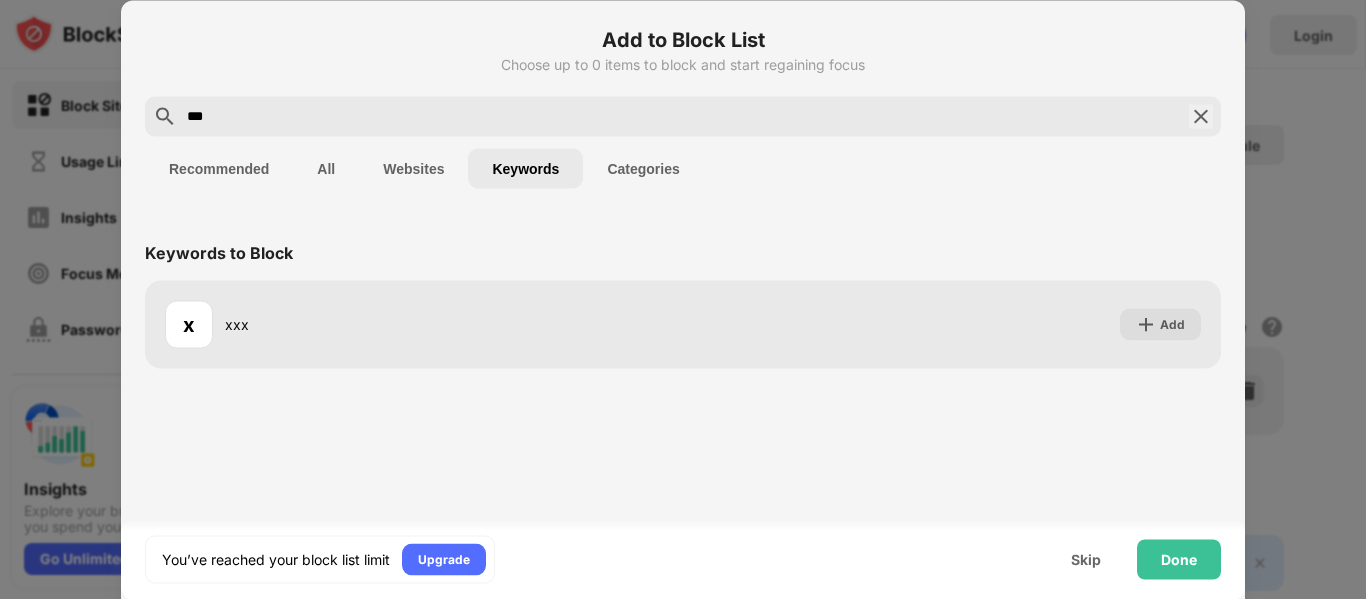 click on "***" at bounding box center (683, 116) 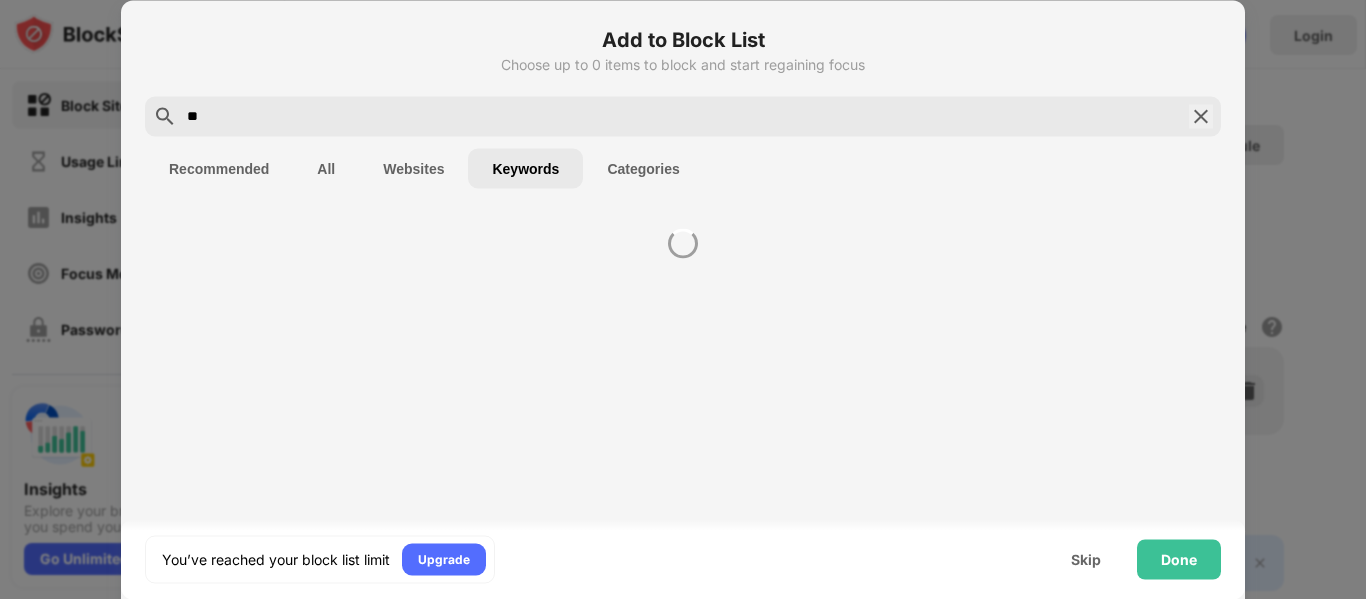 type on "*" 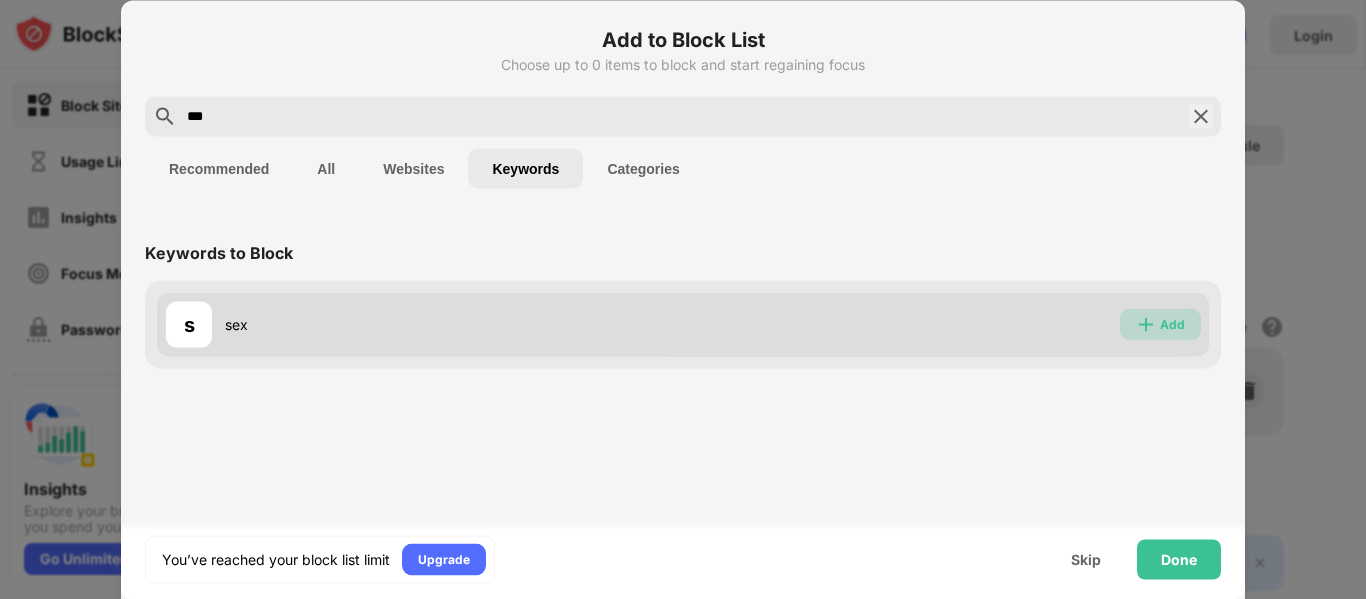 click at bounding box center (1146, 324) 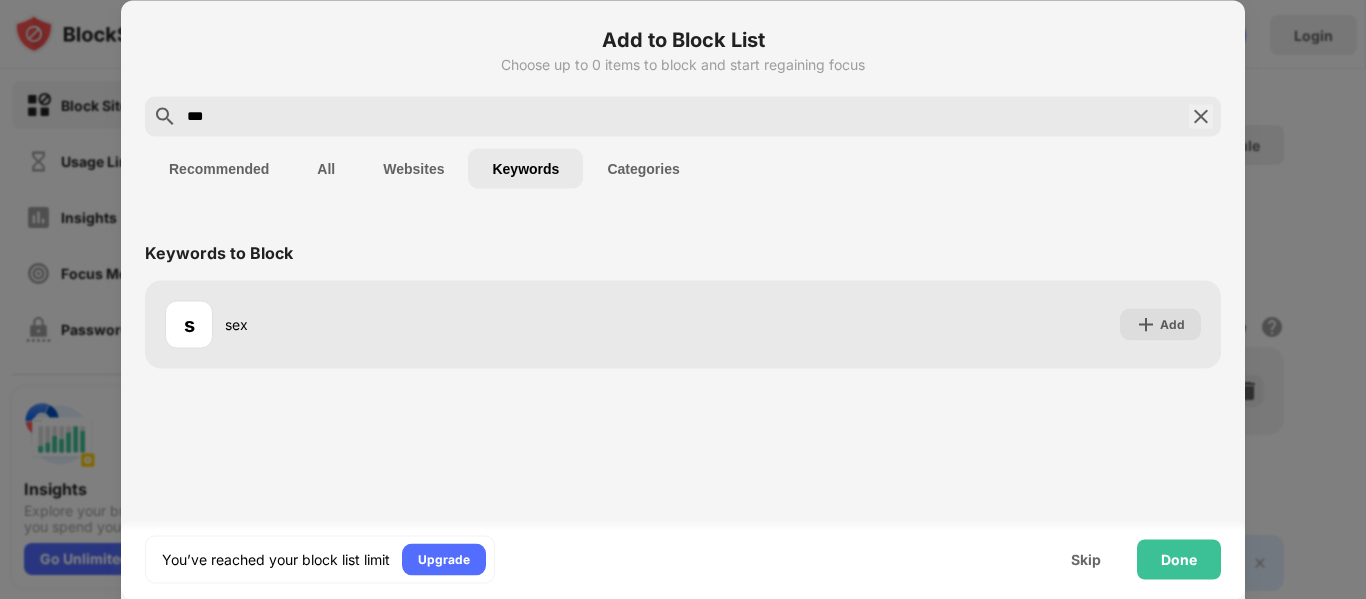 click on "Recommended All Websites Keywords Categories" at bounding box center [683, 168] 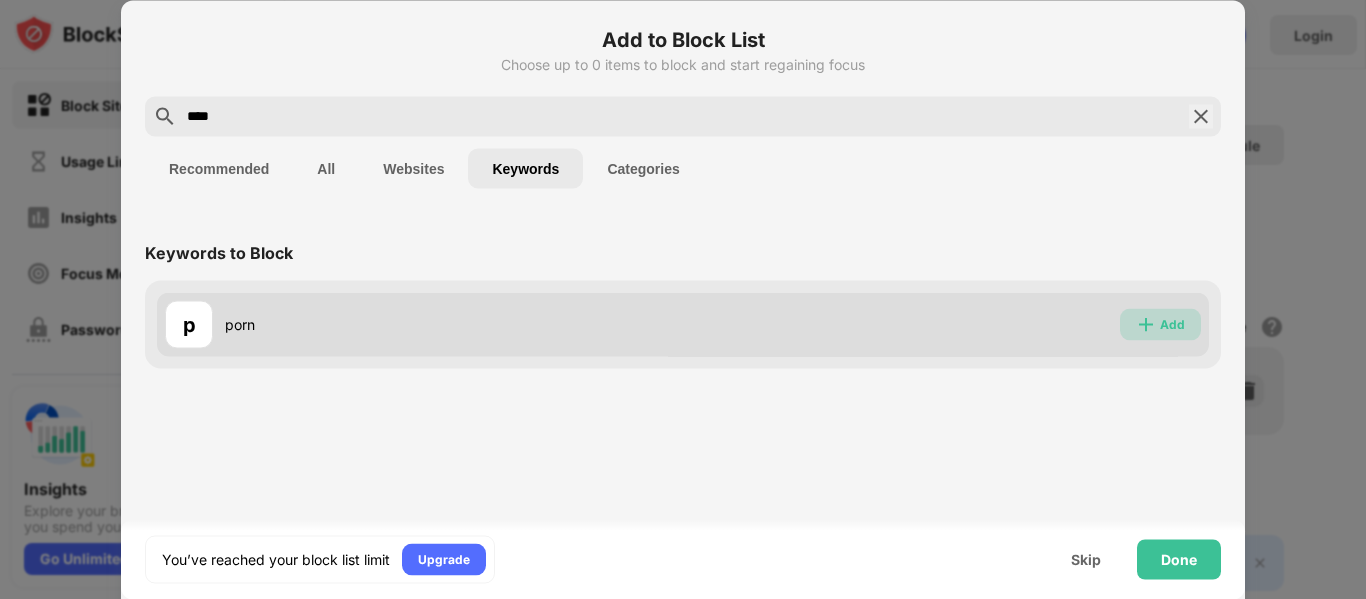 click on "Add" at bounding box center [1160, 324] 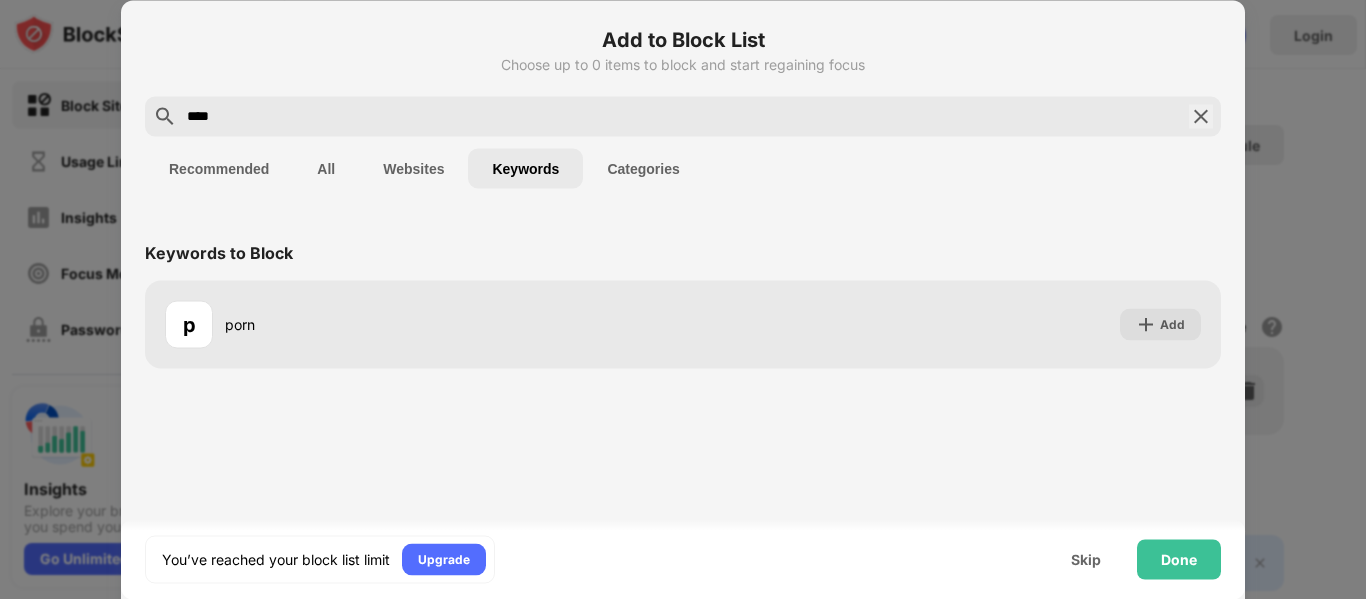 drag, startPoint x: 216, startPoint y: 124, endPoint x: 170, endPoint y: 121, distance: 46.09772 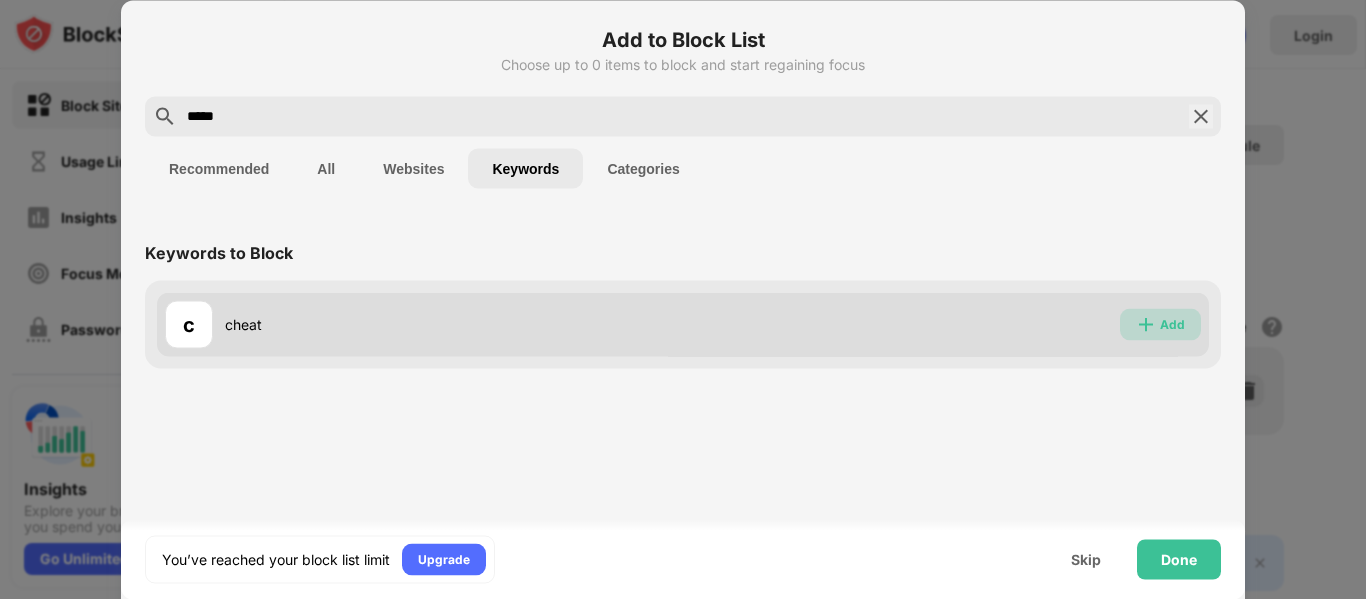 click on "Add" at bounding box center (1160, 324) 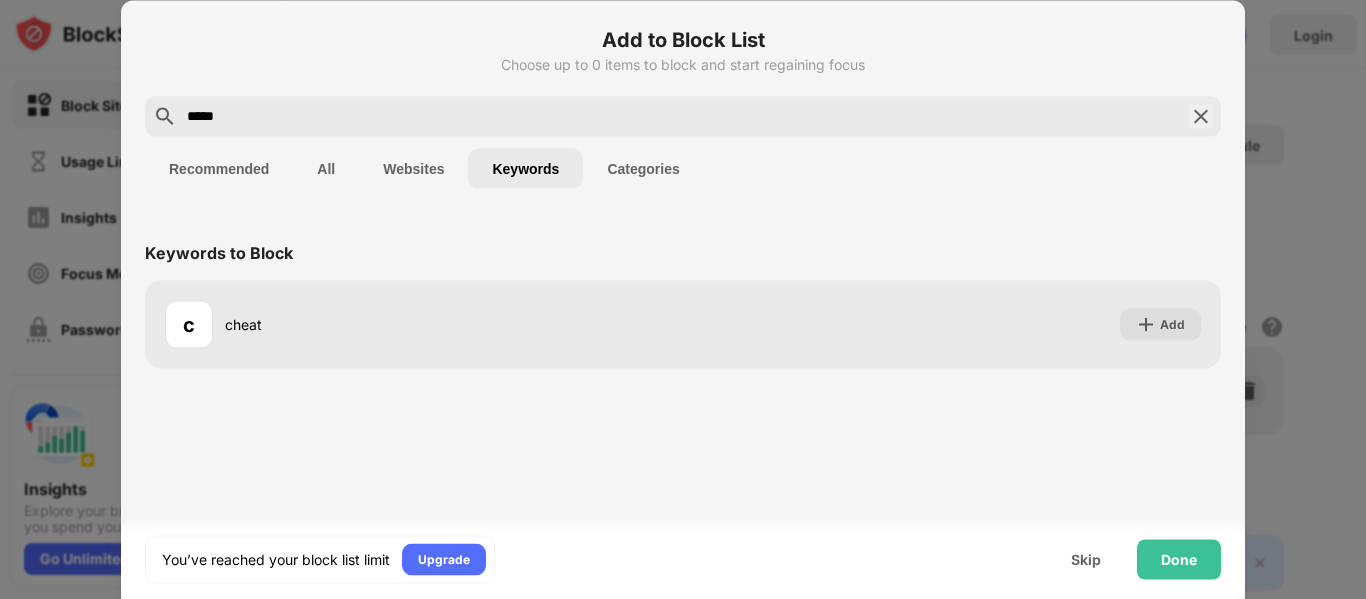 drag, startPoint x: 443, startPoint y: 126, endPoint x: 154, endPoint y: 122, distance: 289.02768 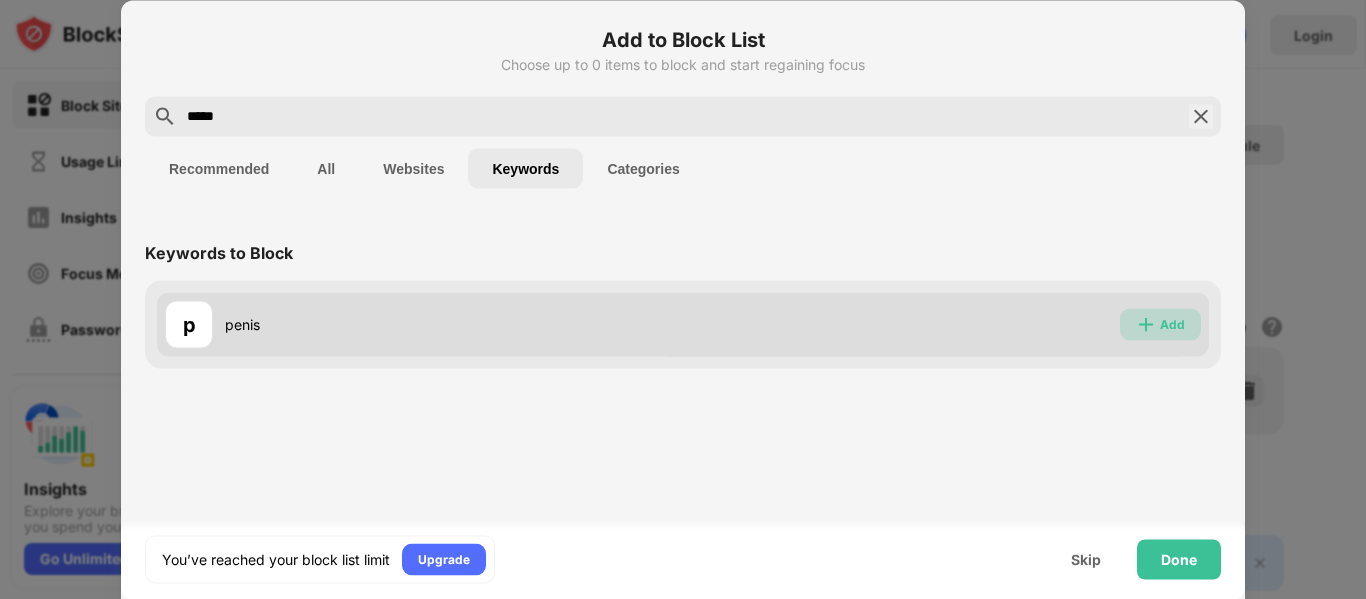 click on "Add" at bounding box center [1160, 324] 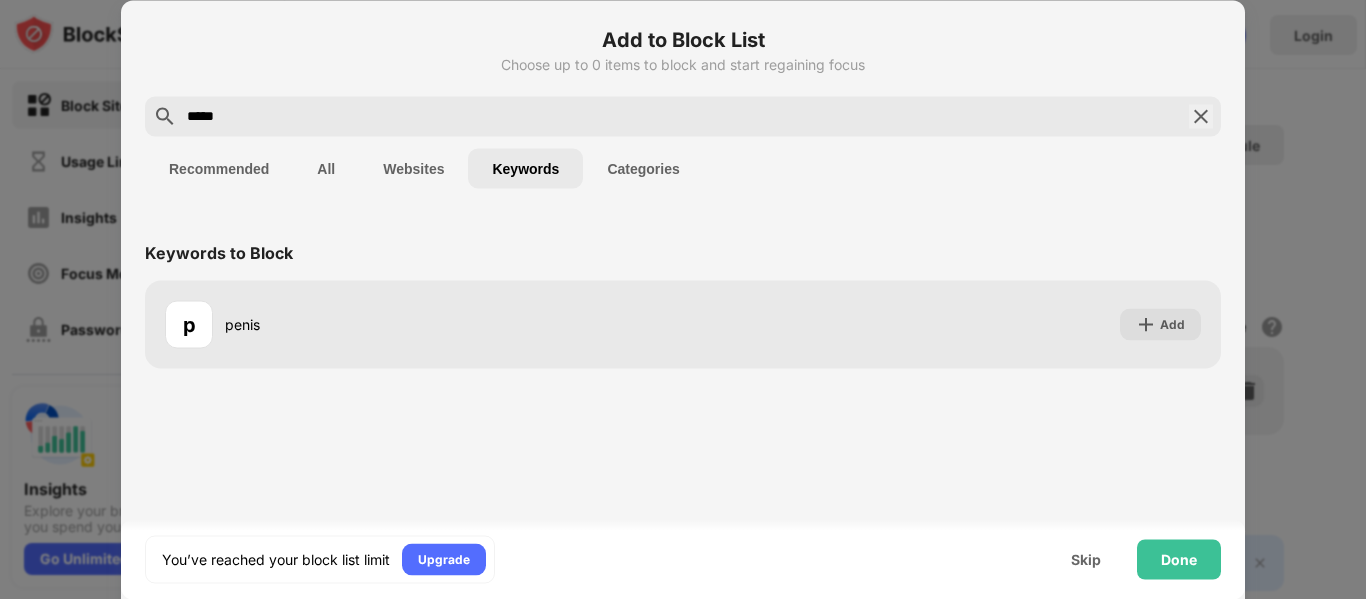 drag, startPoint x: 367, startPoint y: 106, endPoint x: 139, endPoint y: 125, distance: 228.7903 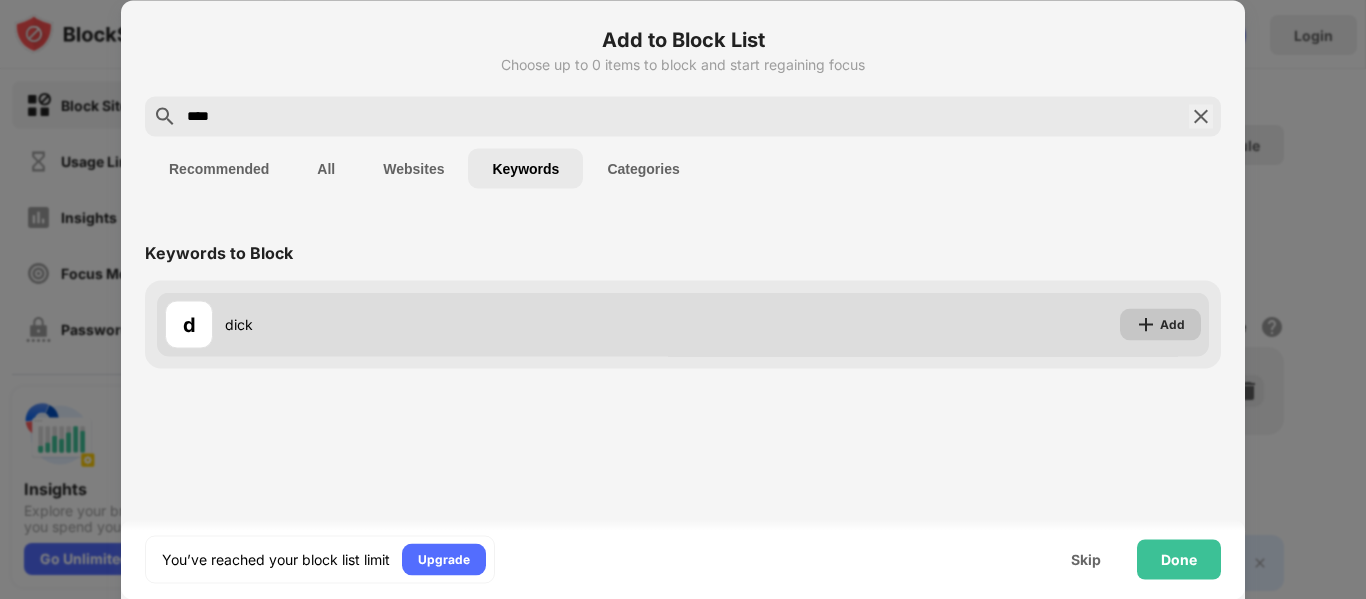 type on "****" 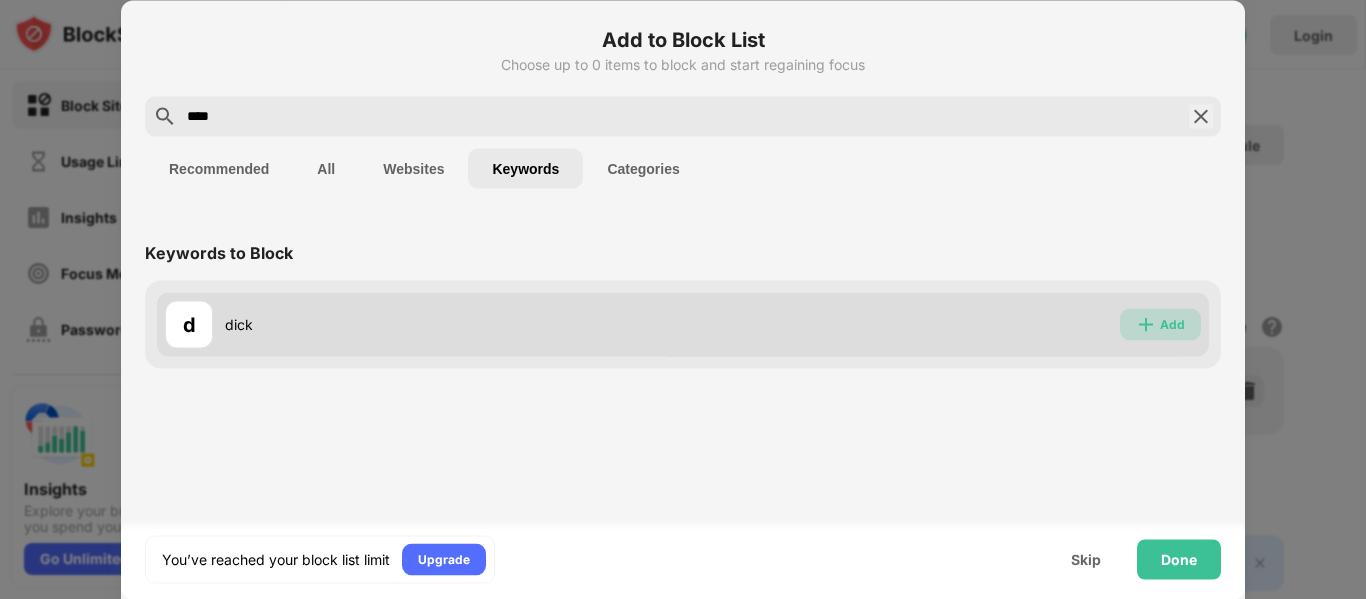 click on "Add" at bounding box center [1172, 324] 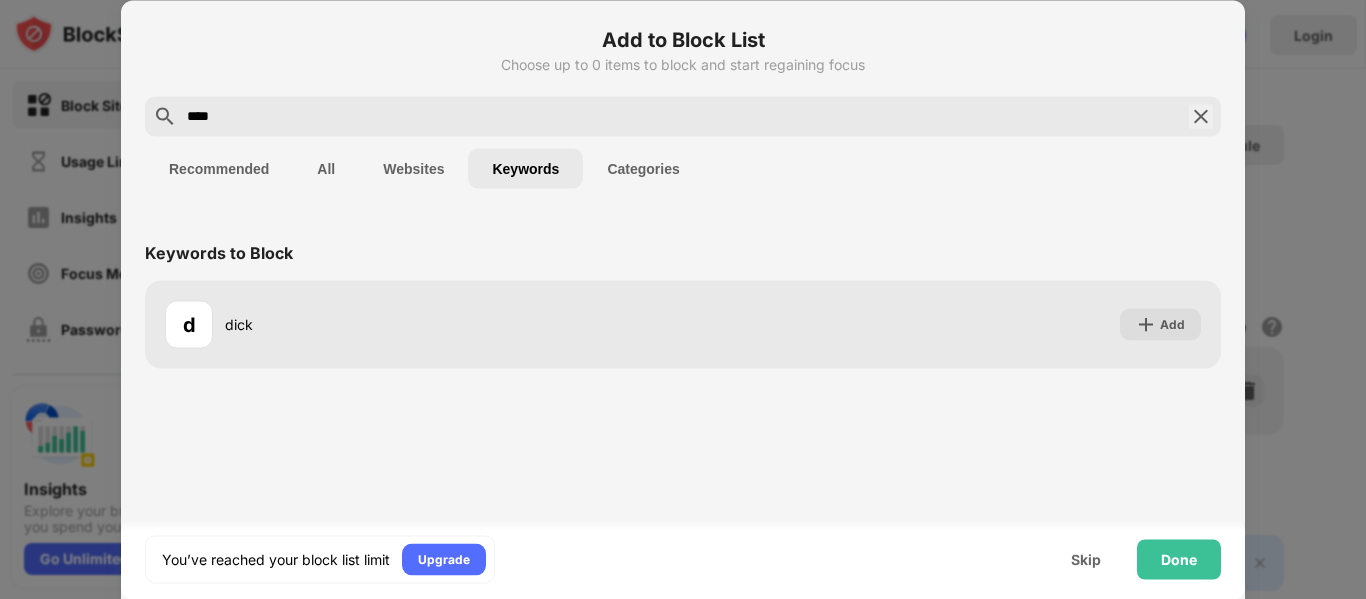 click at bounding box center [1201, 116] 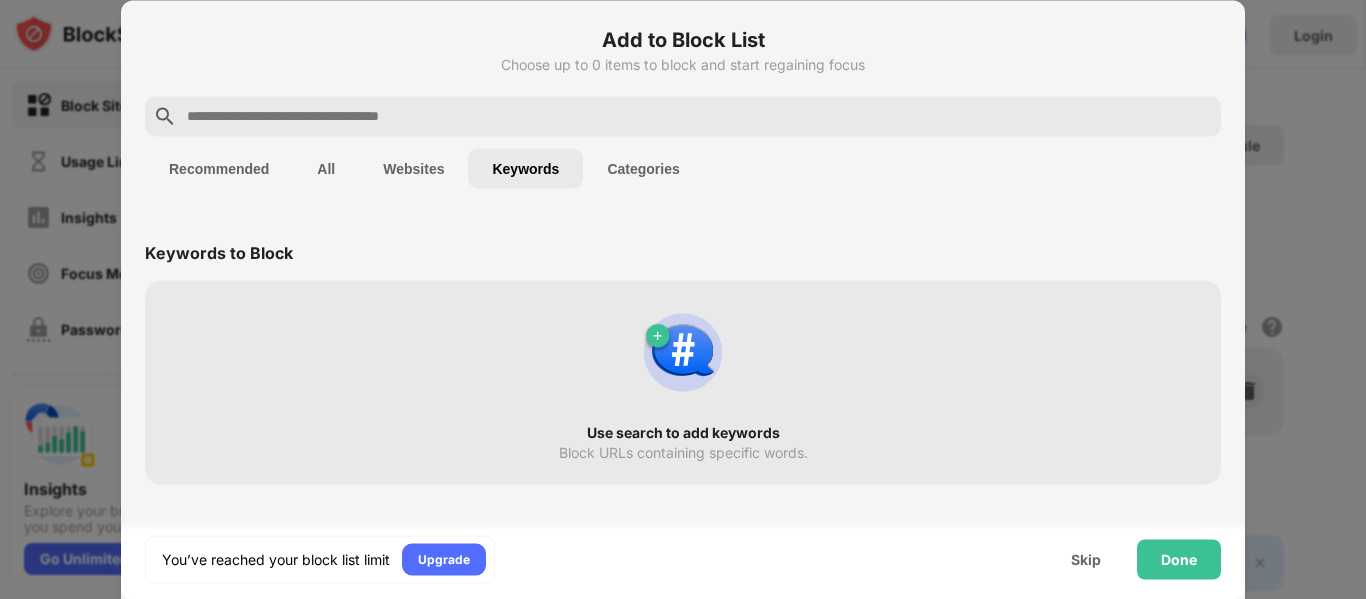 click at bounding box center (699, 116) 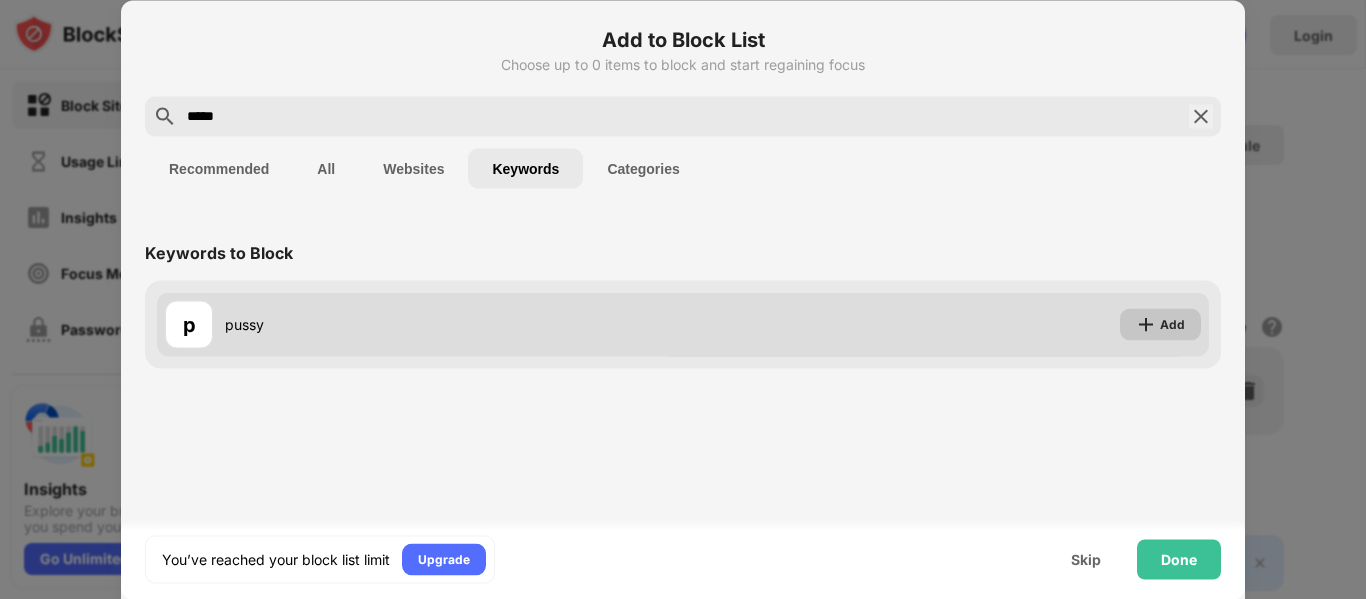 type on "*****" 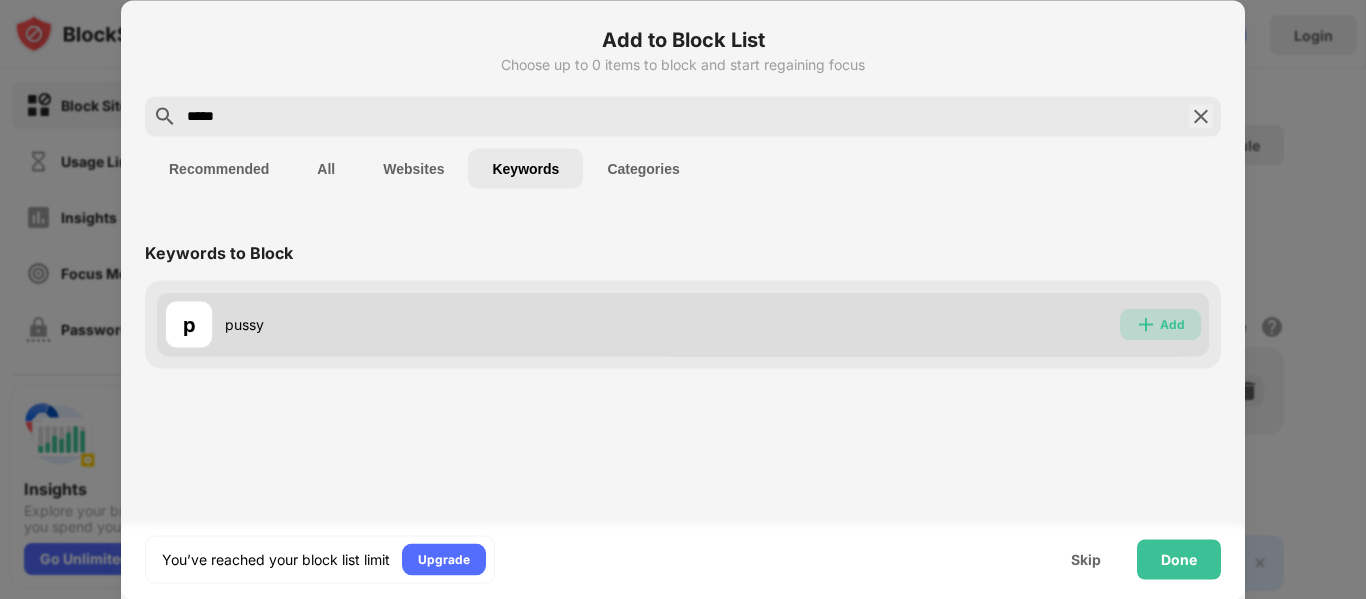 click on "Add" at bounding box center (1160, 324) 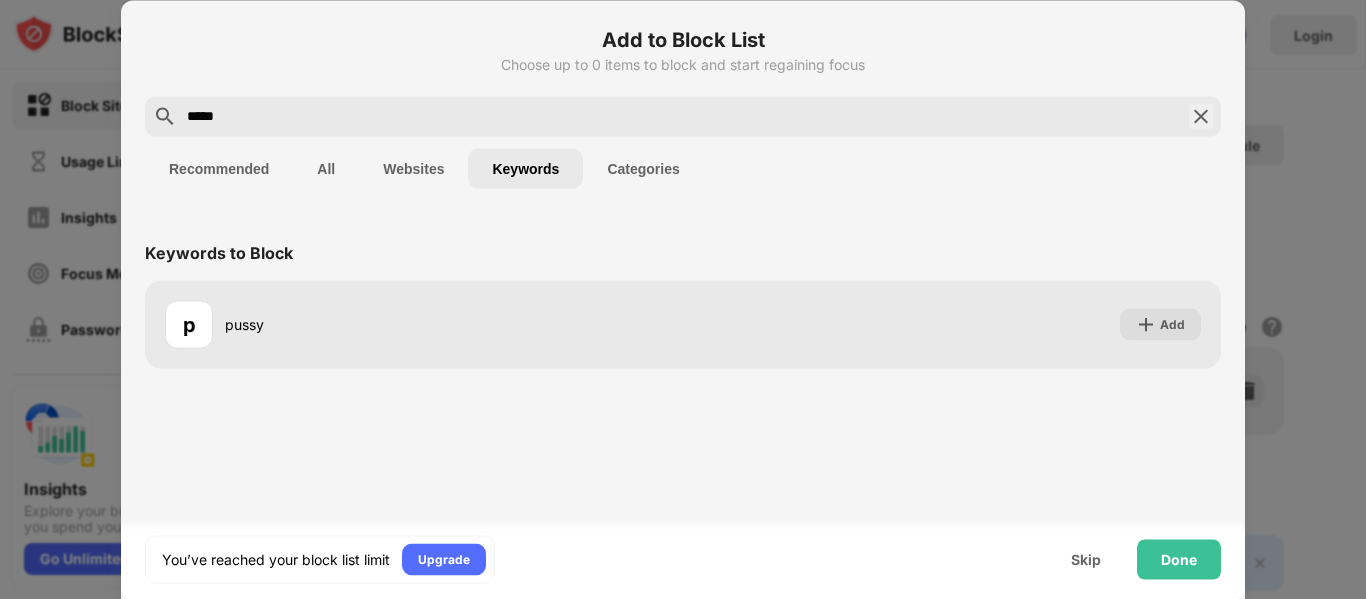 click on "*****" at bounding box center [683, 116] 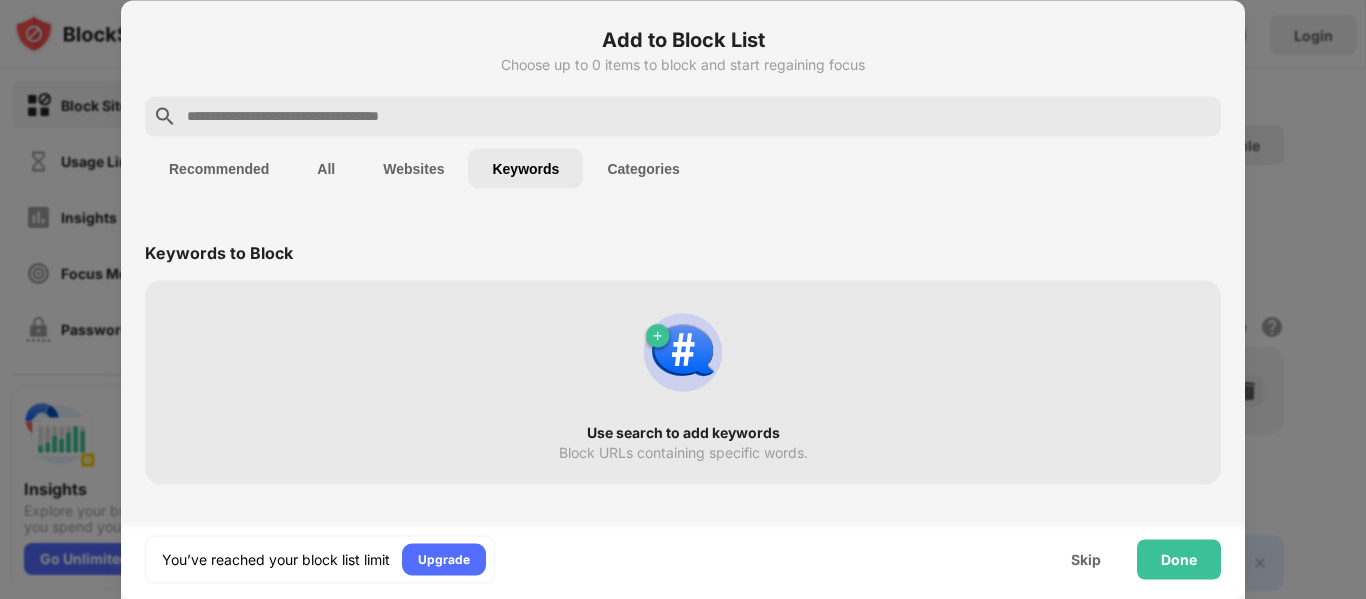 click at bounding box center [699, 116] 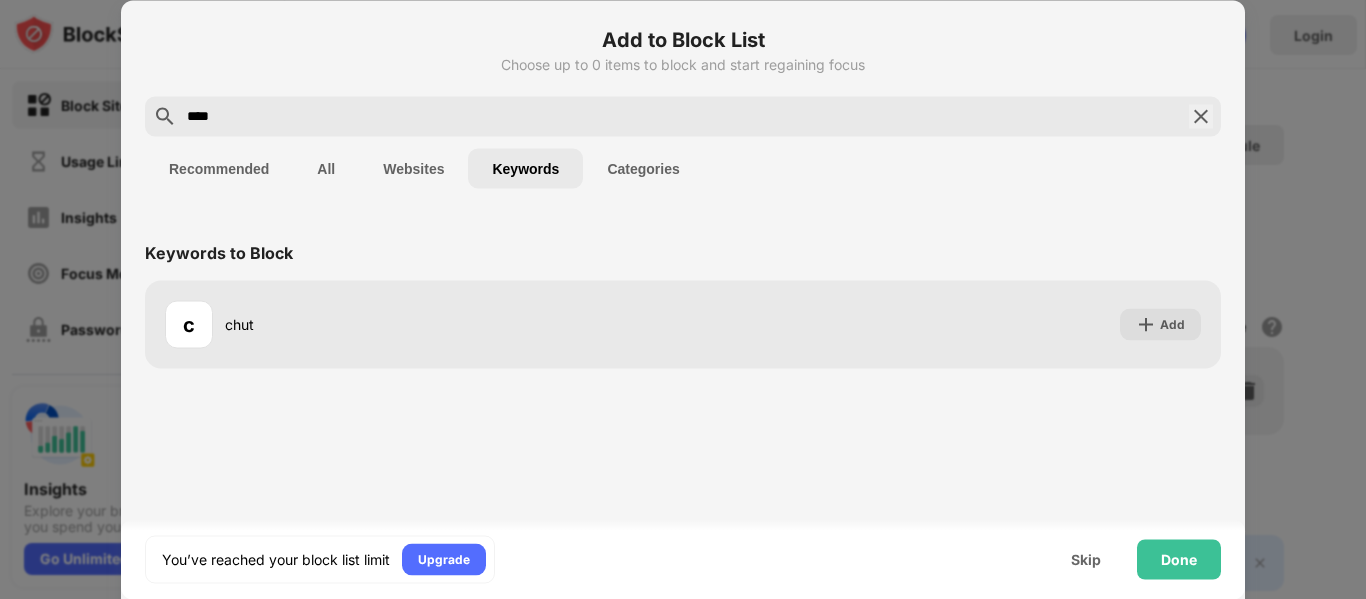 click on "Recommended All Websites Keywords Categories" at bounding box center [683, 168] 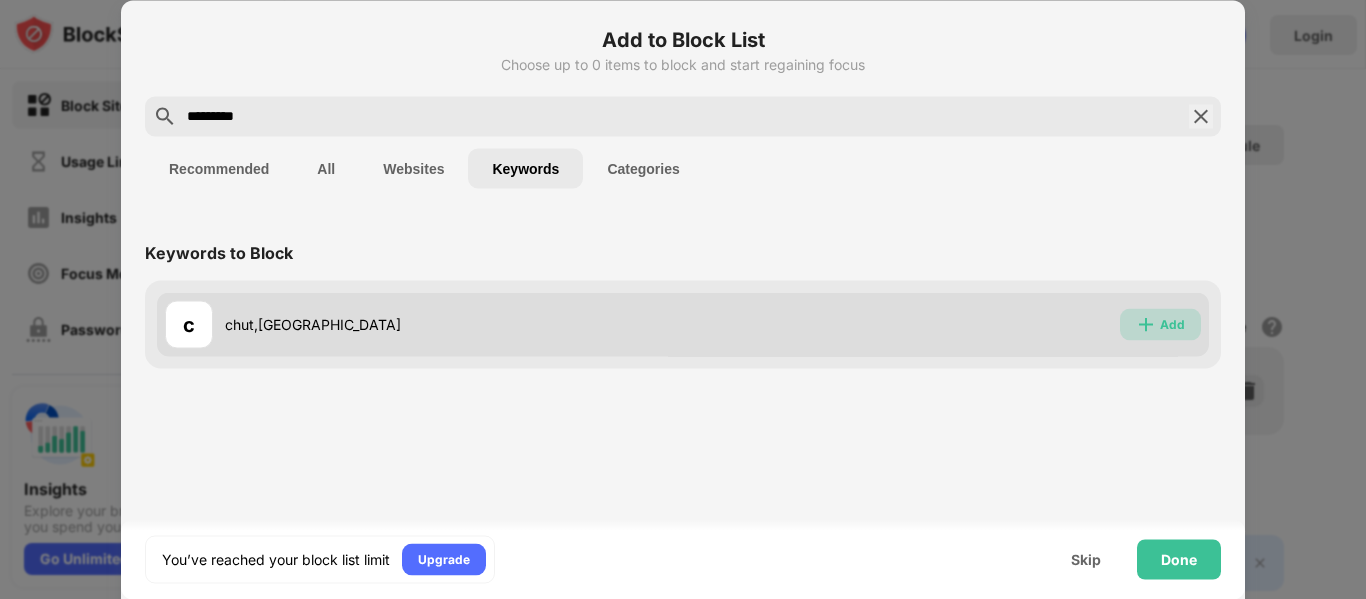 click on "Add" at bounding box center (1172, 324) 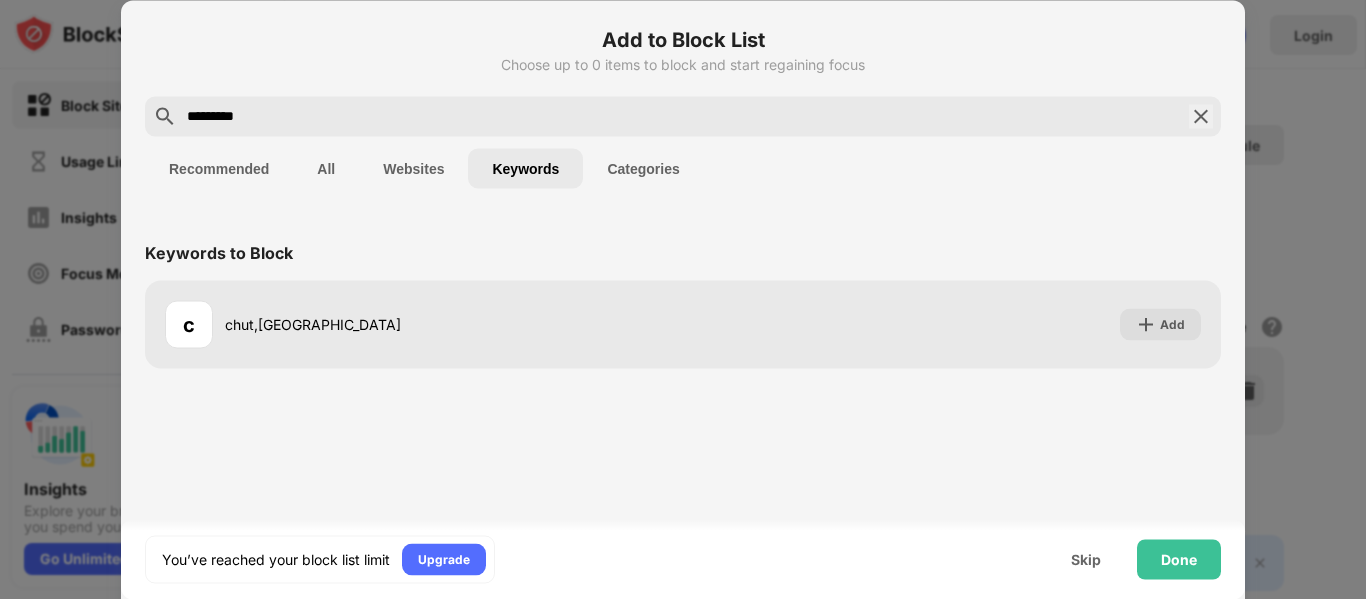 drag, startPoint x: 250, startPoint y: 121, endPoint x: 185, endPoint y: 132, distance: 65.9242 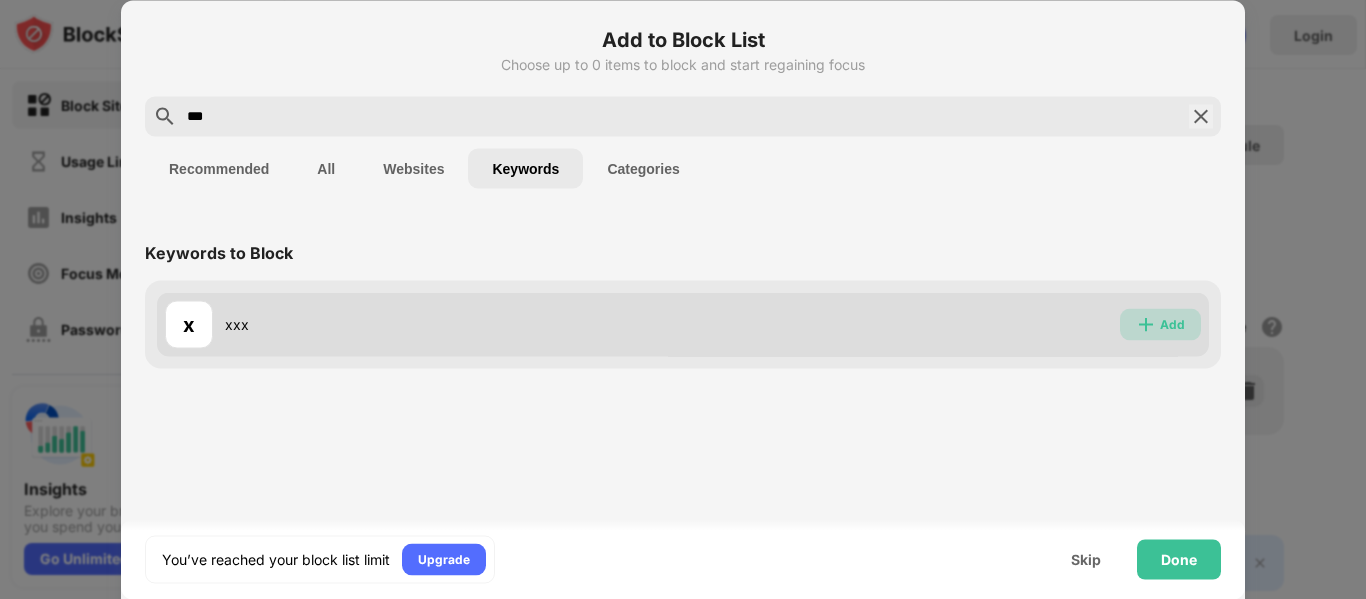 click at bounding box center (1146, 324) 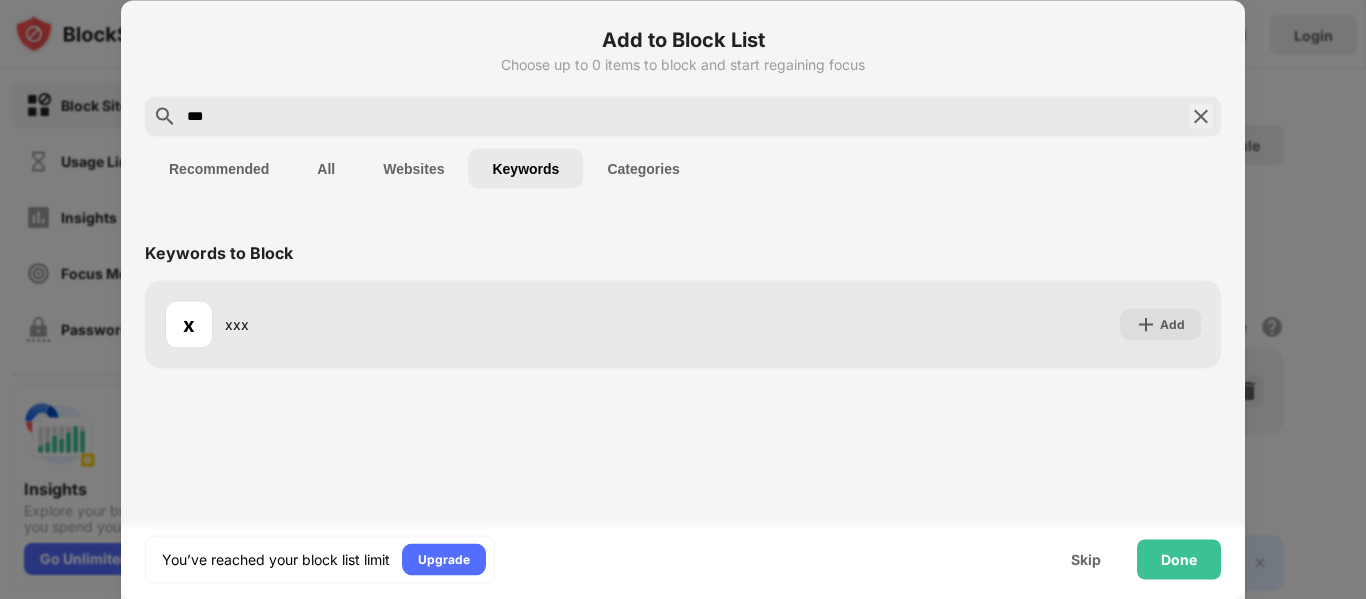 click on "***" at bounding box center [683, 116] 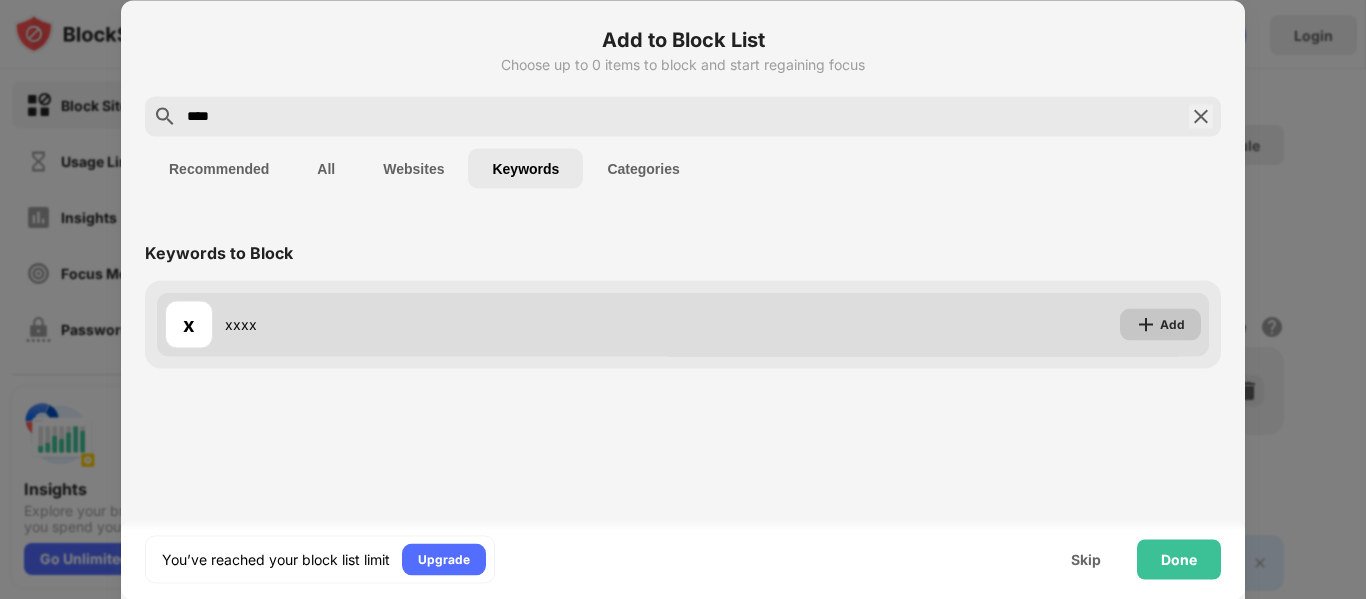 type on "****" 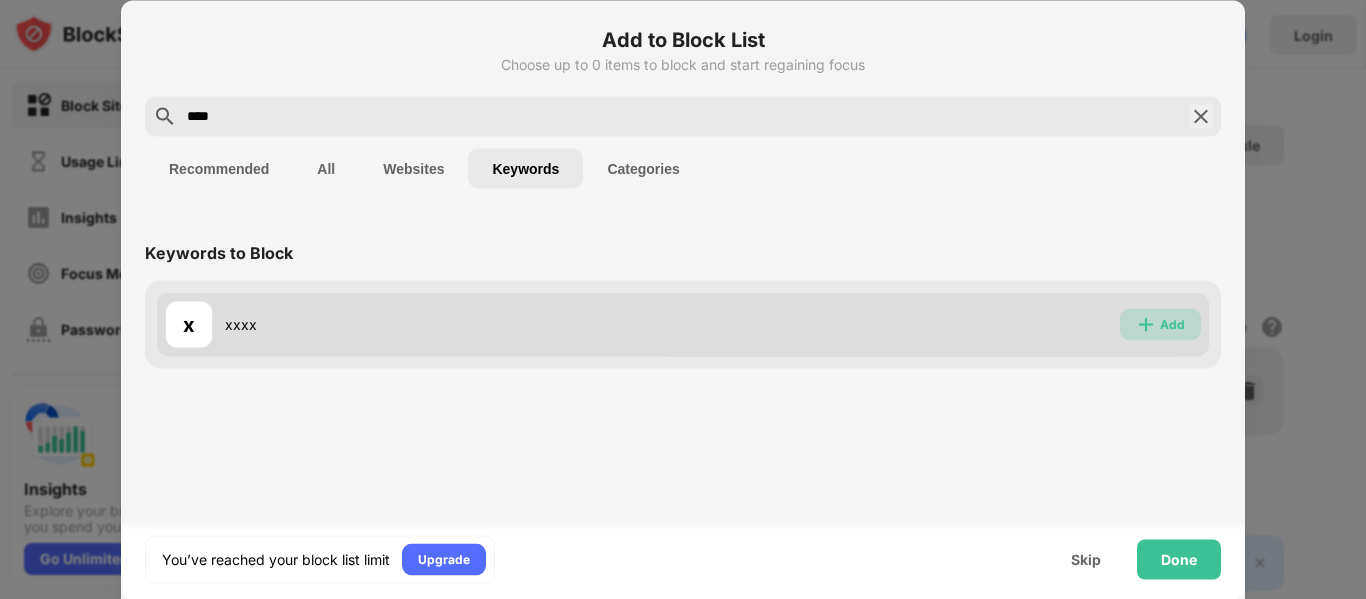 click on "Add" at bounding box center (1160, 324) 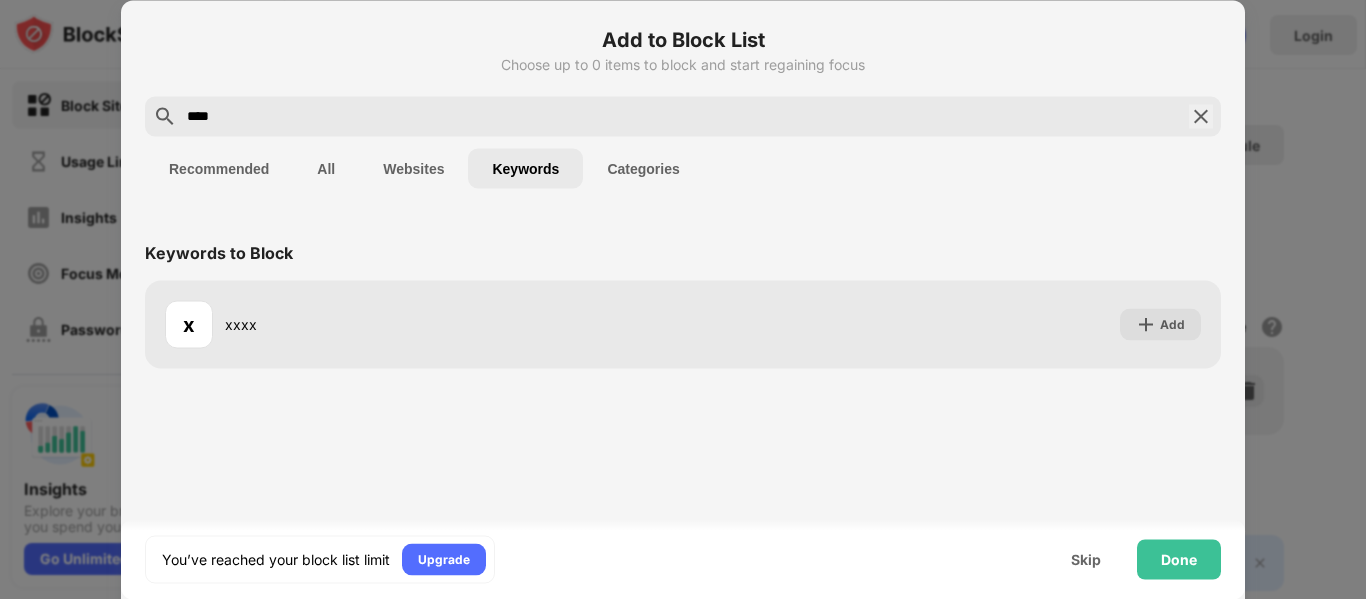 click at bounding box center (1201, 116) 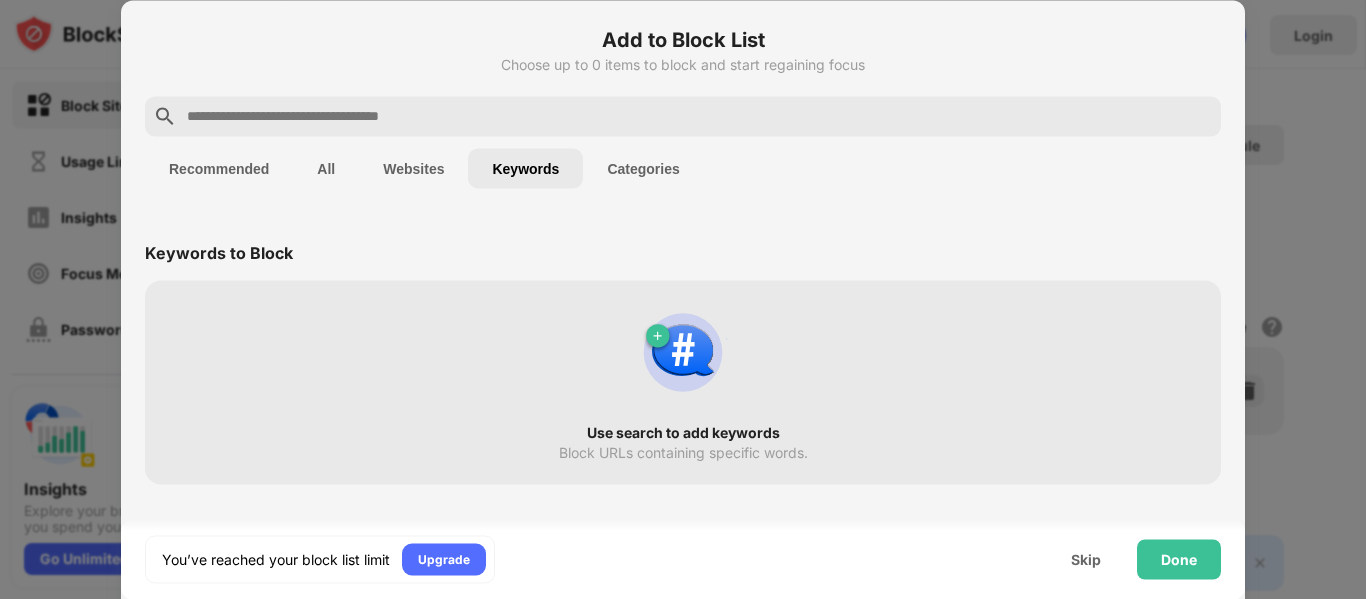 click at bounding box center [699, 116] 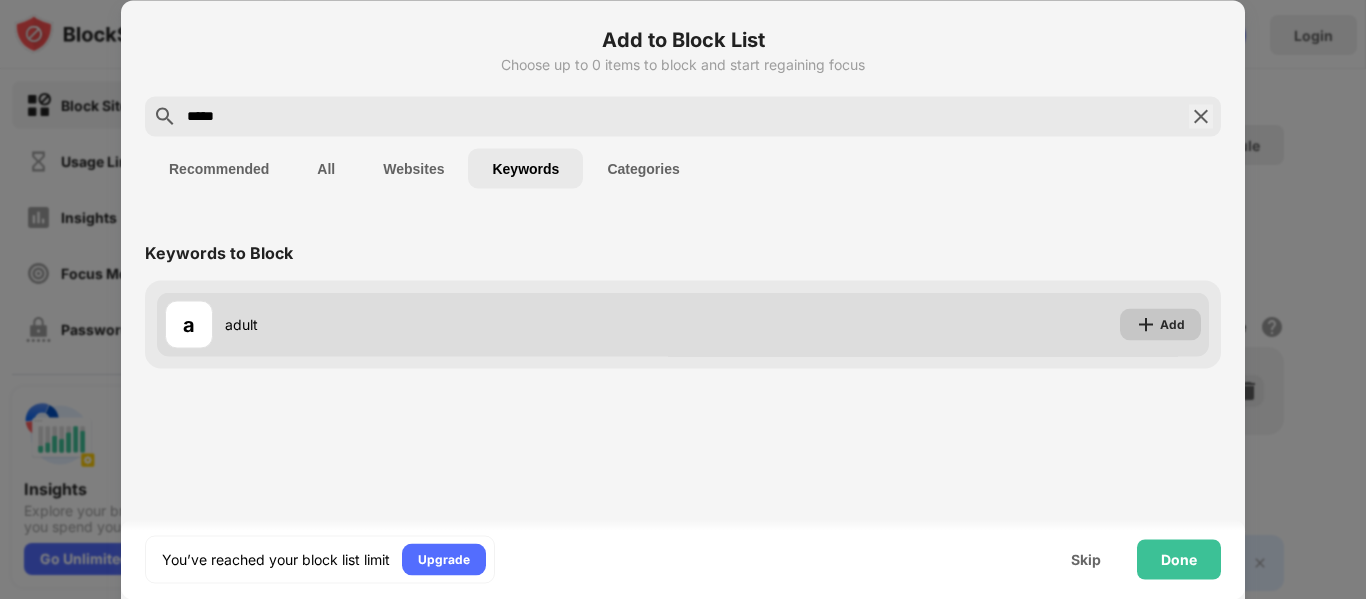 type on "*****" 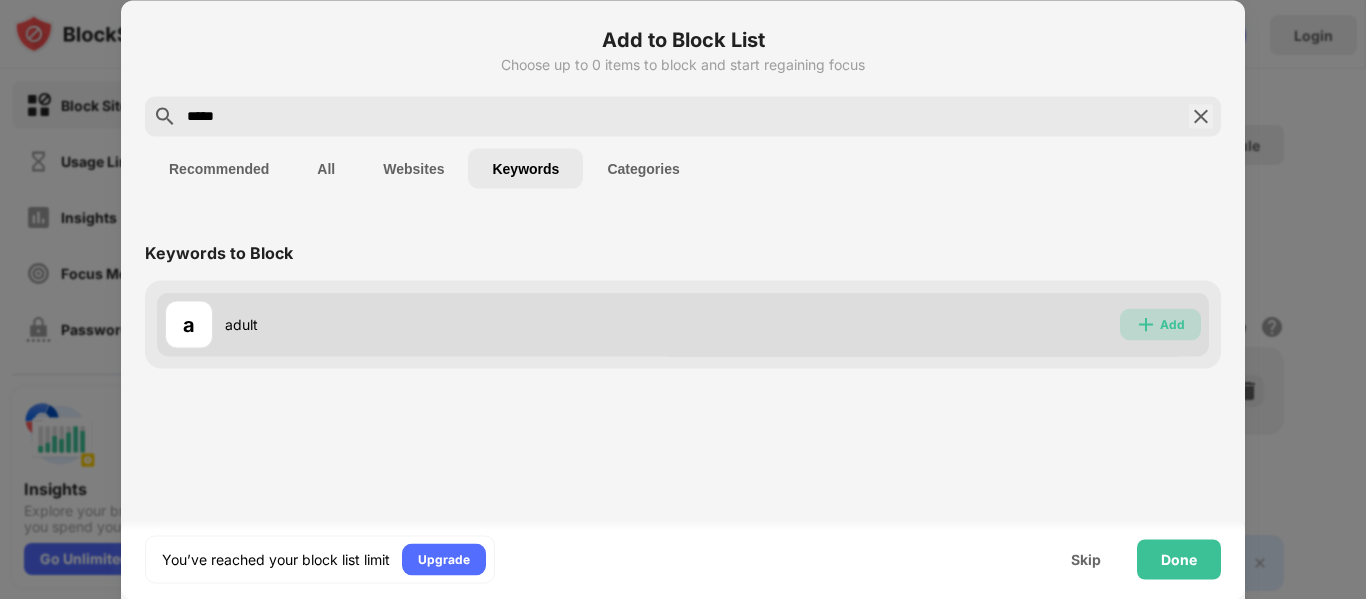 click at bounding box center (1146, 324) 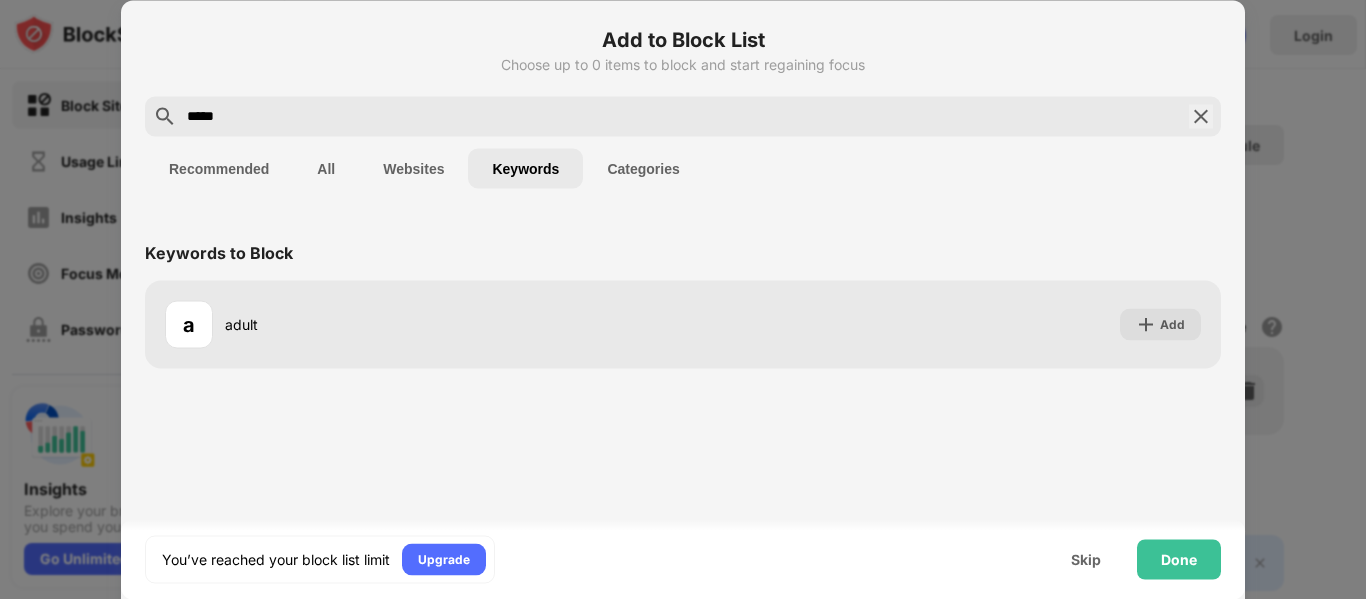 click on "*****" at bounding box center (683, 116) 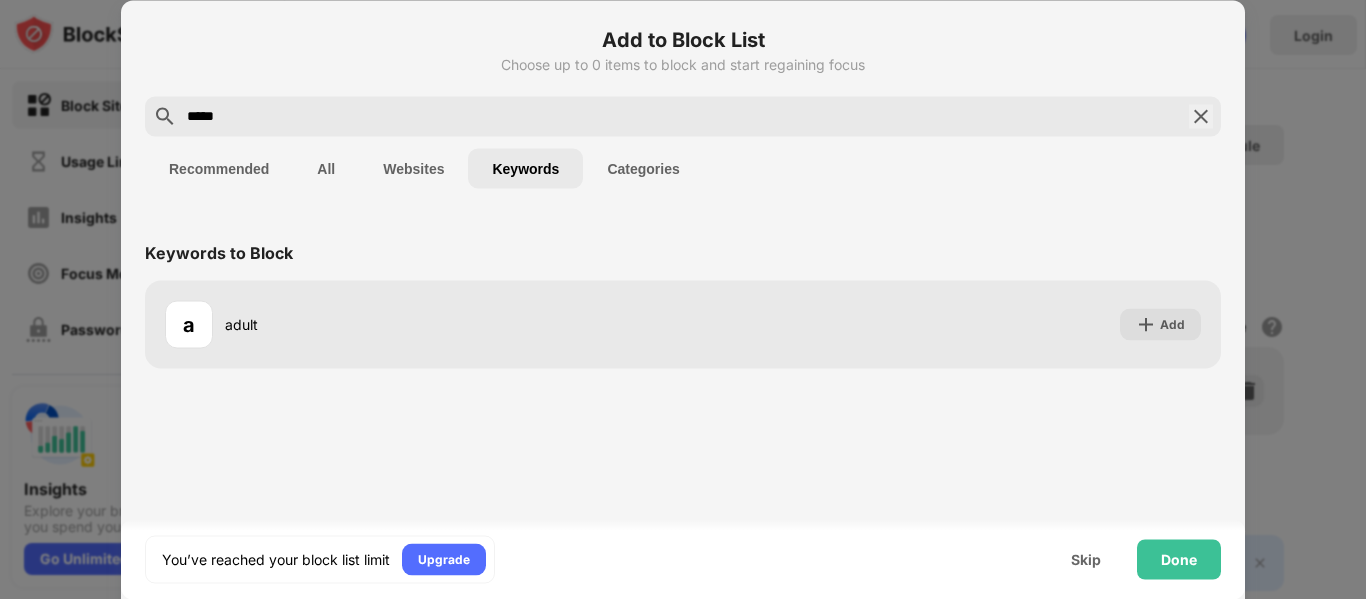 click at bounding box center (1201, 116) 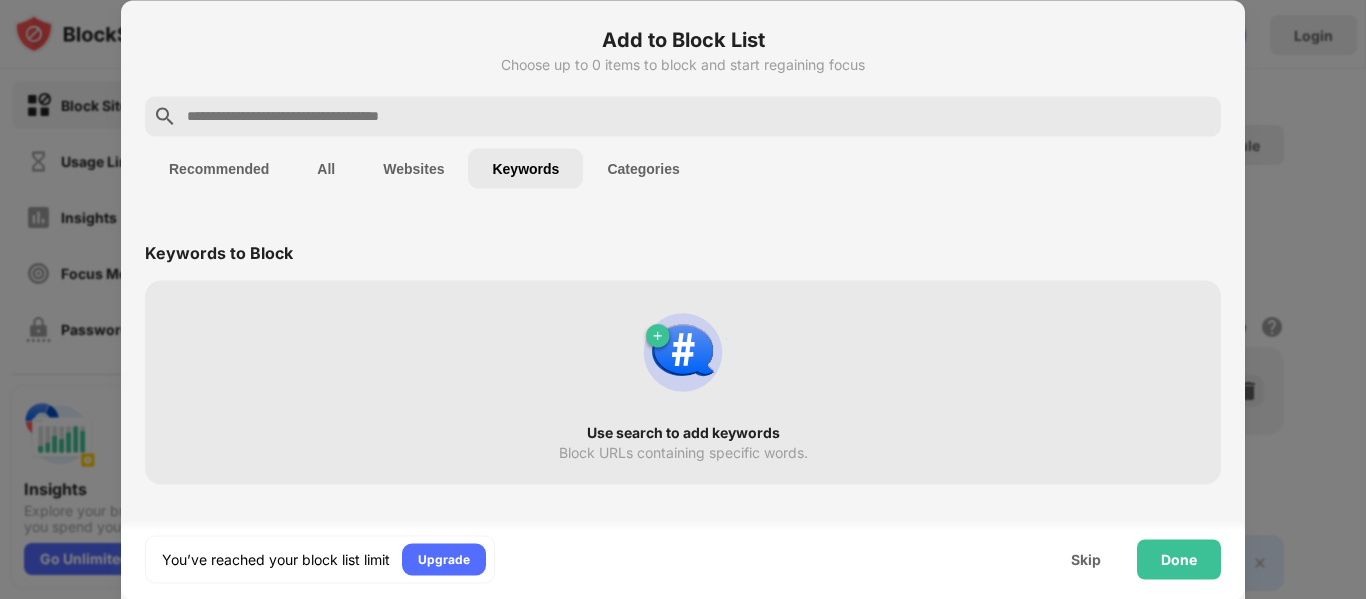 click at bounding box center [699, 116] 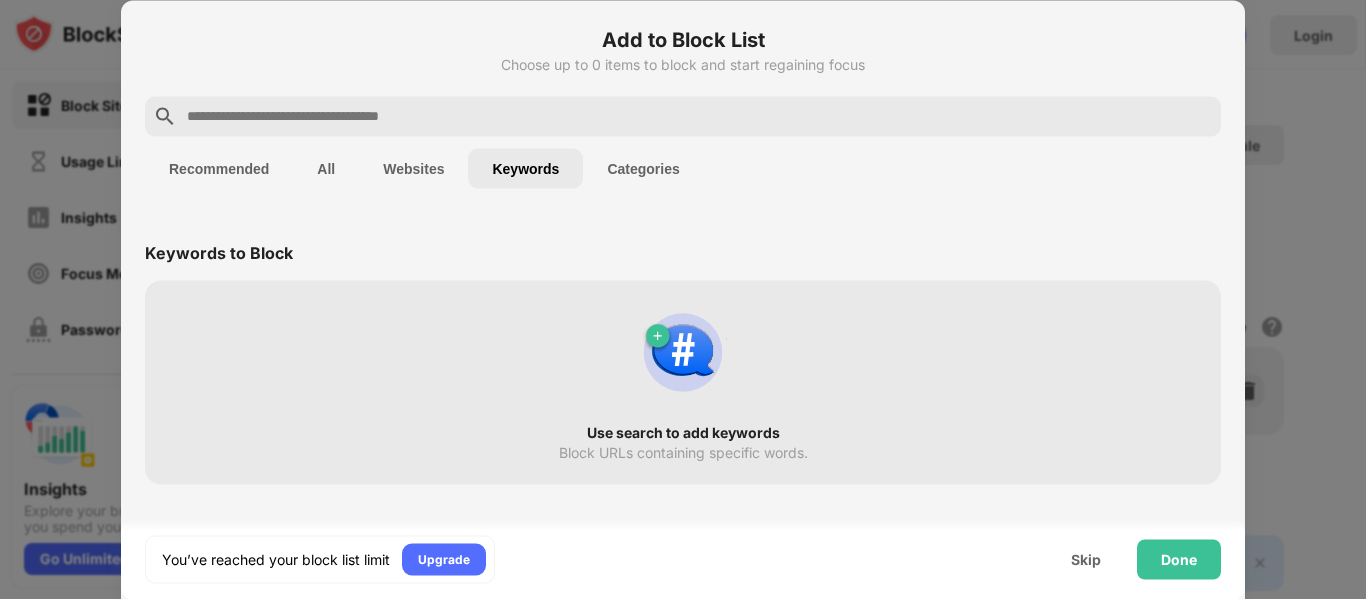 click at bounding box center (699, 116) 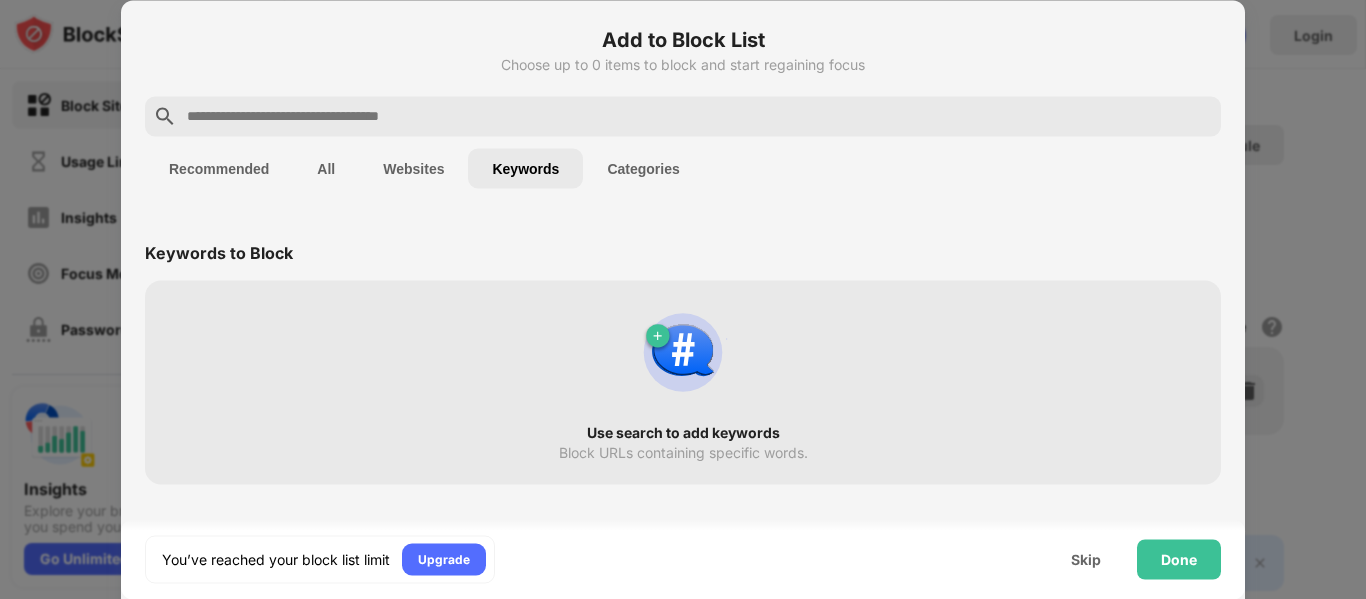 paste on "**********" 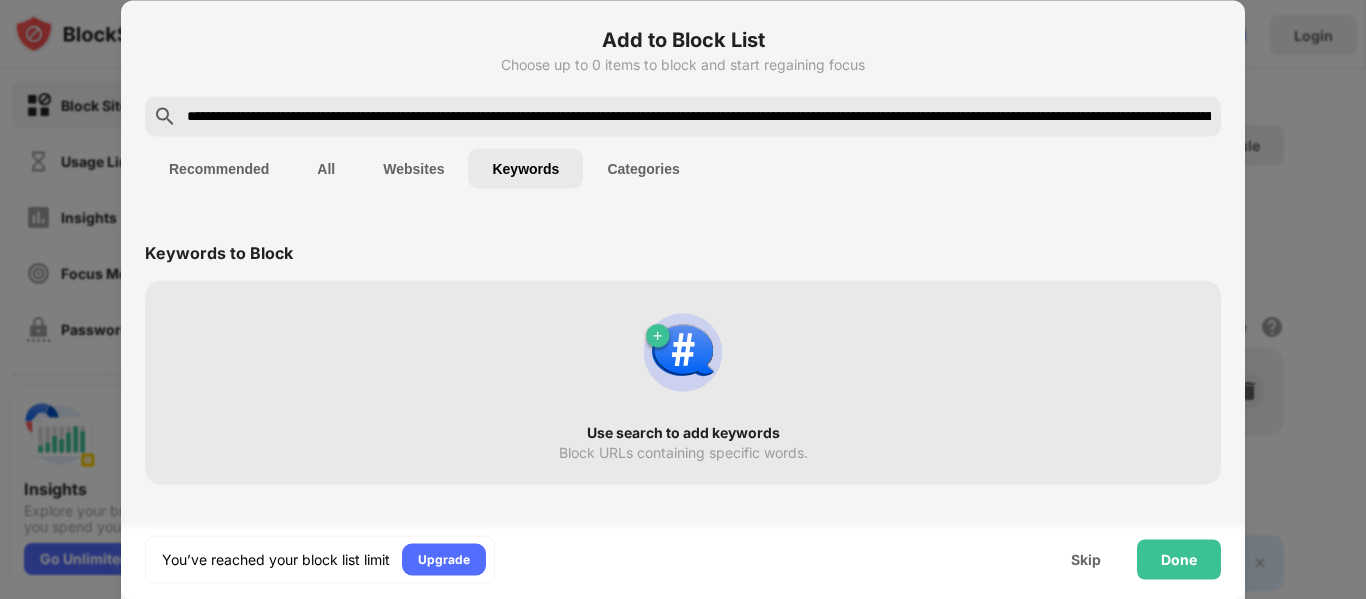 scroll, scrollTop: 0, scrollLeft: 2234, axis: horizontal 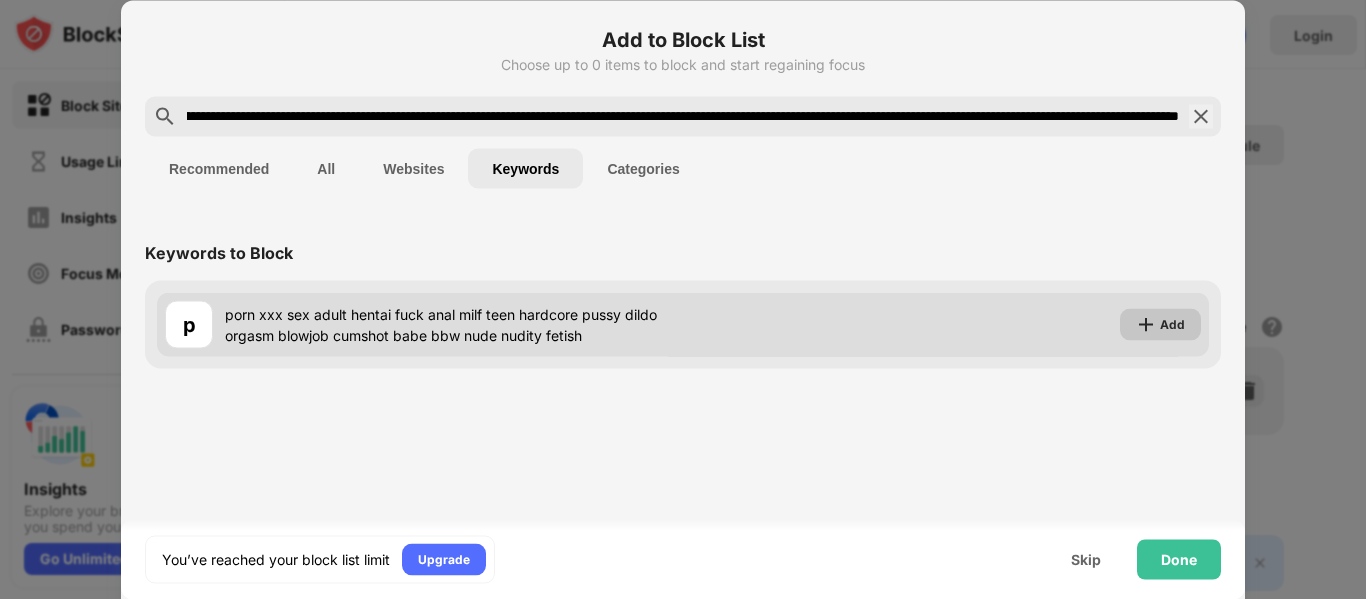 type on "**********" 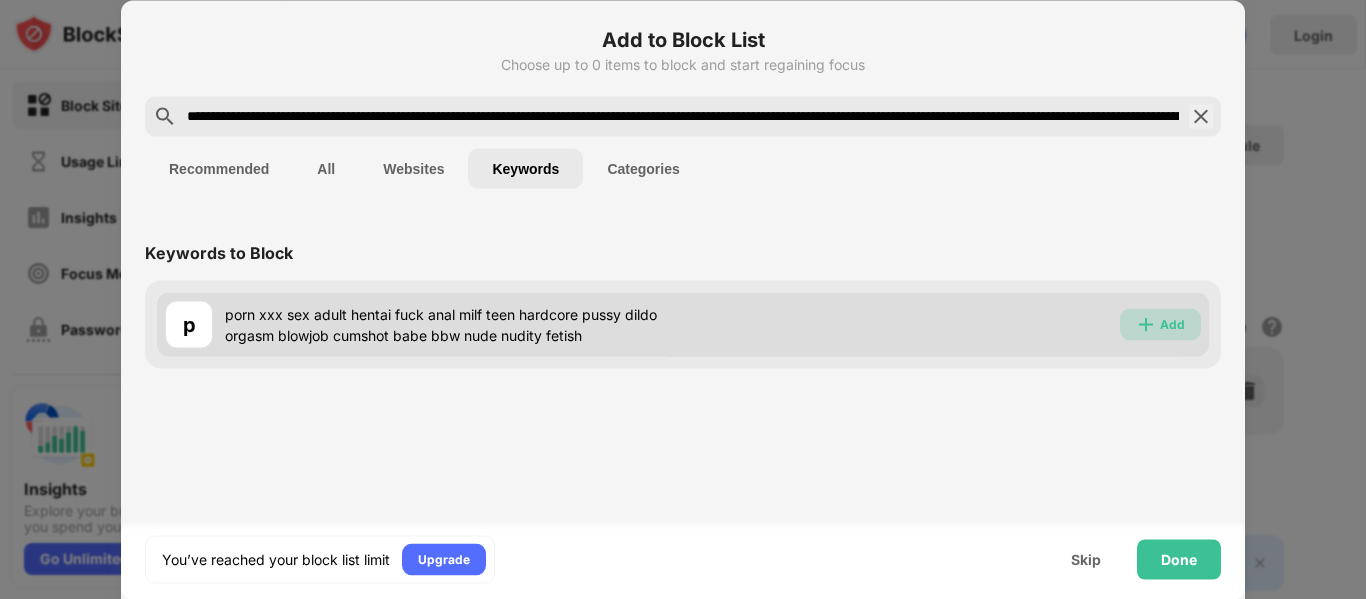click on "Add" at bounding box center [1172, 324] 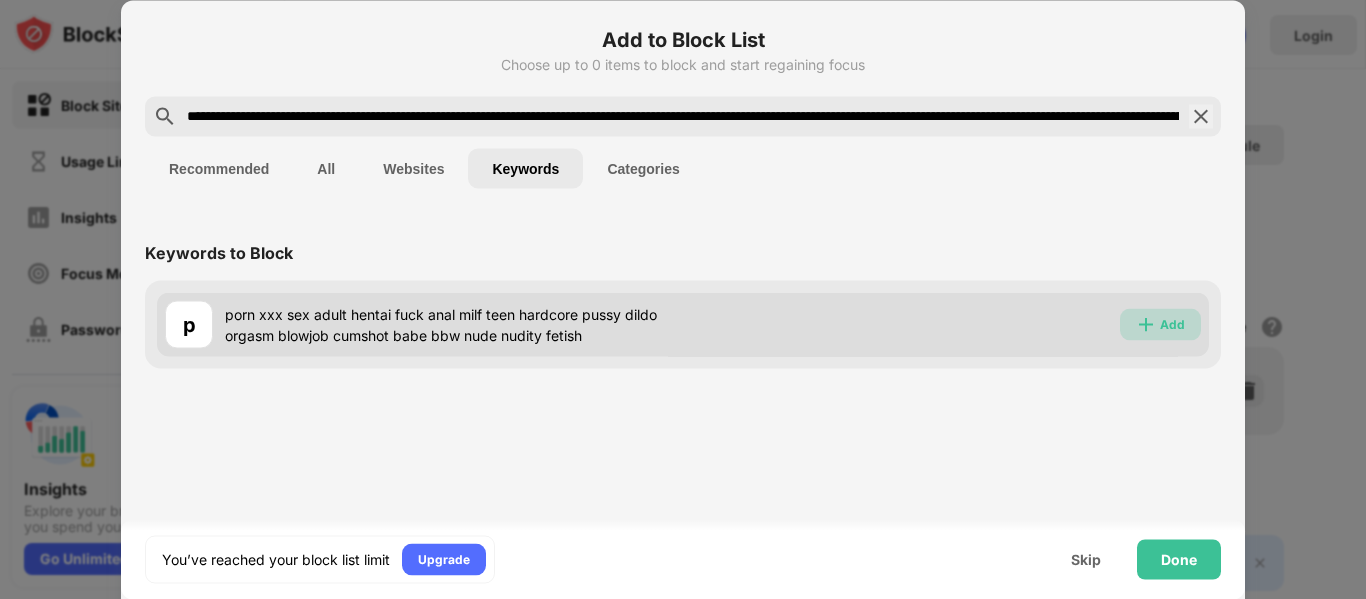 click on "Add" at bounding box center (1172, 324) 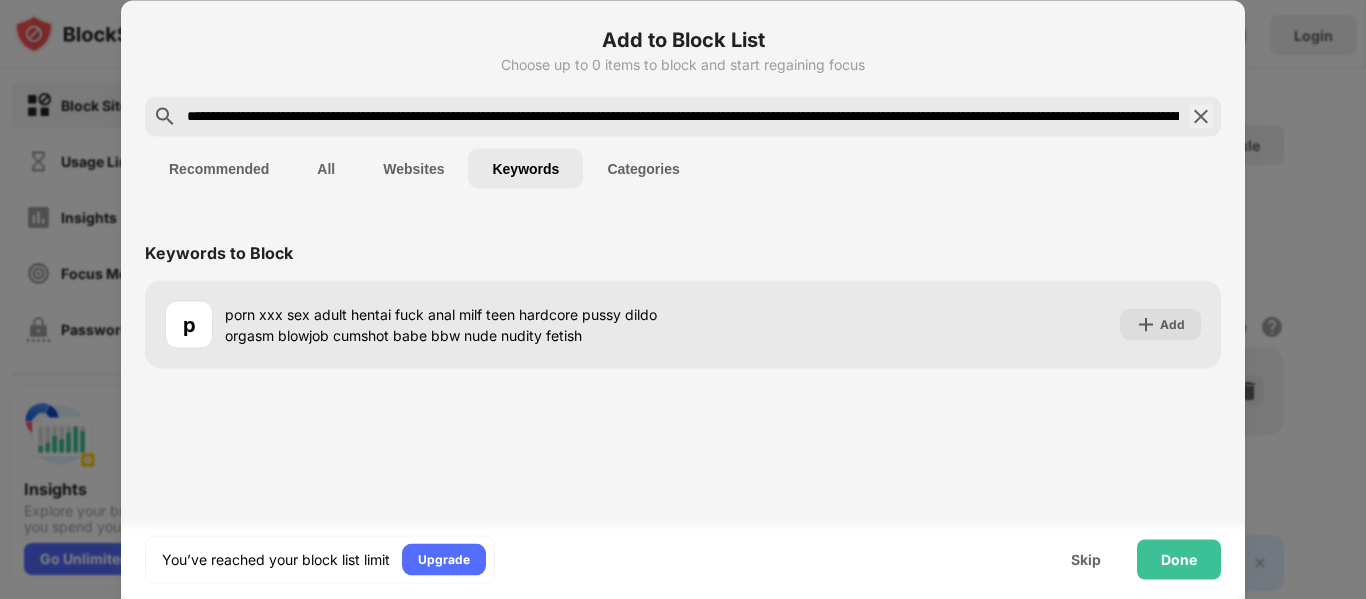 click at bounding box center [1201, 116] 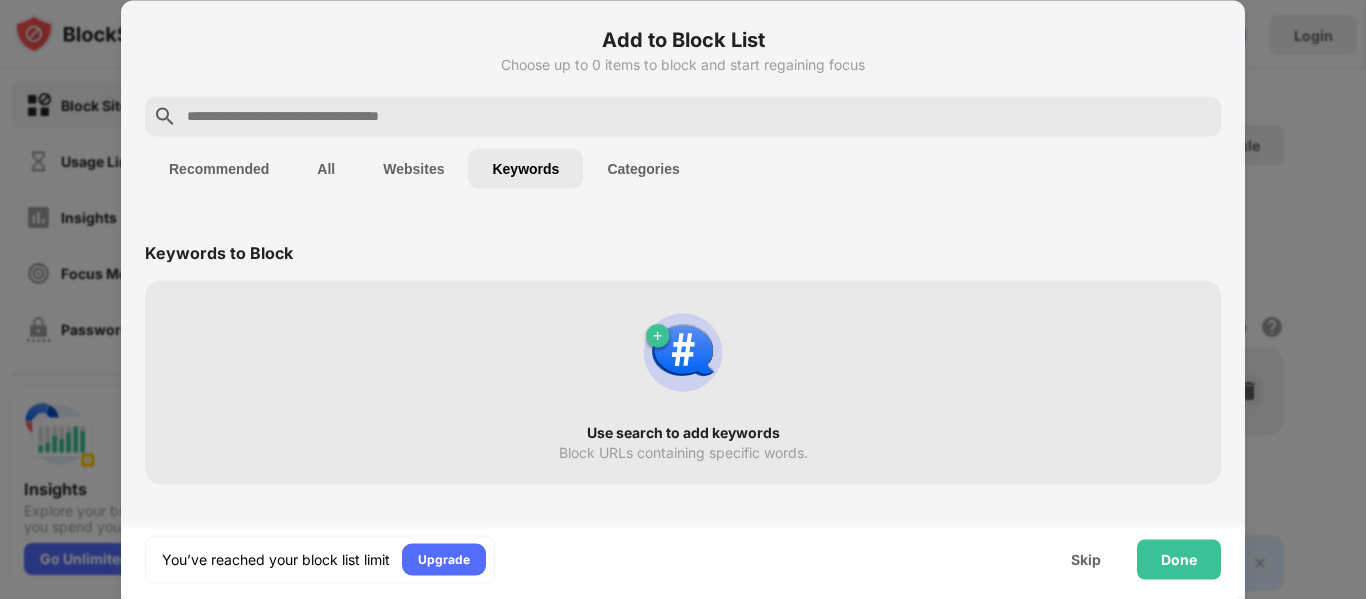 click at bounding box center [699, 116] 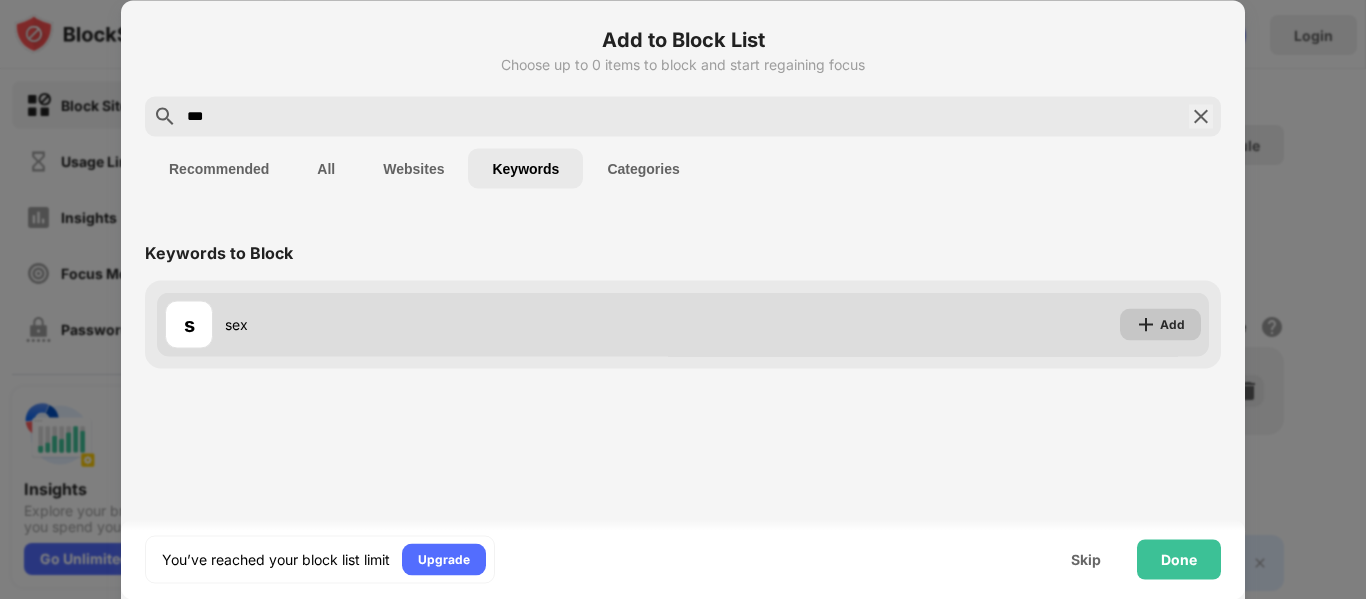 type on "***" 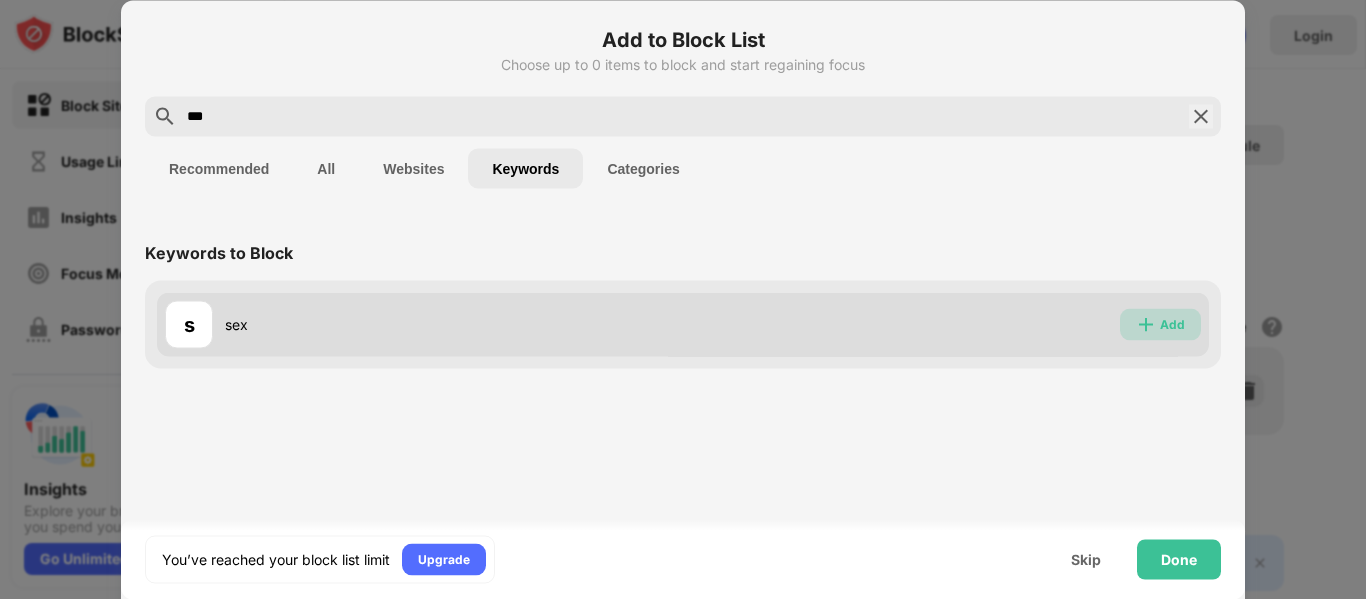 click on "Add" at bounding box center [1172, 324] 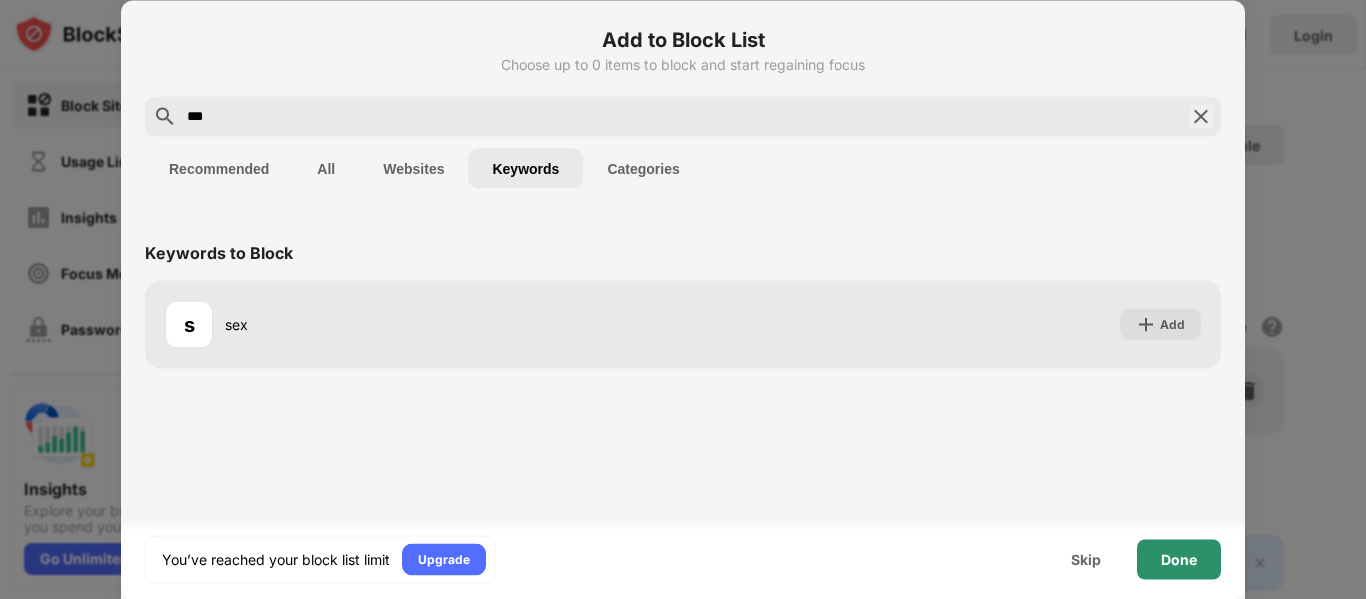 click on "Done" at bounding box center [1179, 559] 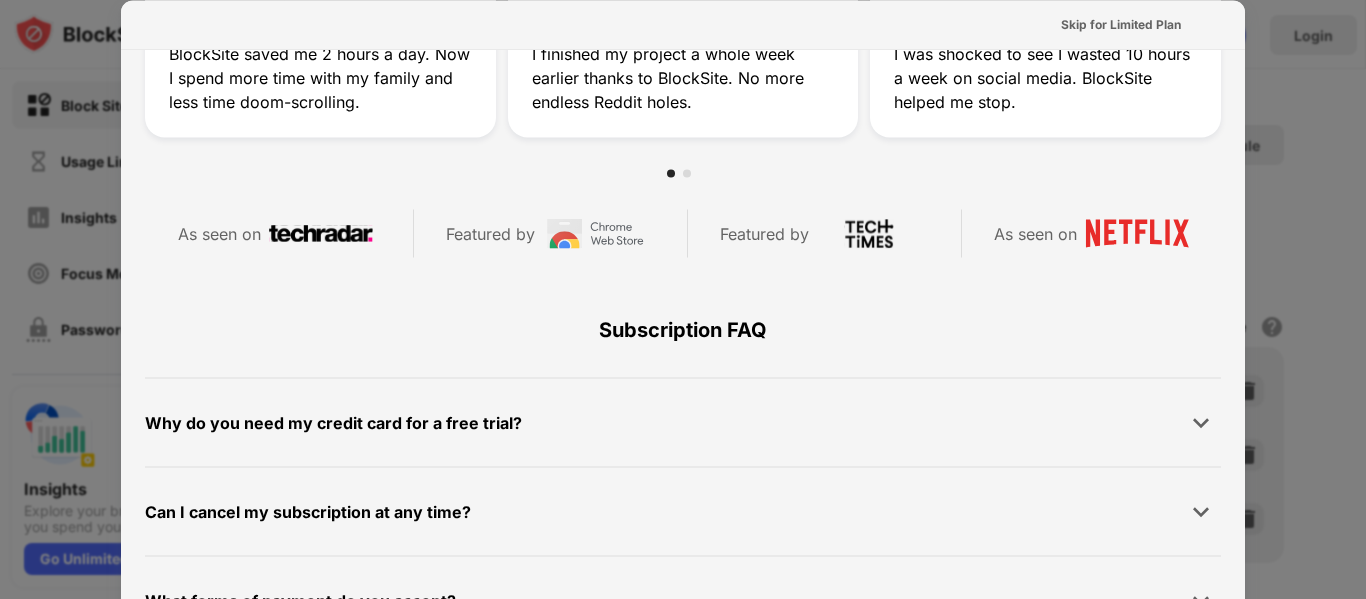 scroll, scrollTop: 785, scrollLeft: 0, axis: vertical 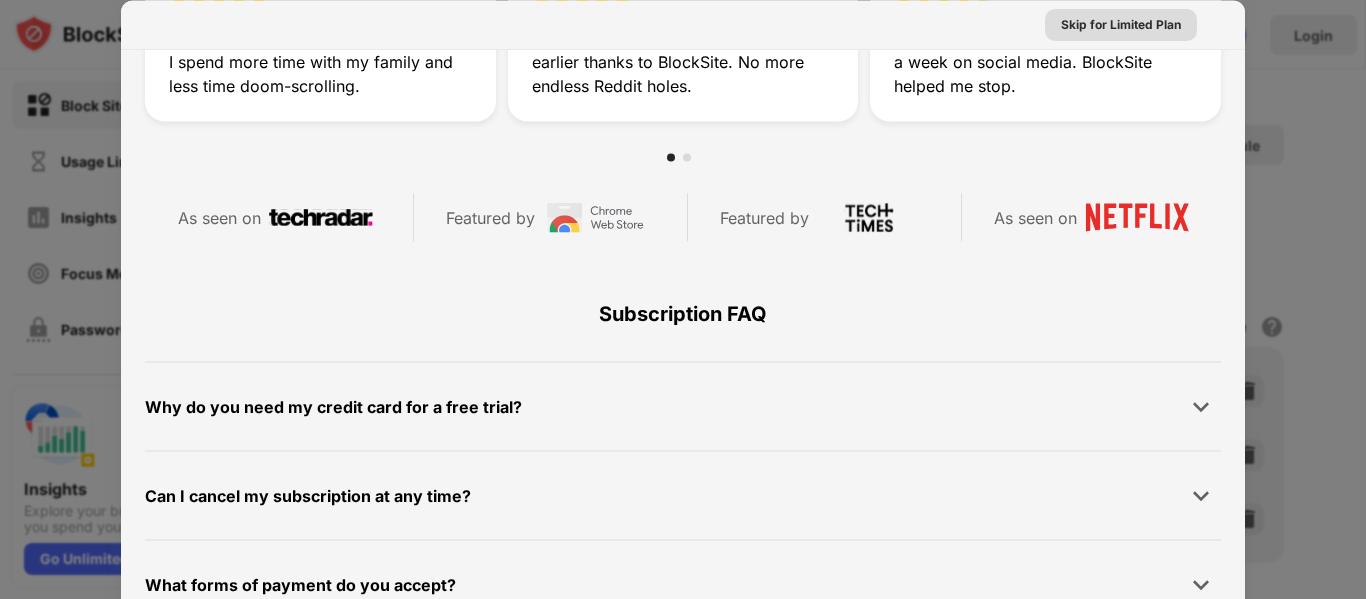 click on "Skip for Limited Plan" at bounding box center (1121, 24) 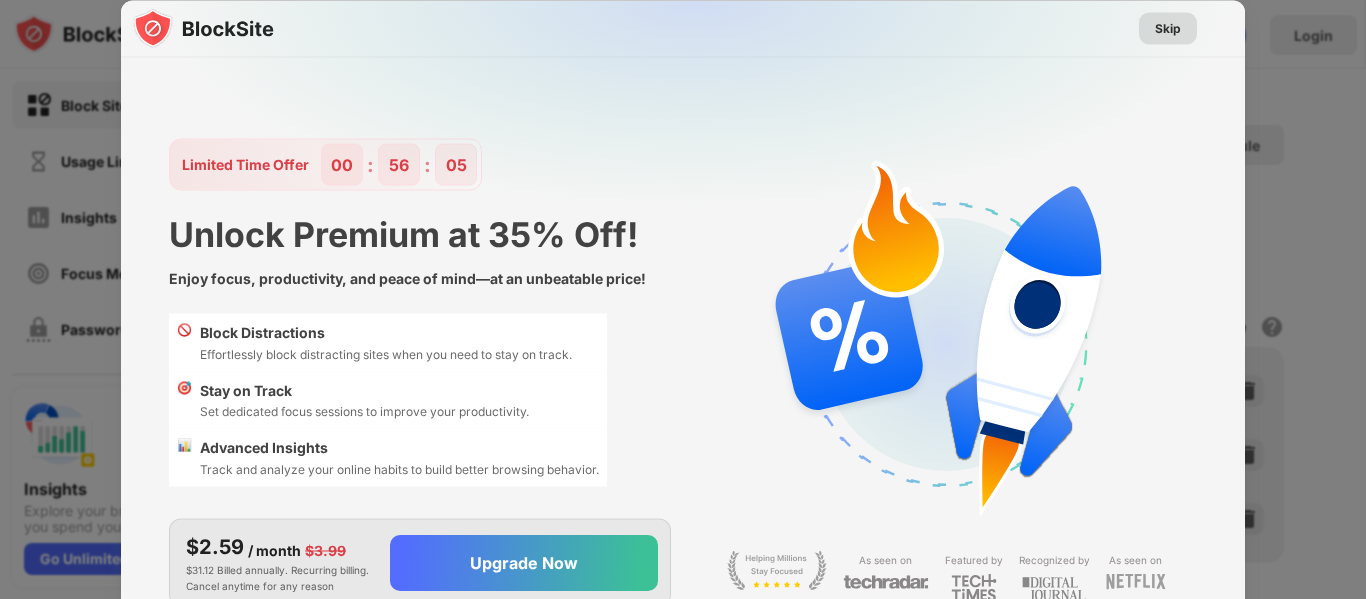 scroll, scrollTop: 0, scrollLeft: 0, axis: both 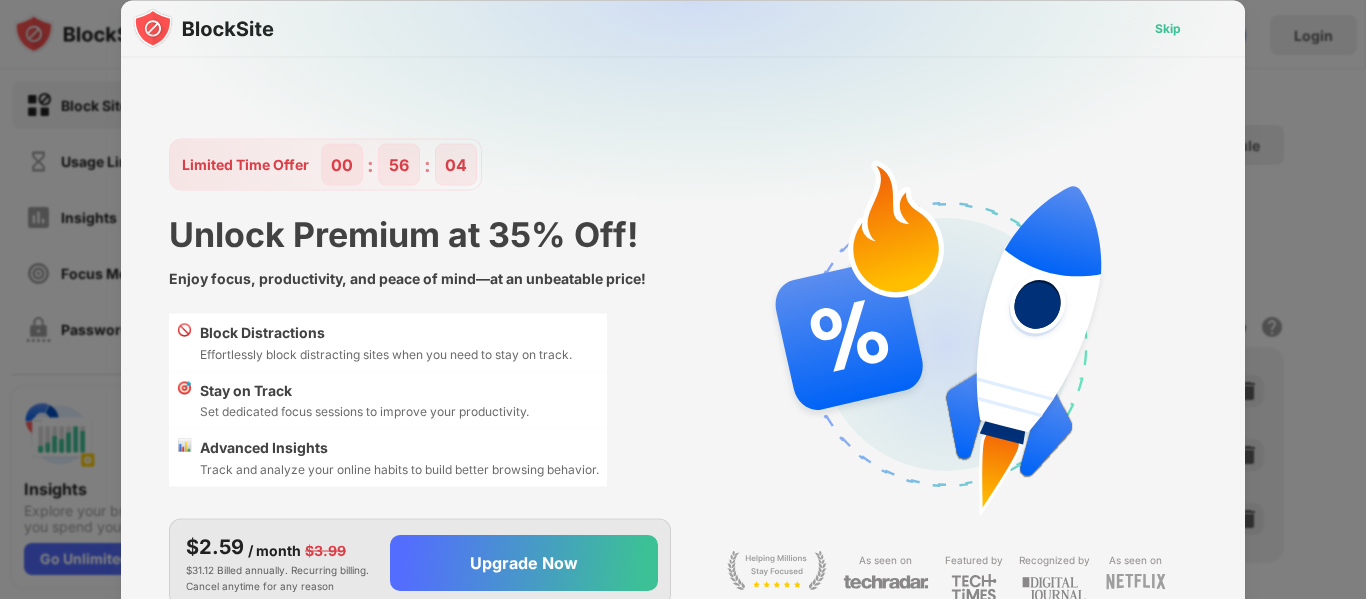 click on "Skip" at bounding box center (1168, 28) 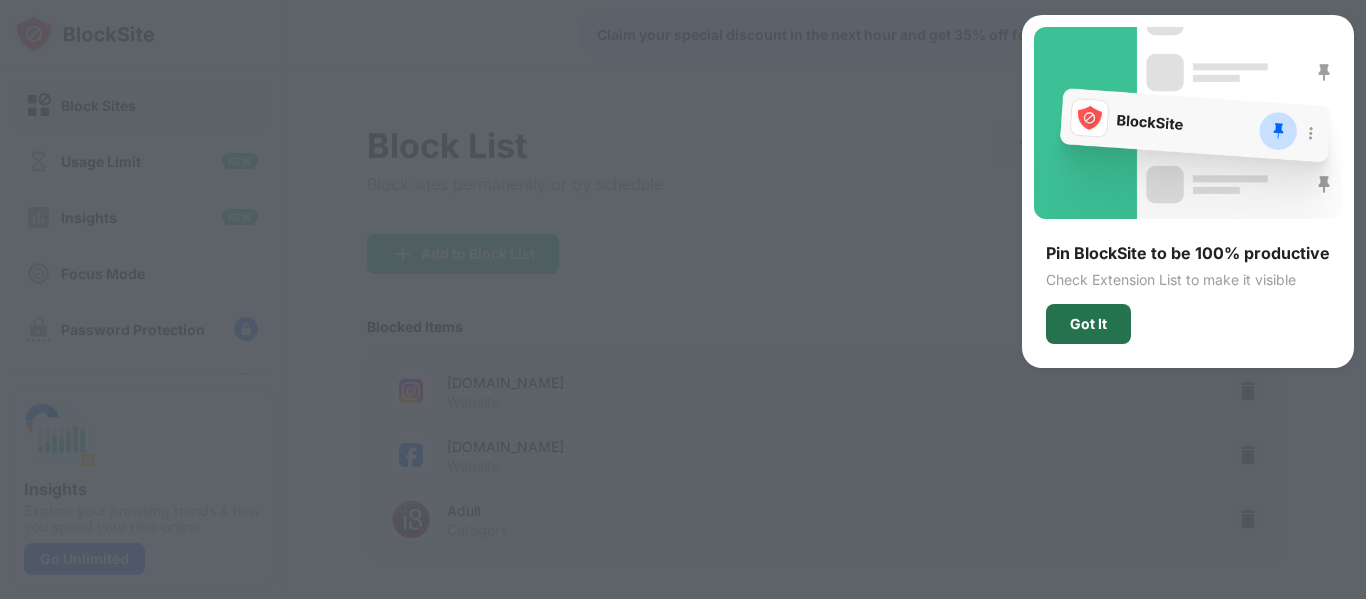 click on "Got It" at bounding box center [1088, 324] 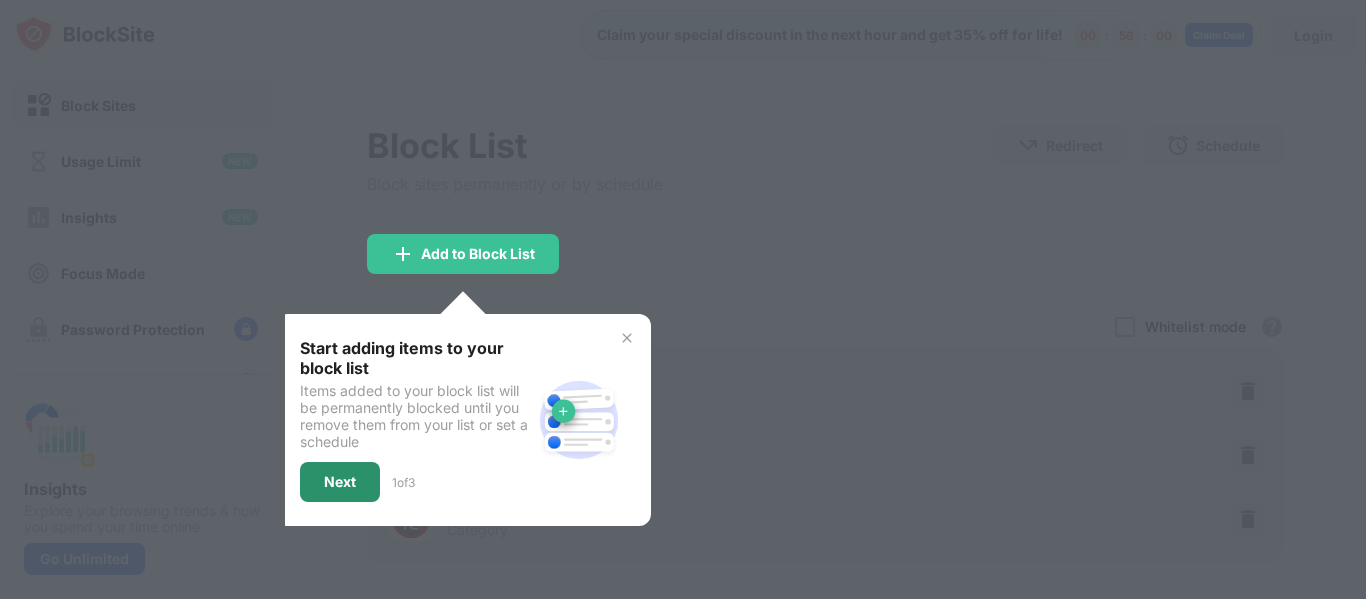 click on "Next" at bounding box center [340, 482] 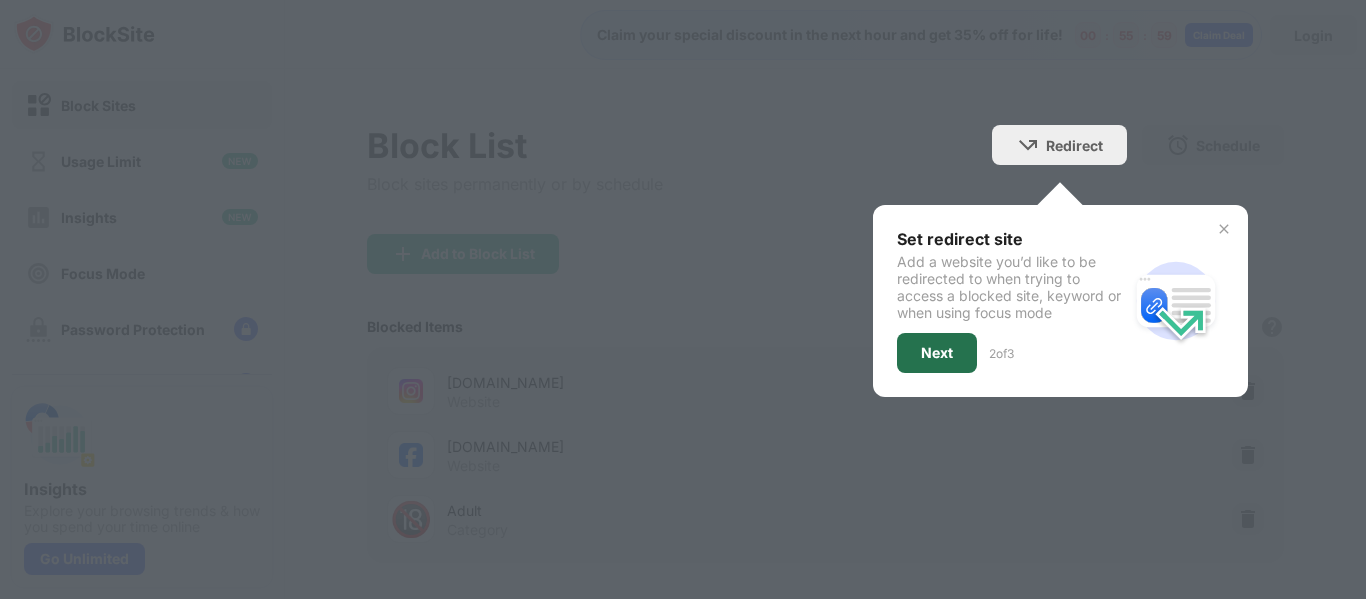 click on "Next" at bounding box center (937, 353) 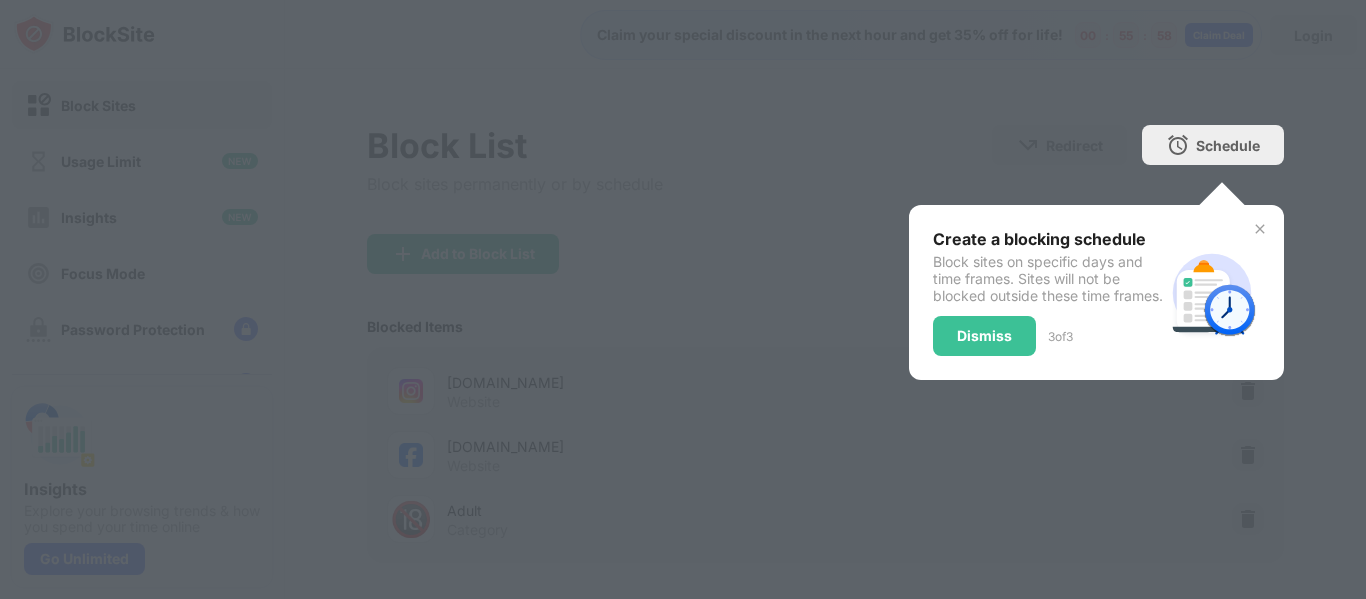 click on "Dismiss" at bounding box center [984, 336] 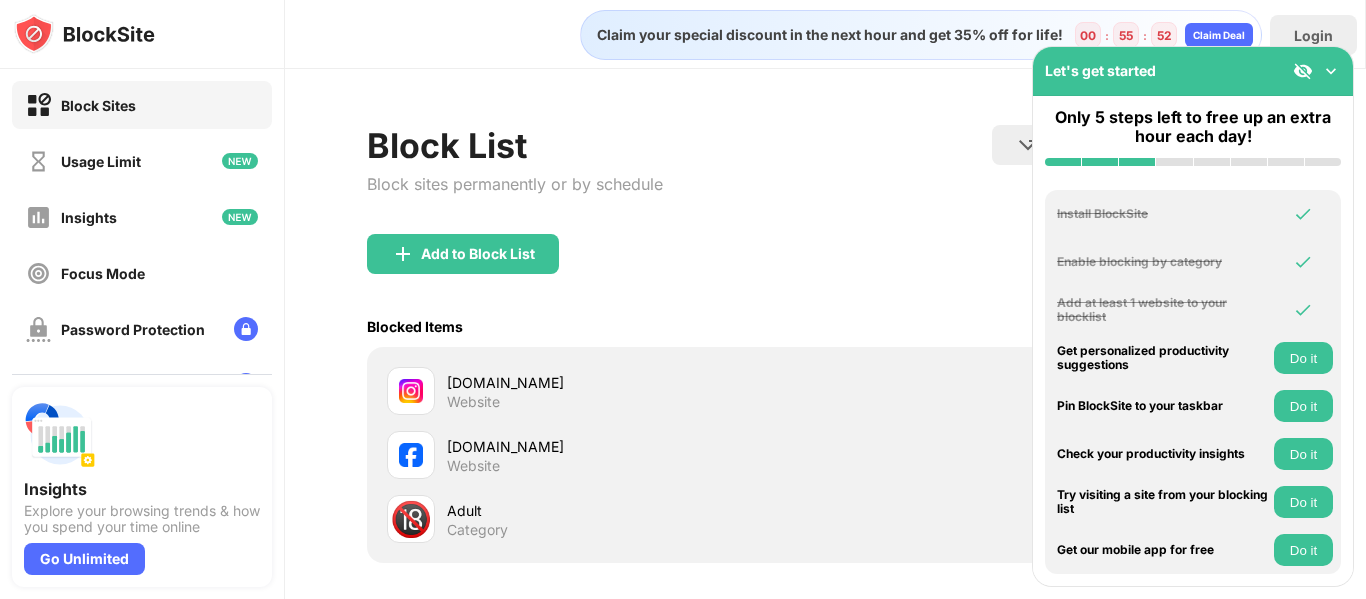 click on "Do it" at bounding box center [1303, 358] 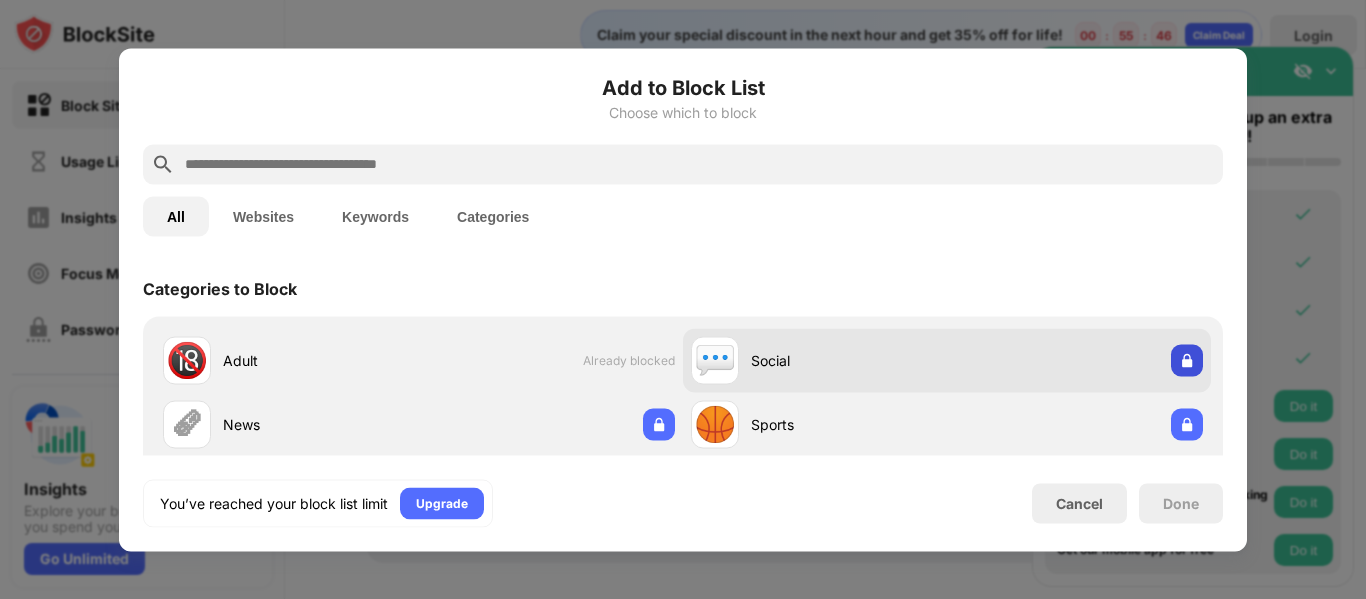 click at bounding box center (1187, 360) 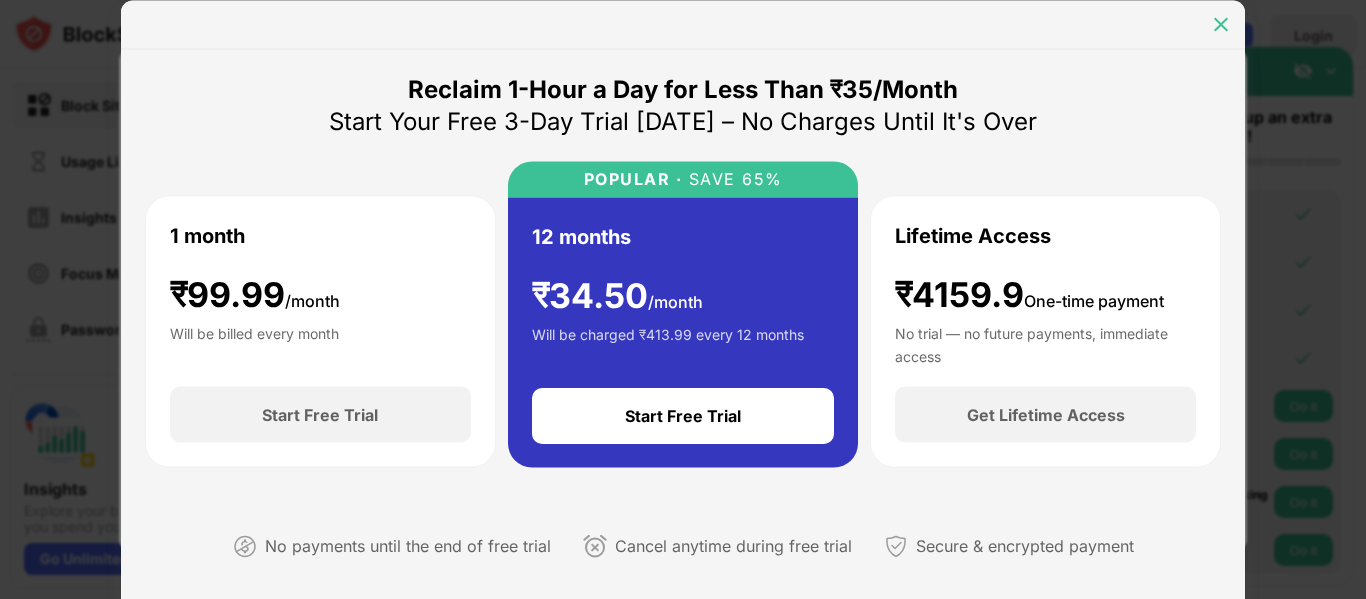 click at bounding box center [1221, 24] 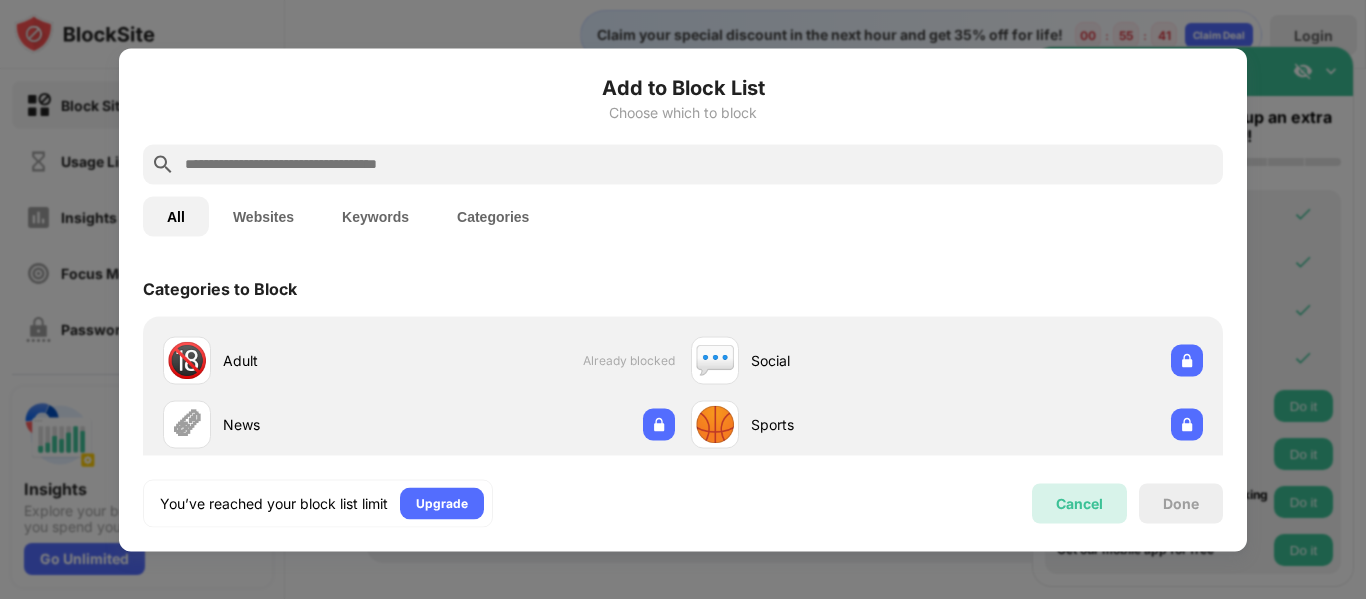 click on "Cancel" at bounding box center (1079, 503) 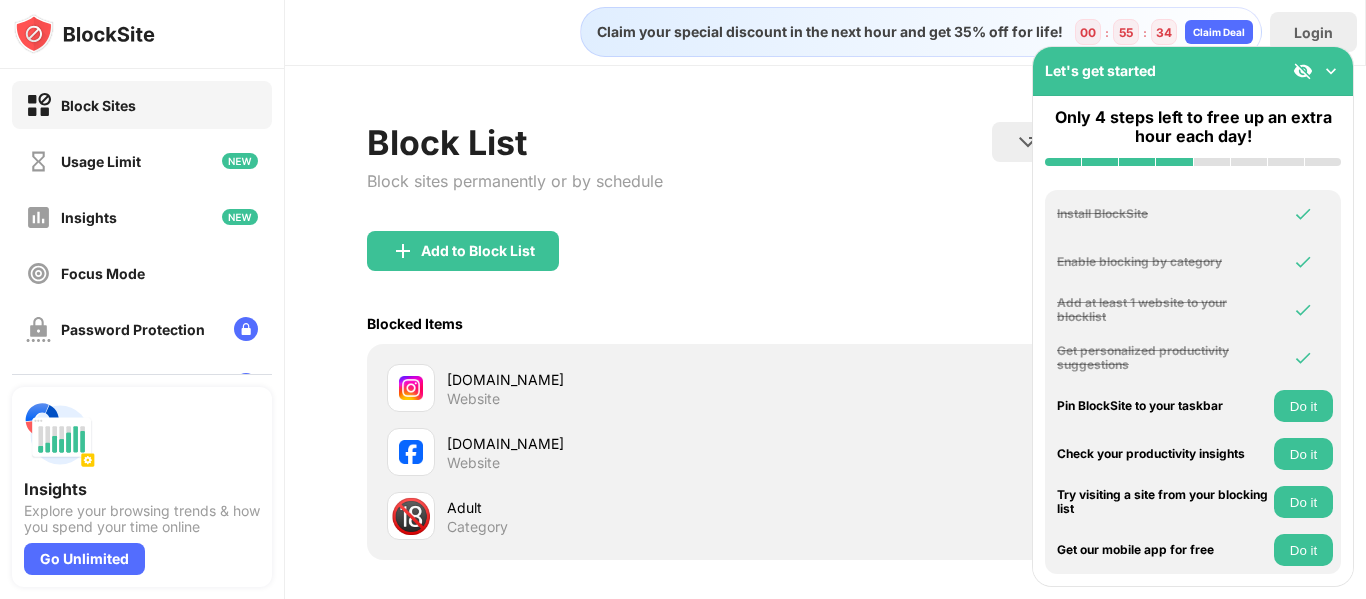 scroll, scrollTop: 0, scrollLeft: 0, axis: both 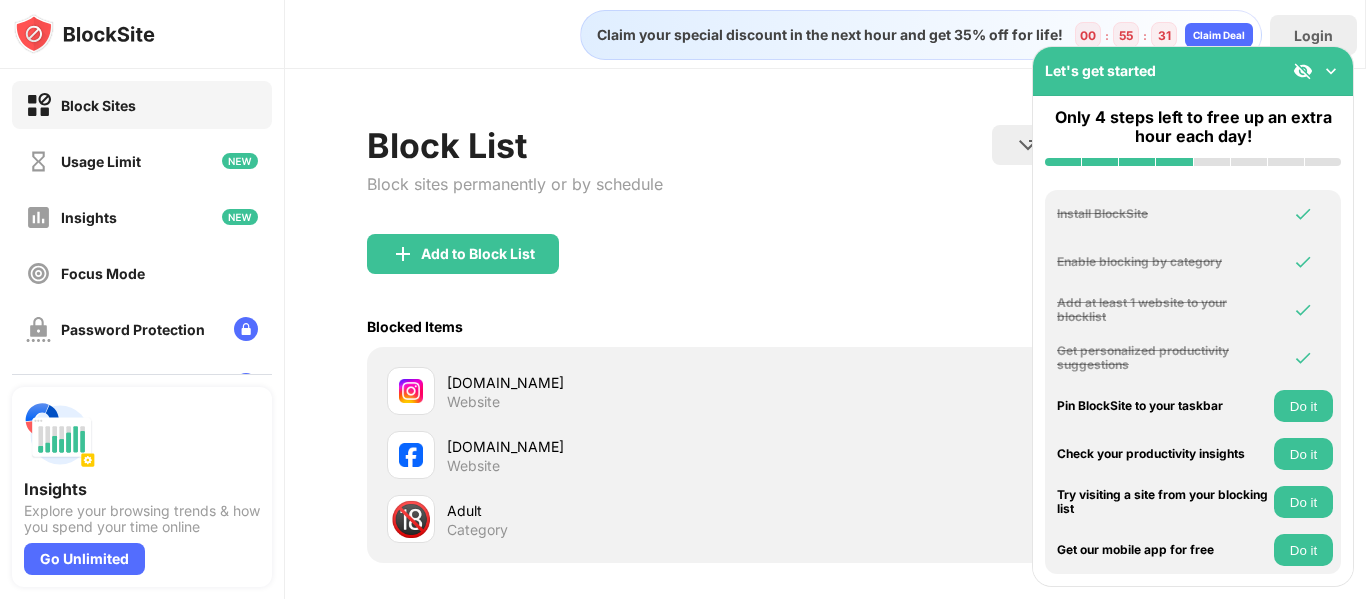 click at bounding box center (1331, 71) 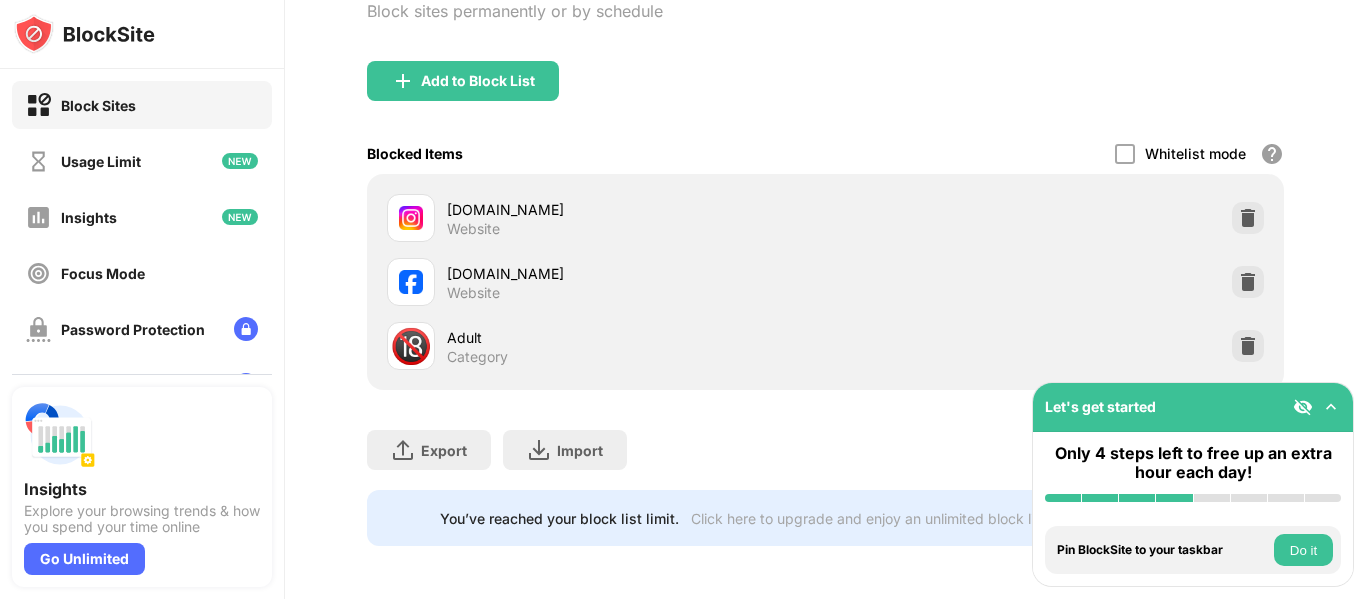 scroll, scrollTop: 191, scrollLeft: 0, axis: vertical 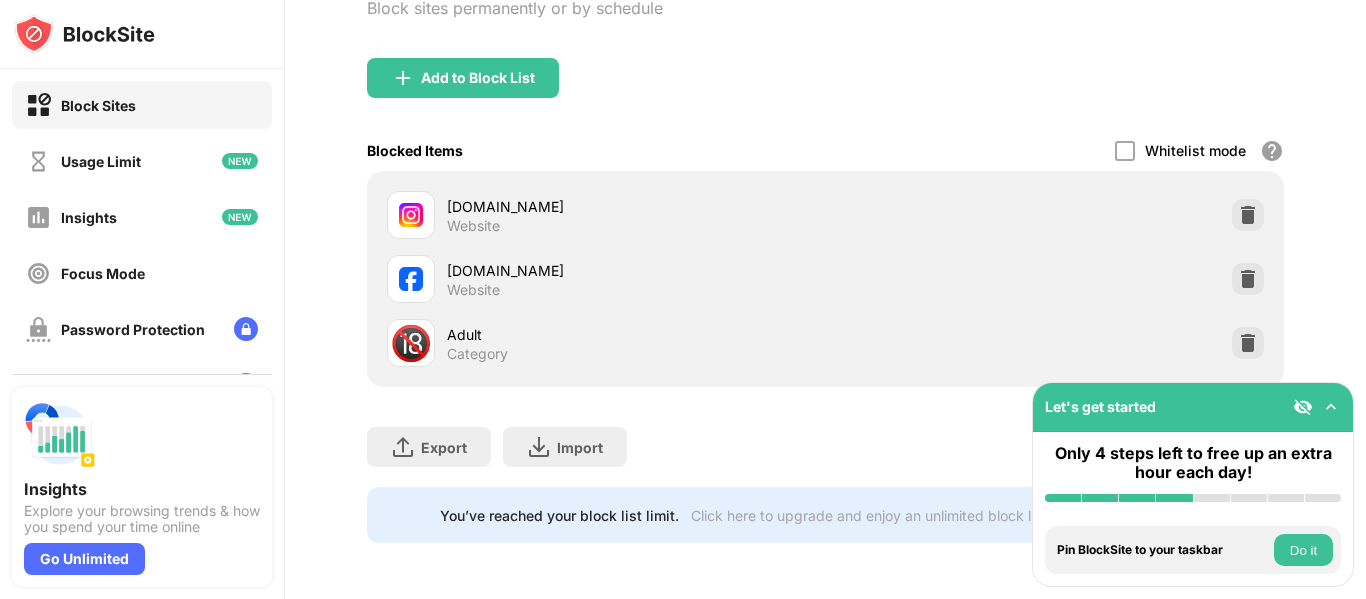 click on "Do it" at bounding box center [1303, 550] 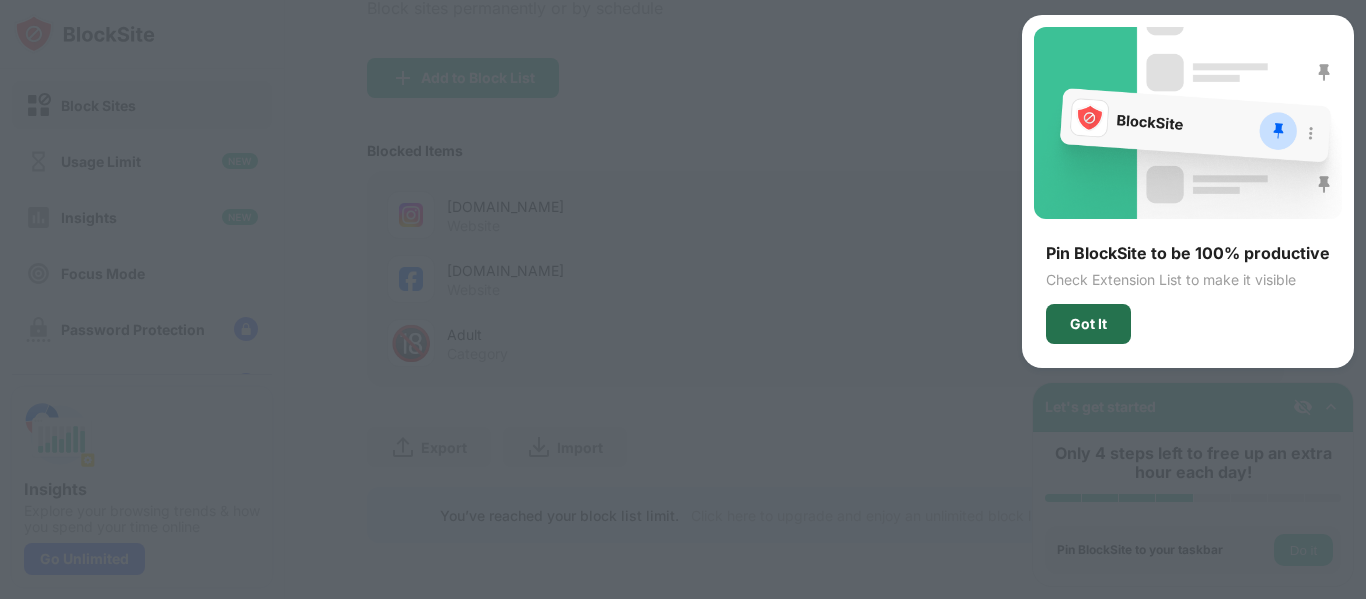 click on "Got It" at bounding box center [1088, 324] 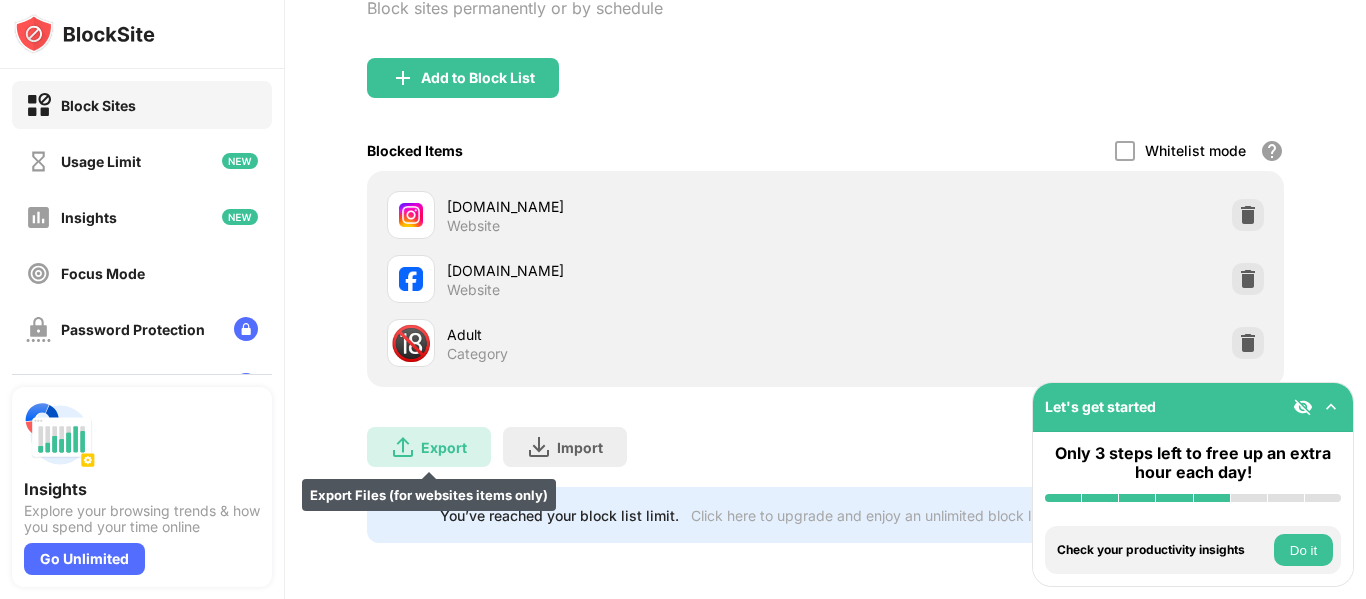 click on "Export Export Files (for websites items only)" at bounding box center [429, 447] 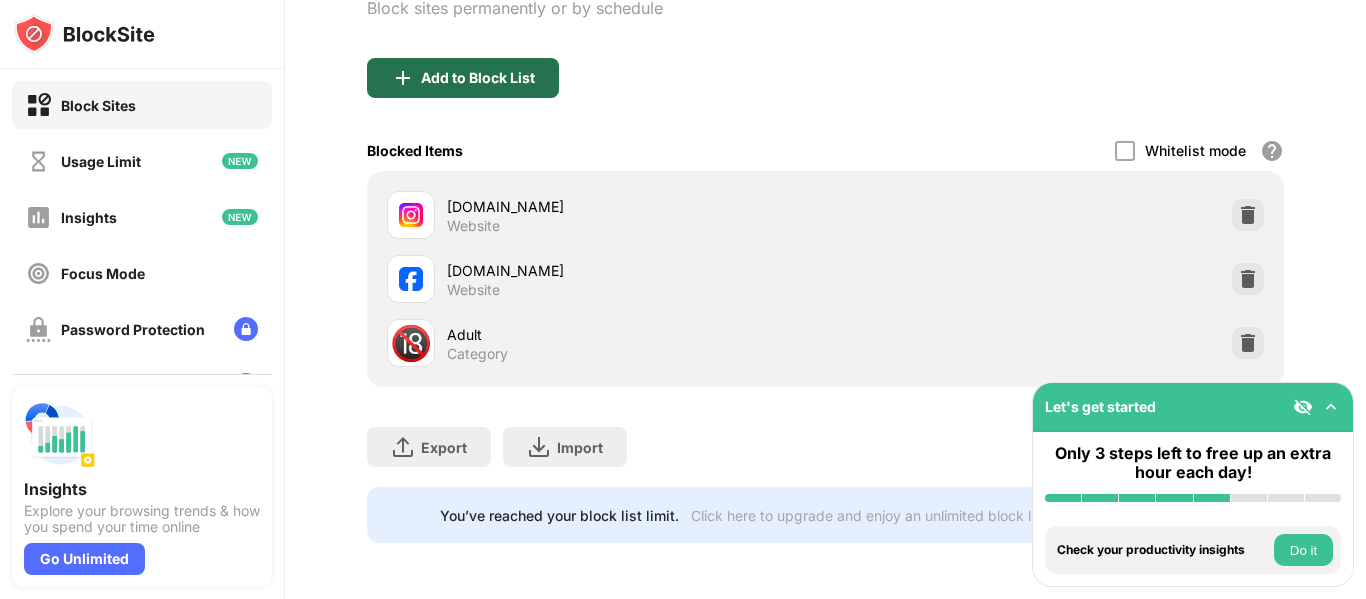 click on "Add to Block List" at bounding box center [478, 78] 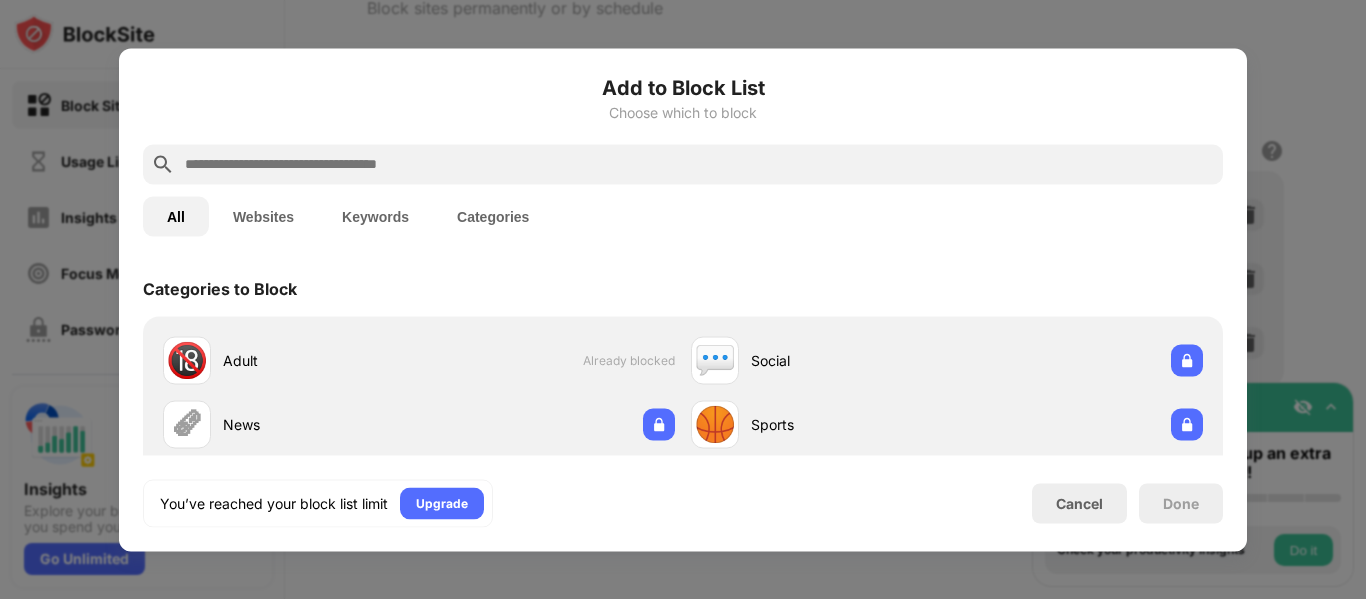 click on "Websites" at bounding box center (263, 216) 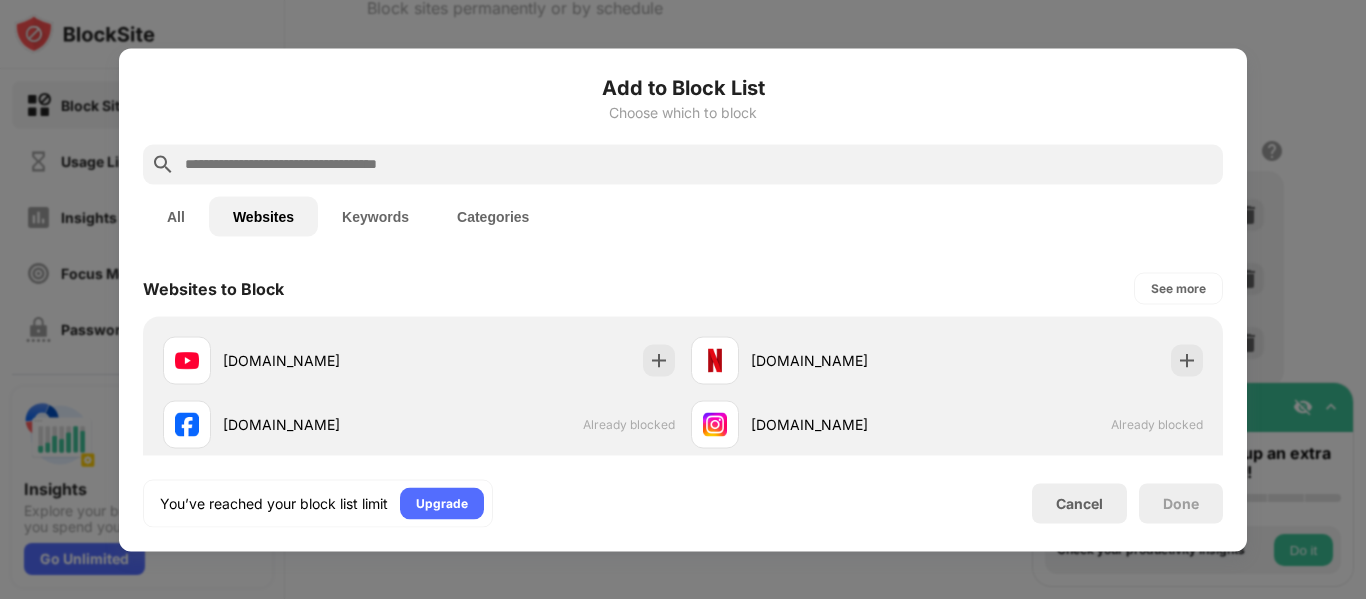 click on "Keywords" at bounding box center (375, 216) 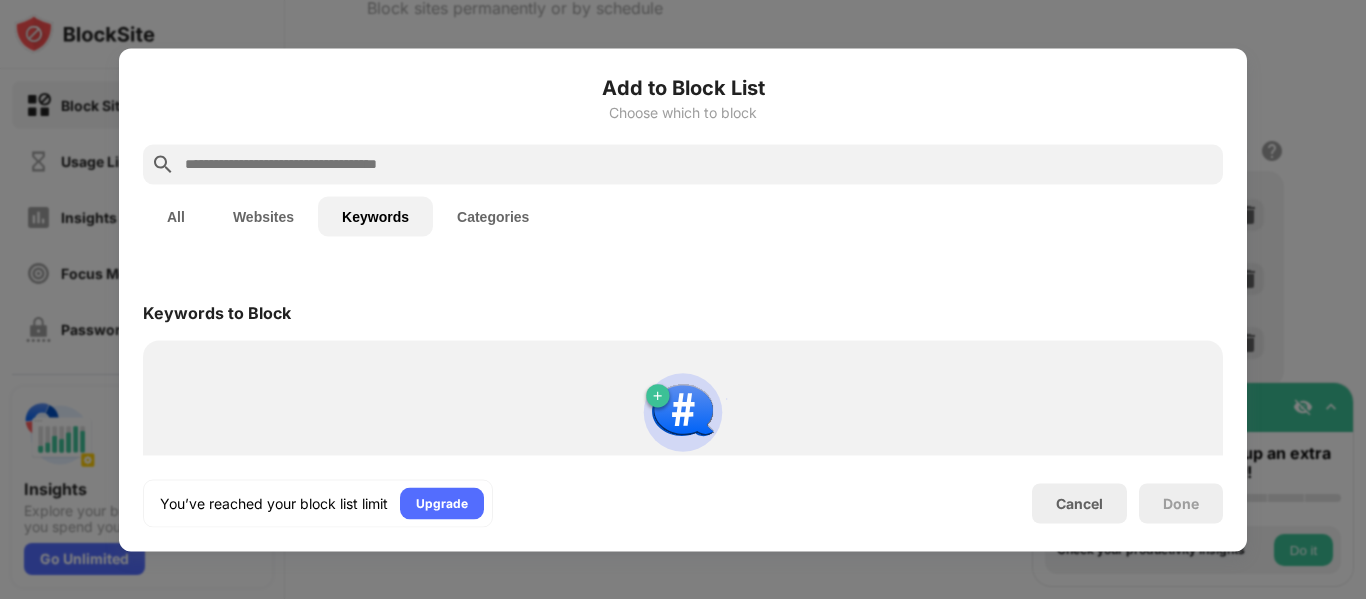 click on "Websites" at bounding box center [263, 216] 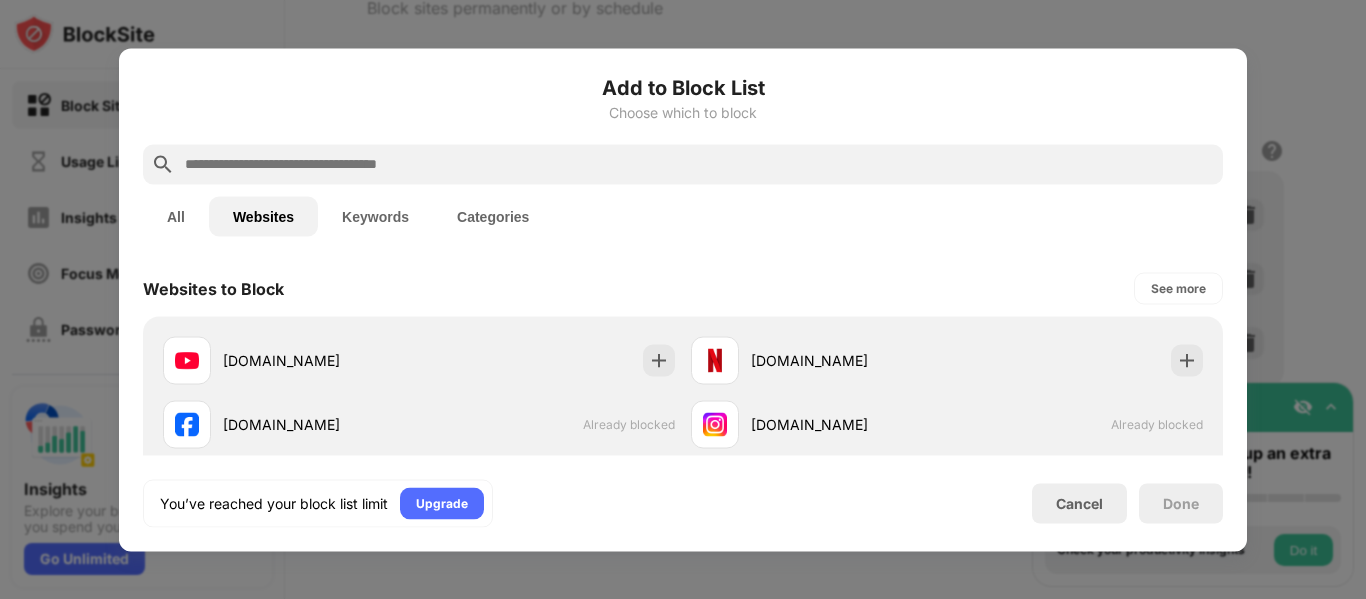drag, startPoint x: 1238, startPoint y: 337, endPoint x: 1215, endPoint y: 433, distance: 98.71677 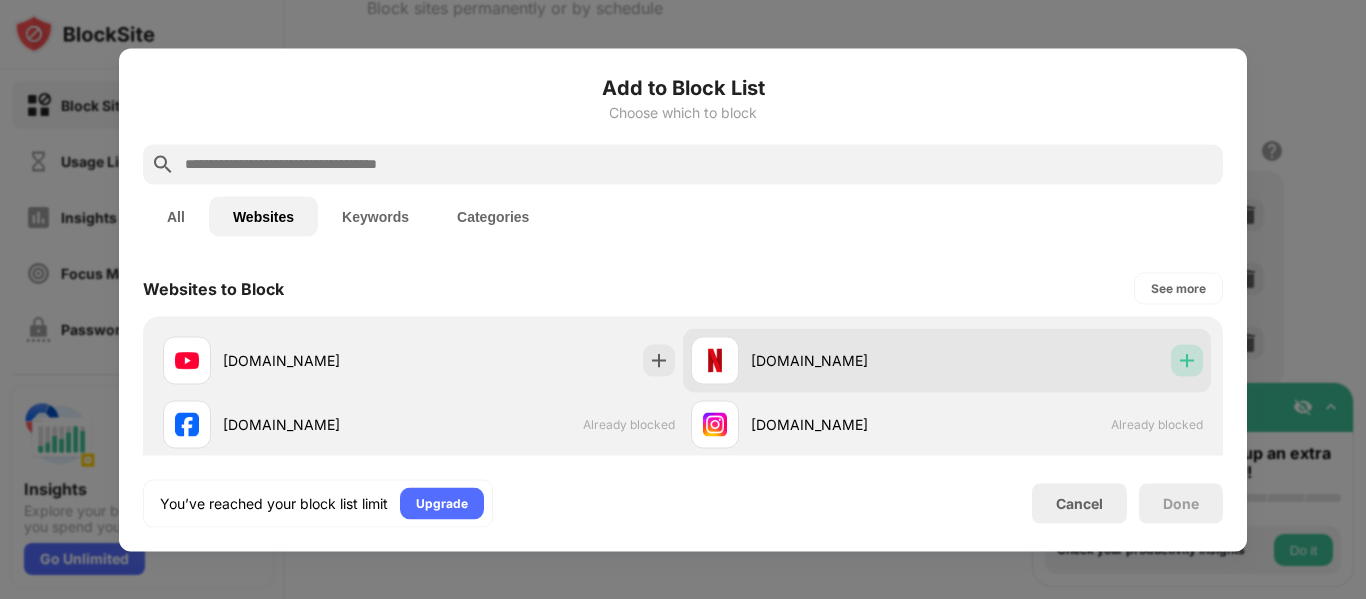 click at bounding box center [1187, 360] 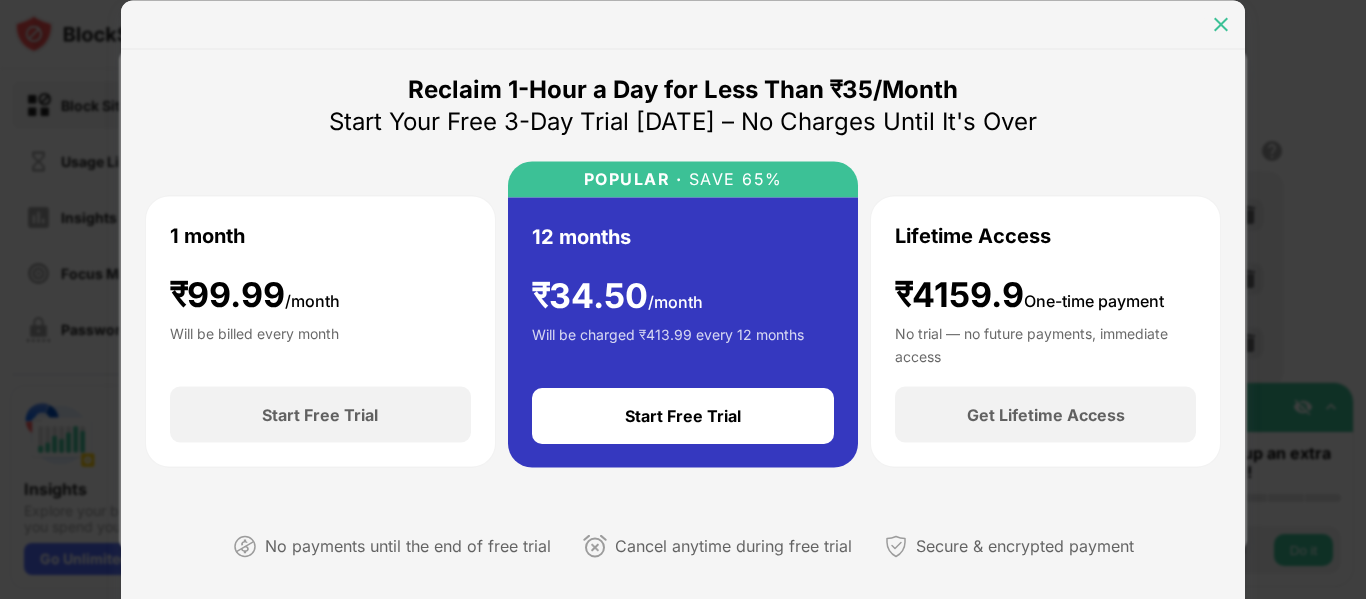 click at bounding box center [1221, 24] 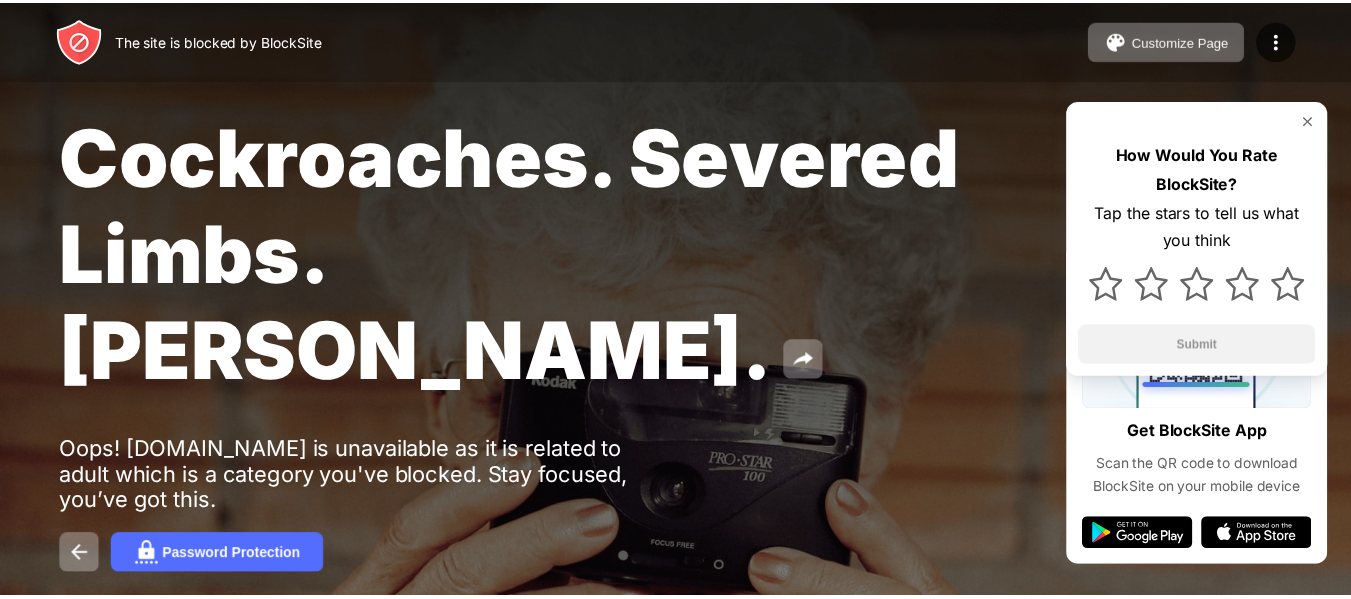 scroll, scrollTop: 0, scrollLeft: 0, axis: both 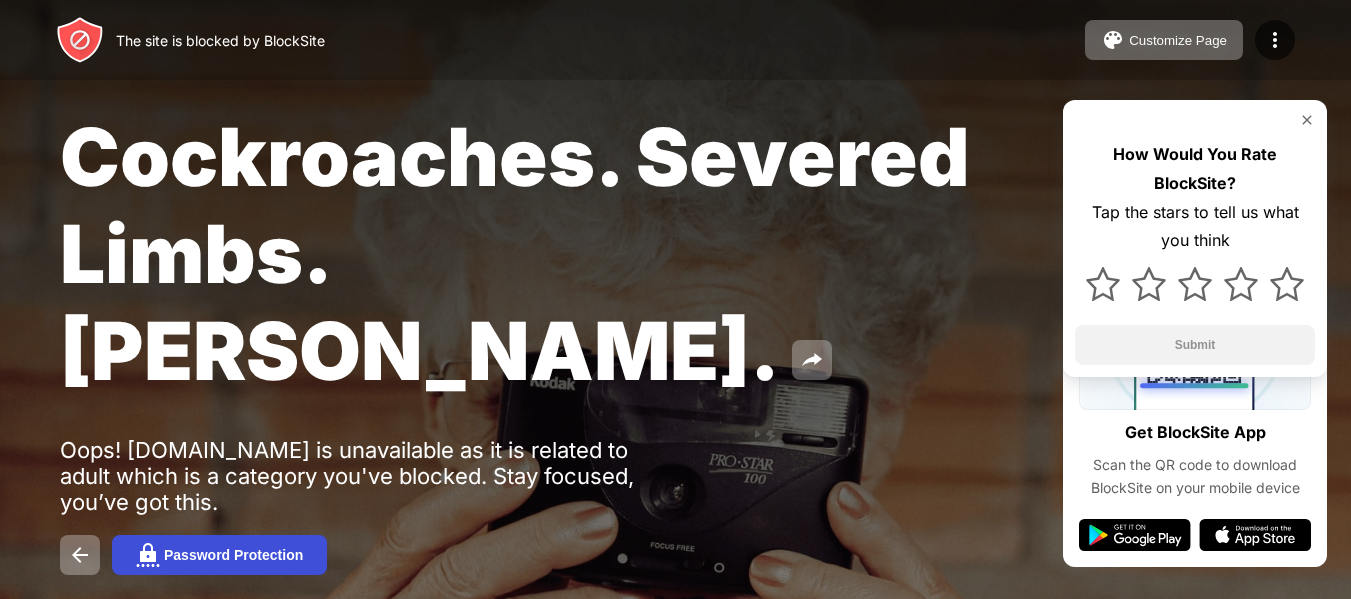 click on "Password Protection" at bounding box center [233, 555] 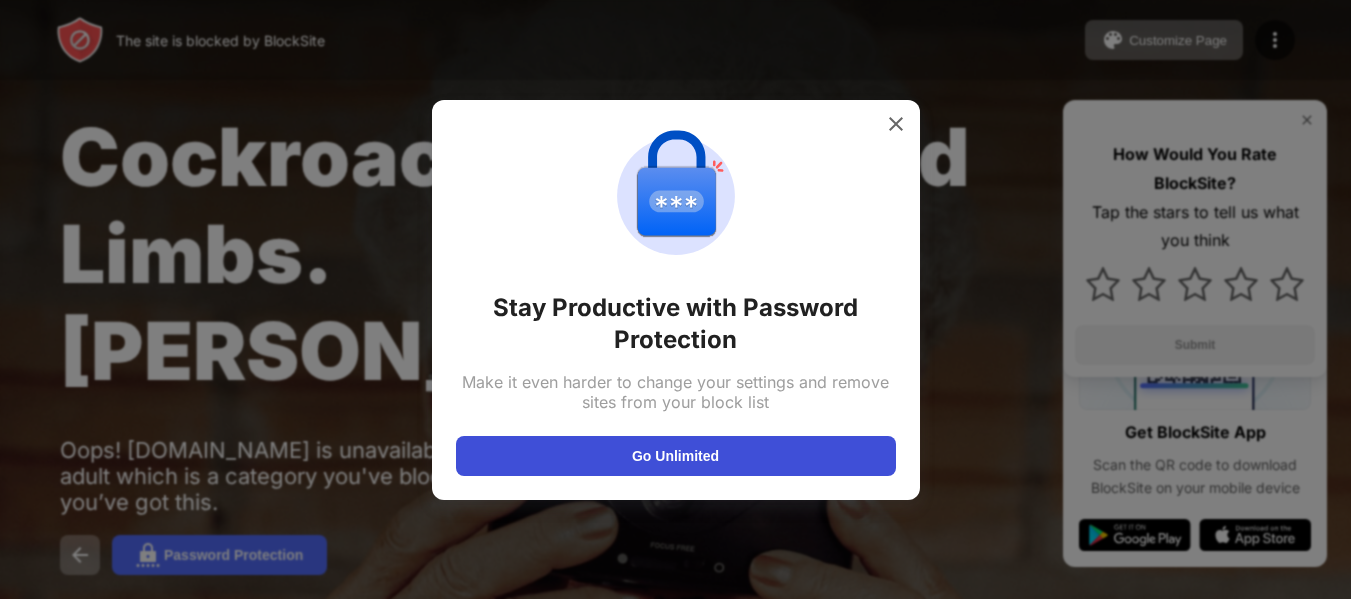 click on "Go Unlimited" at bounding box center (676, 456) 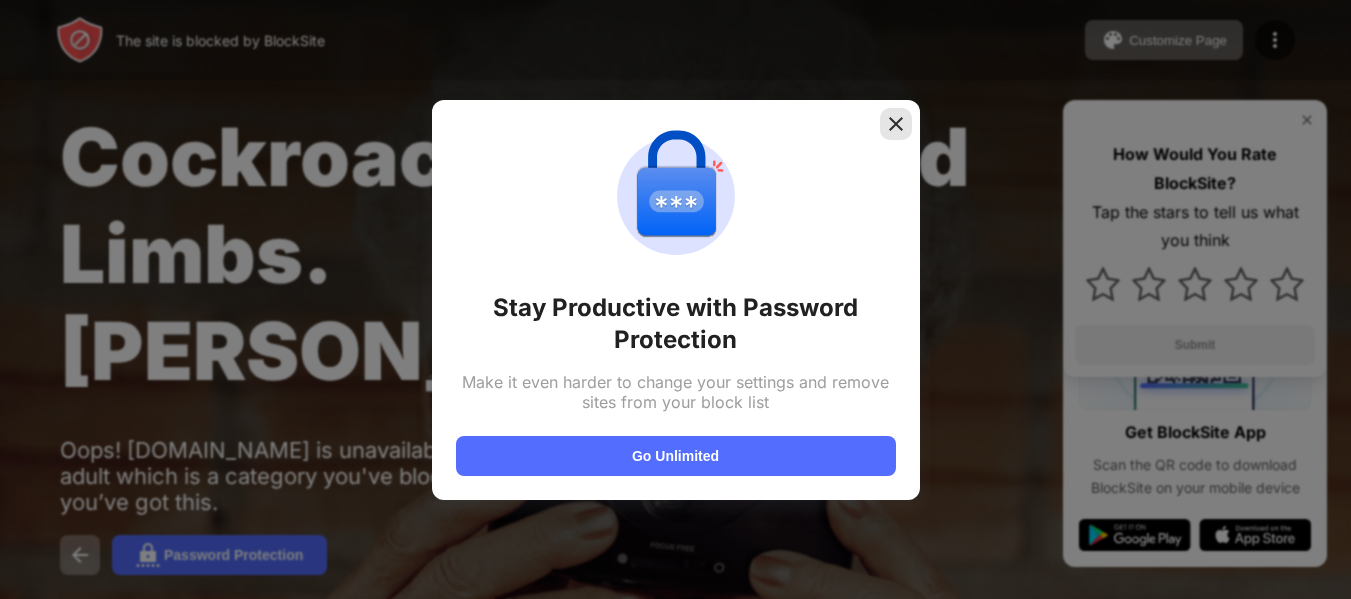 click at bounding box center [896, 124] 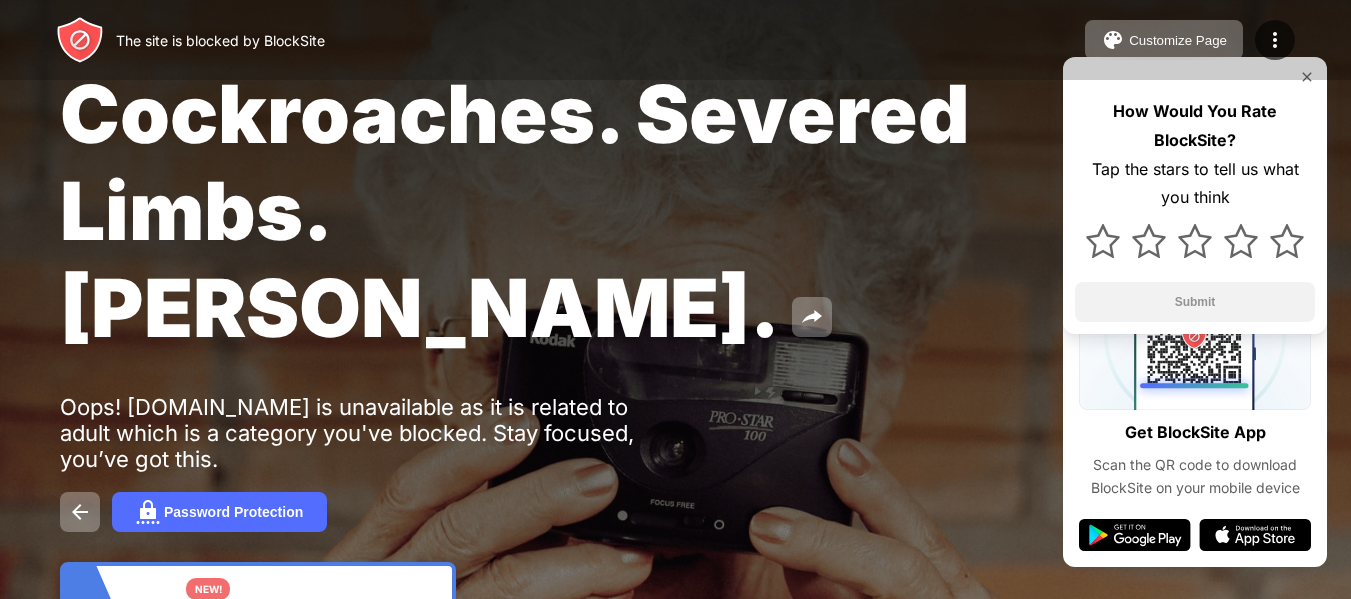 scroll, scrollTop: 42, scrollLeft: 0, axis: vertical 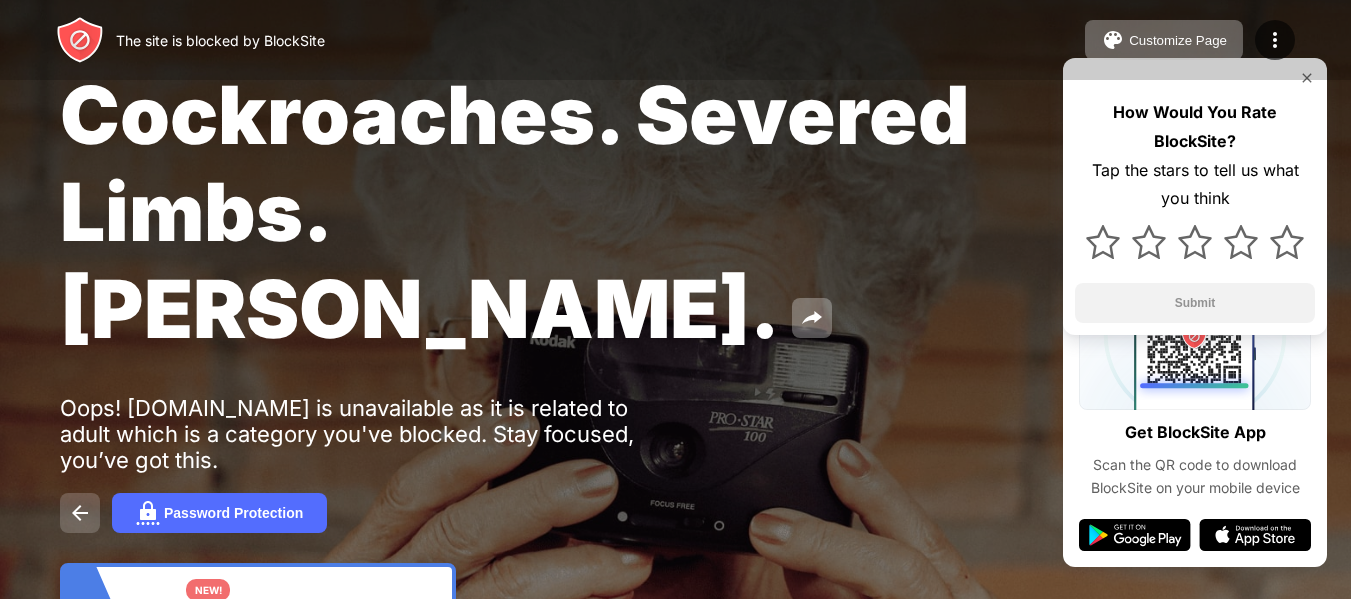 click at bounding box center (80, 513) 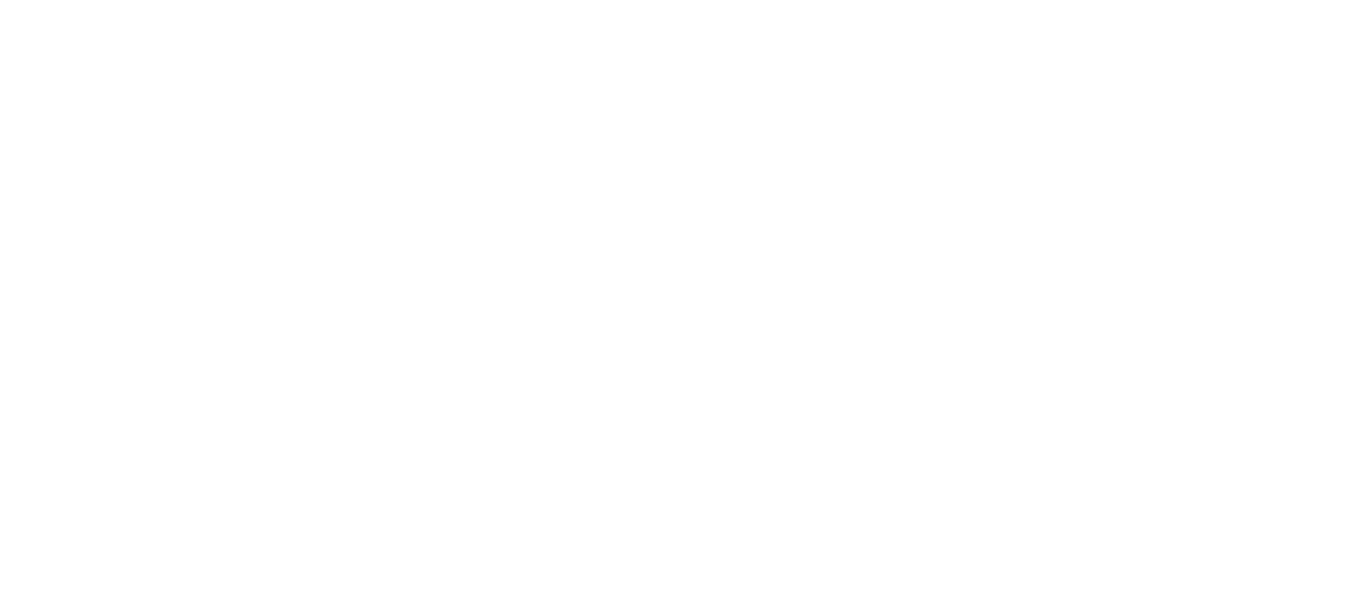 scroll, scrollTop: 0, scrollLeft: 0, axis: both 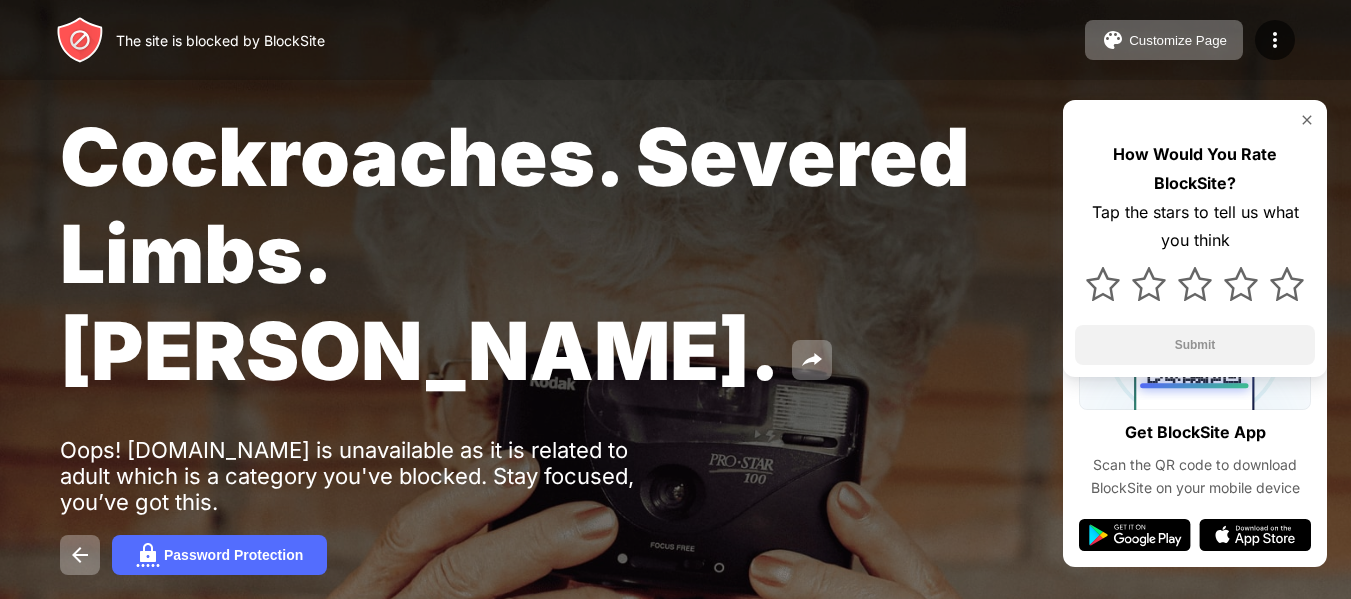 click on "Cockroaches. Severed Limbs. John Goodman." at bounding box center [515, 253] 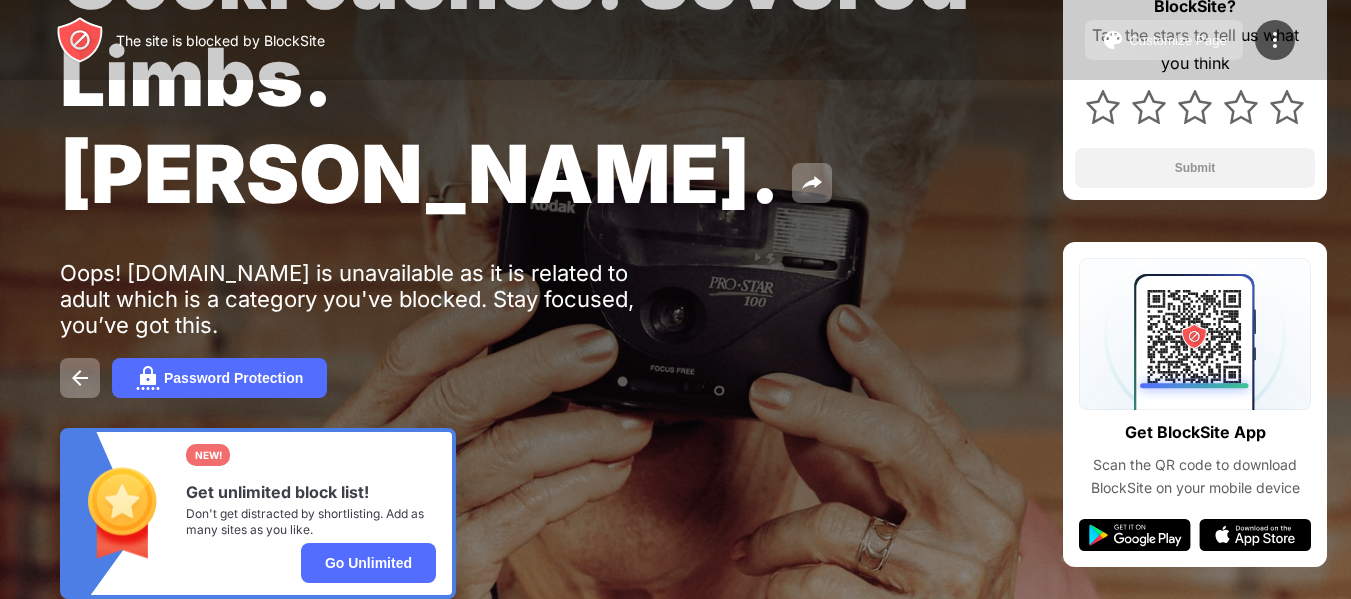 scroll, scrollTop: 188, scrollLeft: 0, axis: vertical 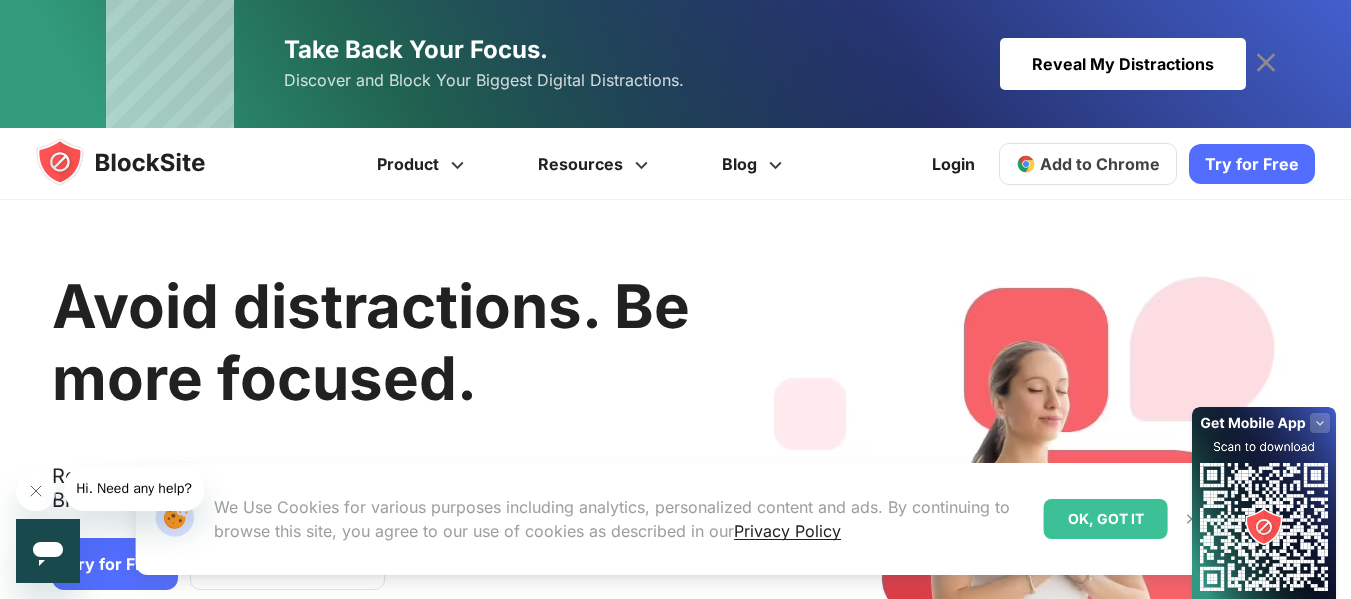 click on "Add to Chrome" at bounding box center (1088, 164) 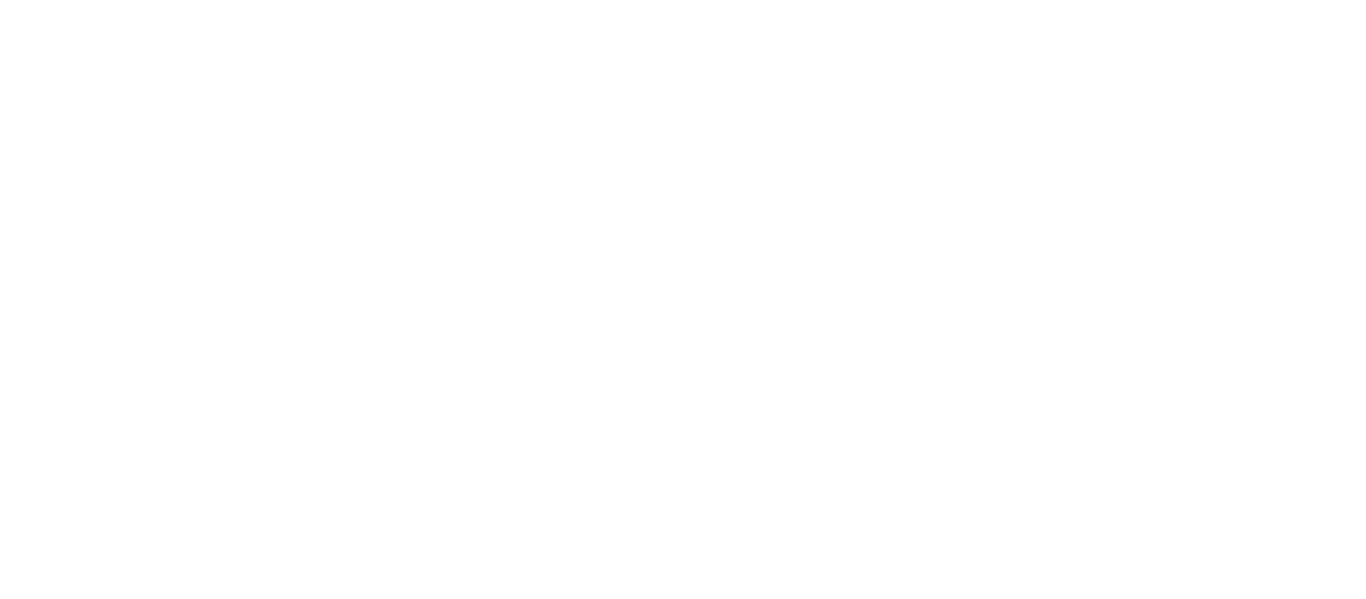 scroll, scrollTop: 0, scrollLeft: 0, axis: both 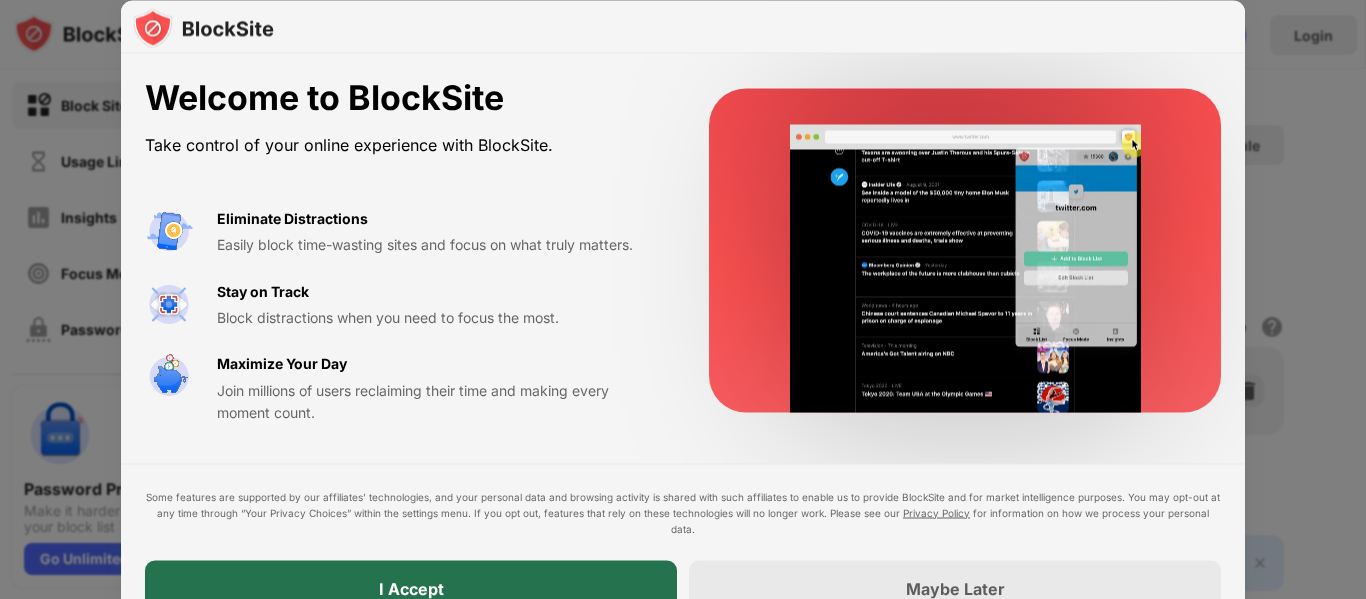 click on "I Accept" at bounding box center [411, 588] 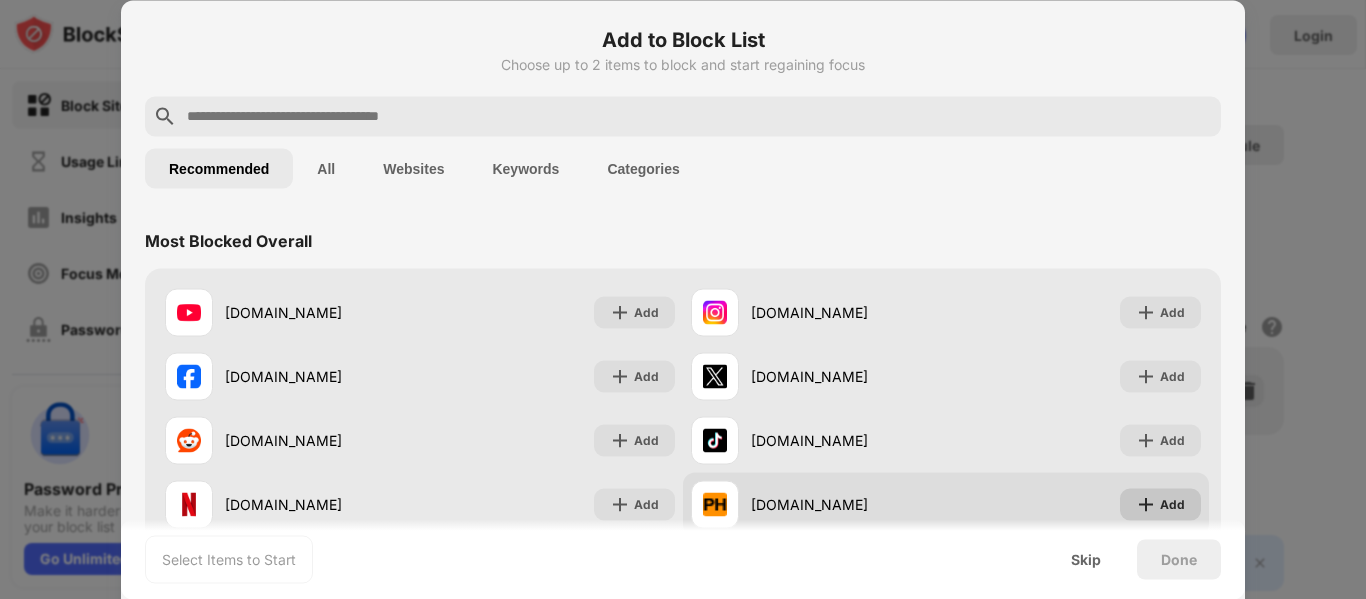 click at bounding box center [1146, 504] 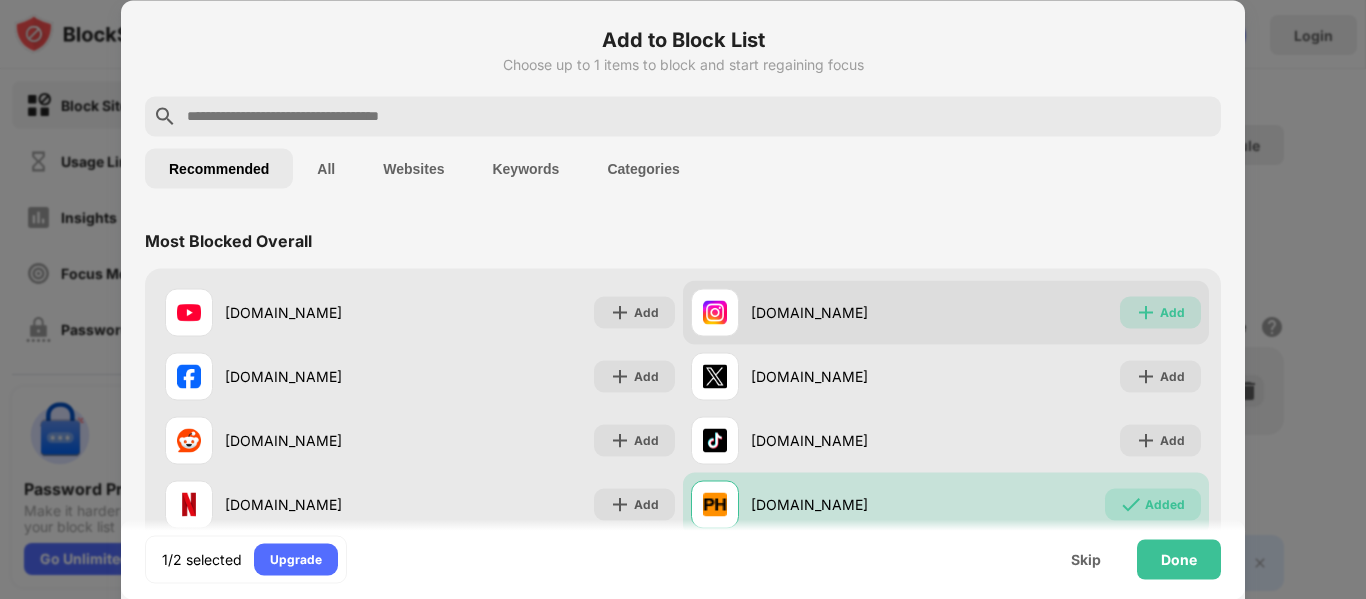 click on "Add" at bounding box center (1160, 312) 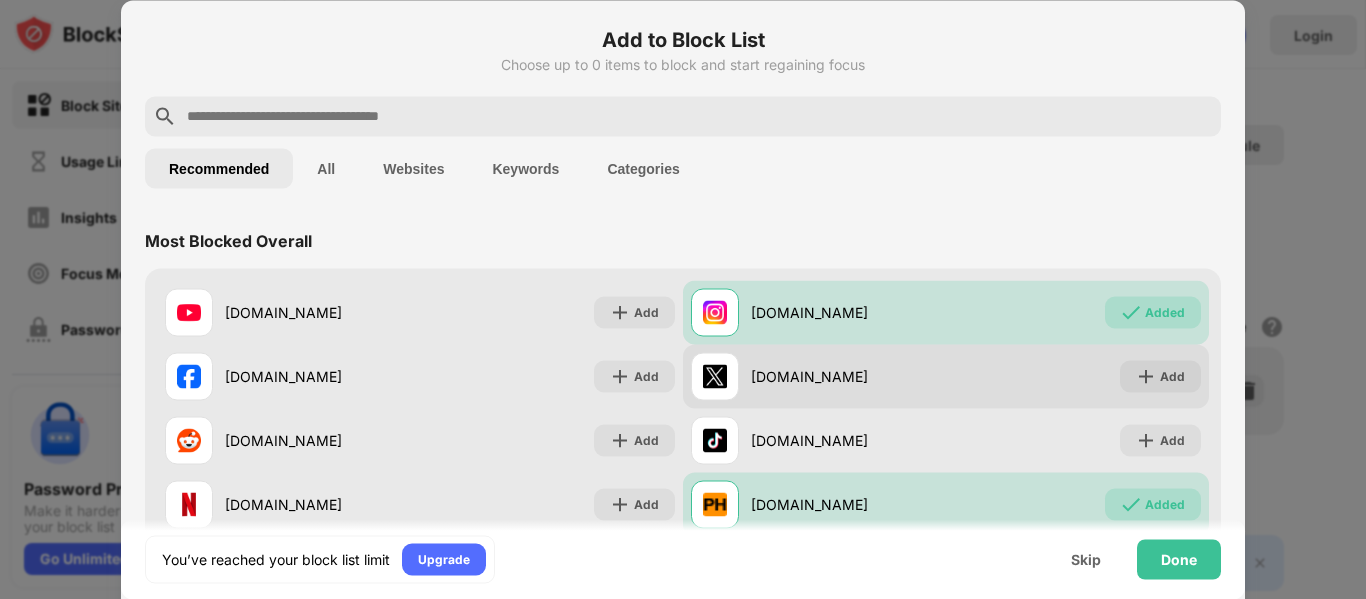 click on "[DOMAIN_NAME] Add" at bounding box center [946, 376] 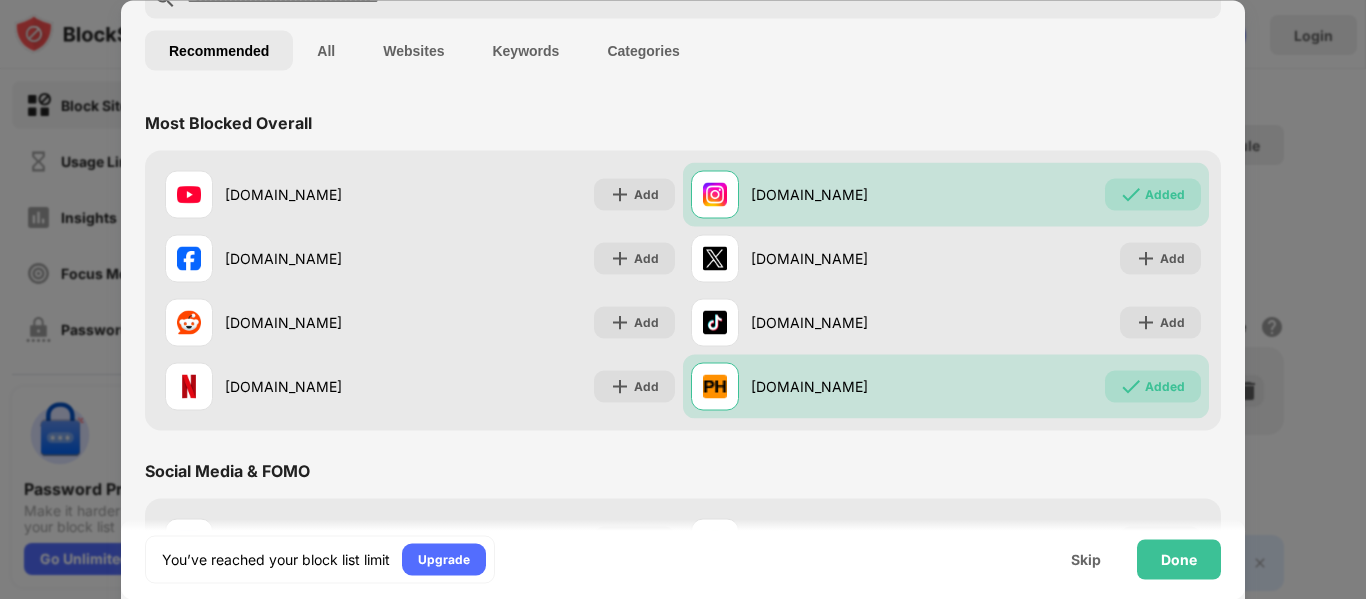 scroll, scrollTop: 136, scrollLeft: 0, axis: vertical 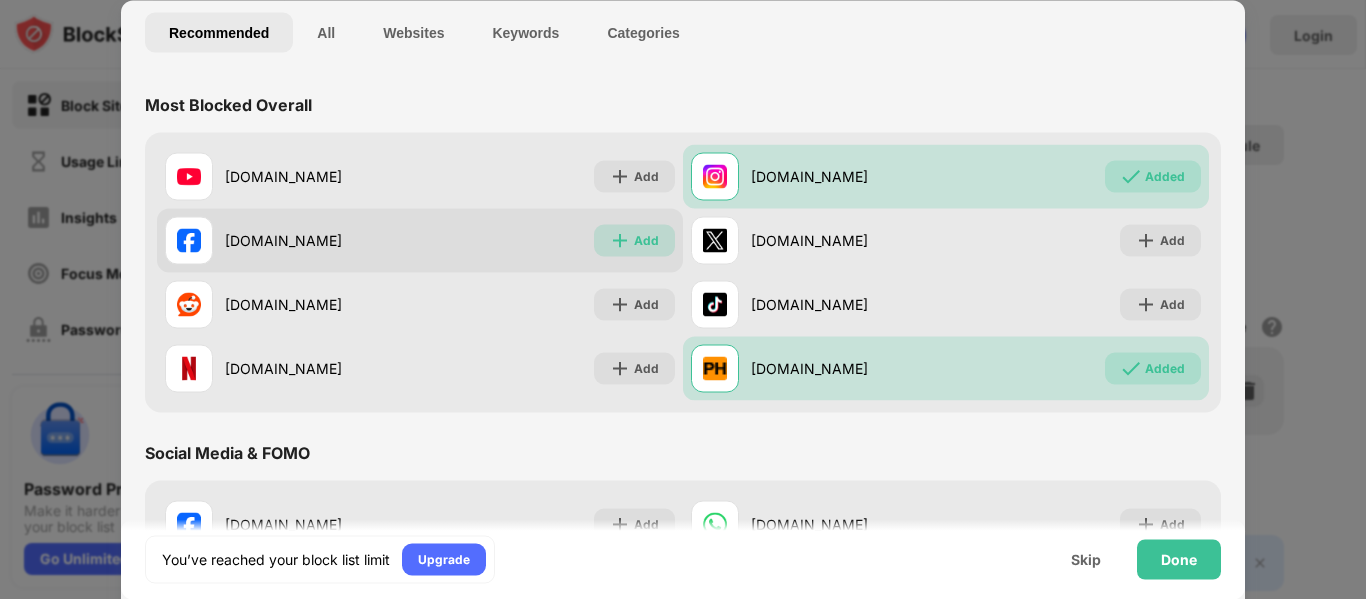 click on "Add" at bounding box center (646, 240) 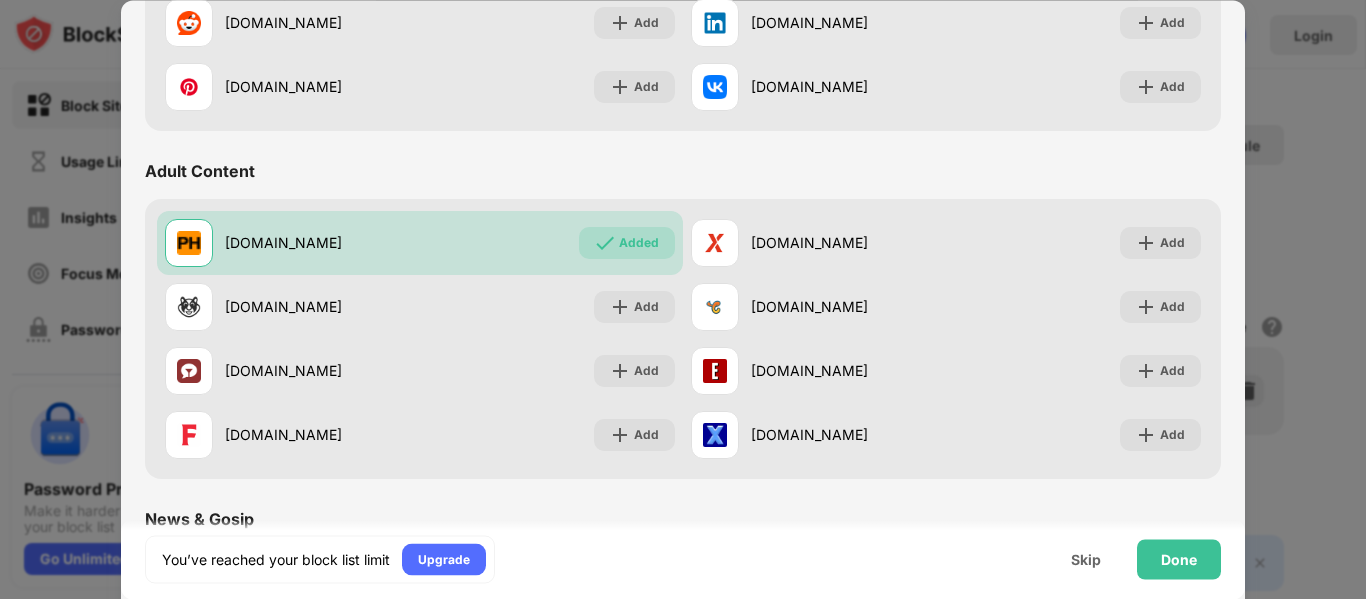 scroll, scrollTop: 770, scrollLeft: 0, axis: vertical 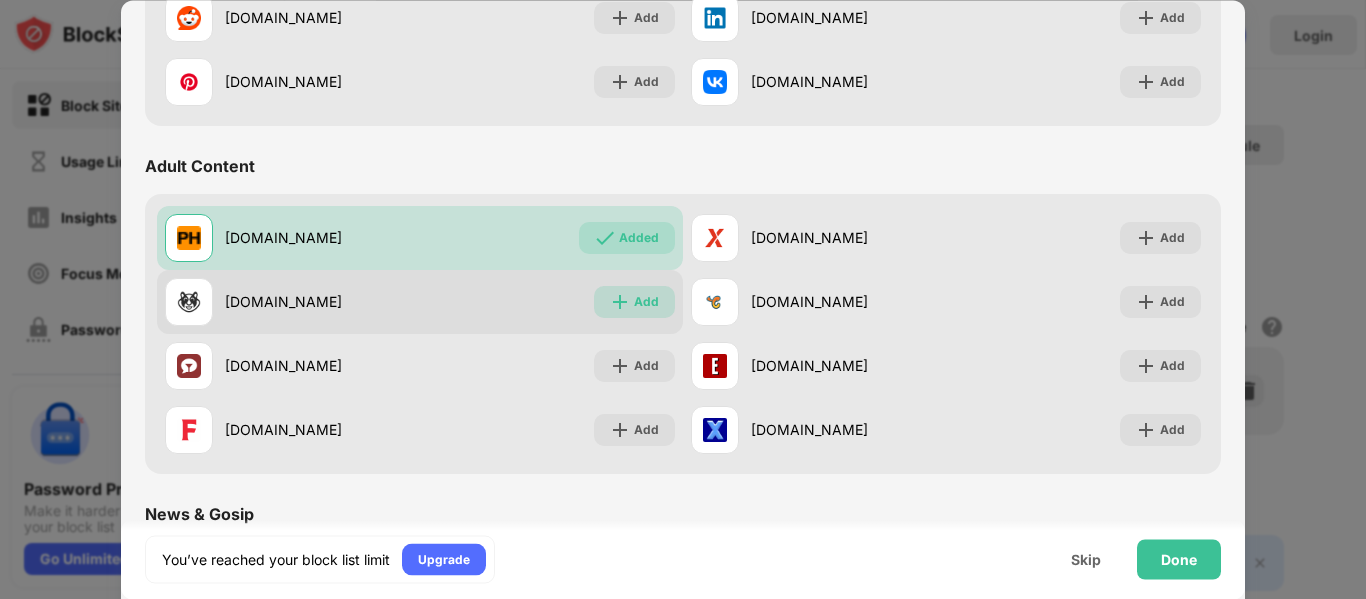click at bounding box center [620, 302] 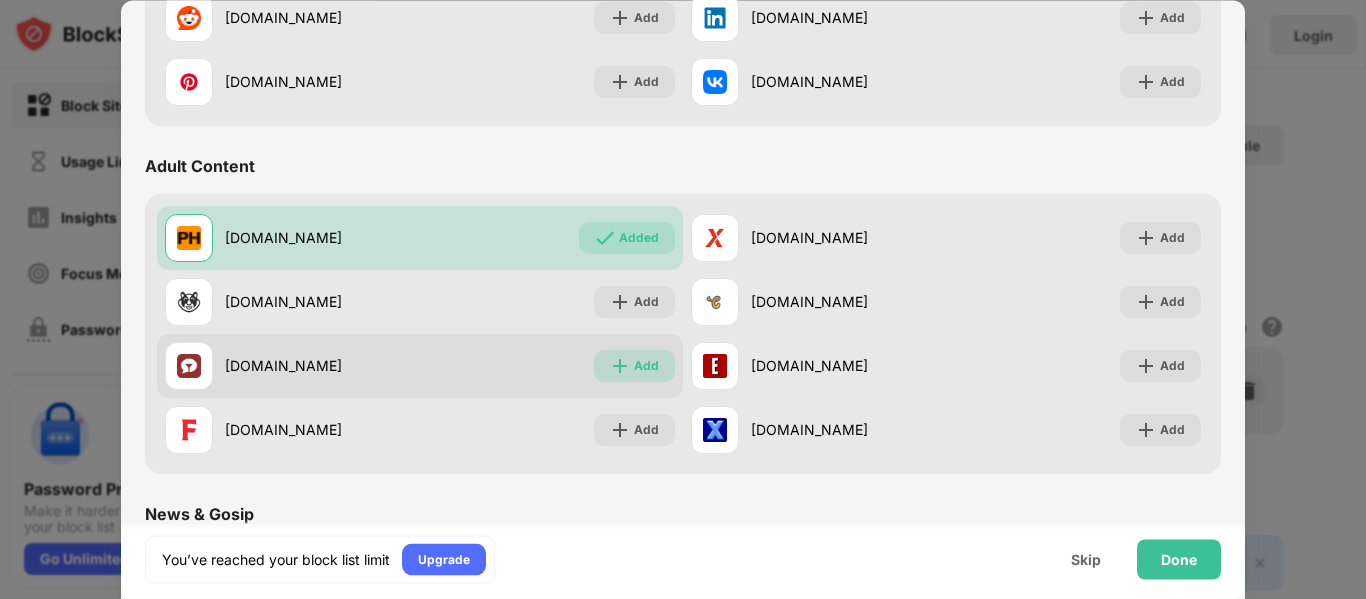 click on "Add" at bounding box center [646, 366] 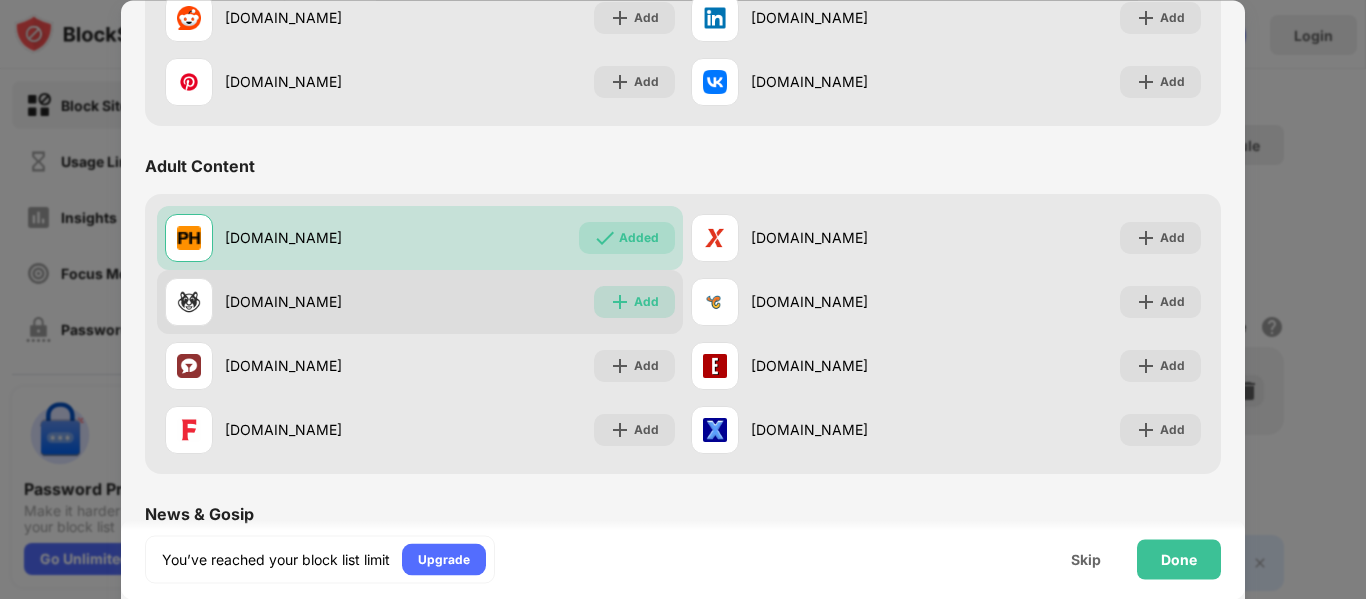 click on "Add" at bounding box center (646, 302) 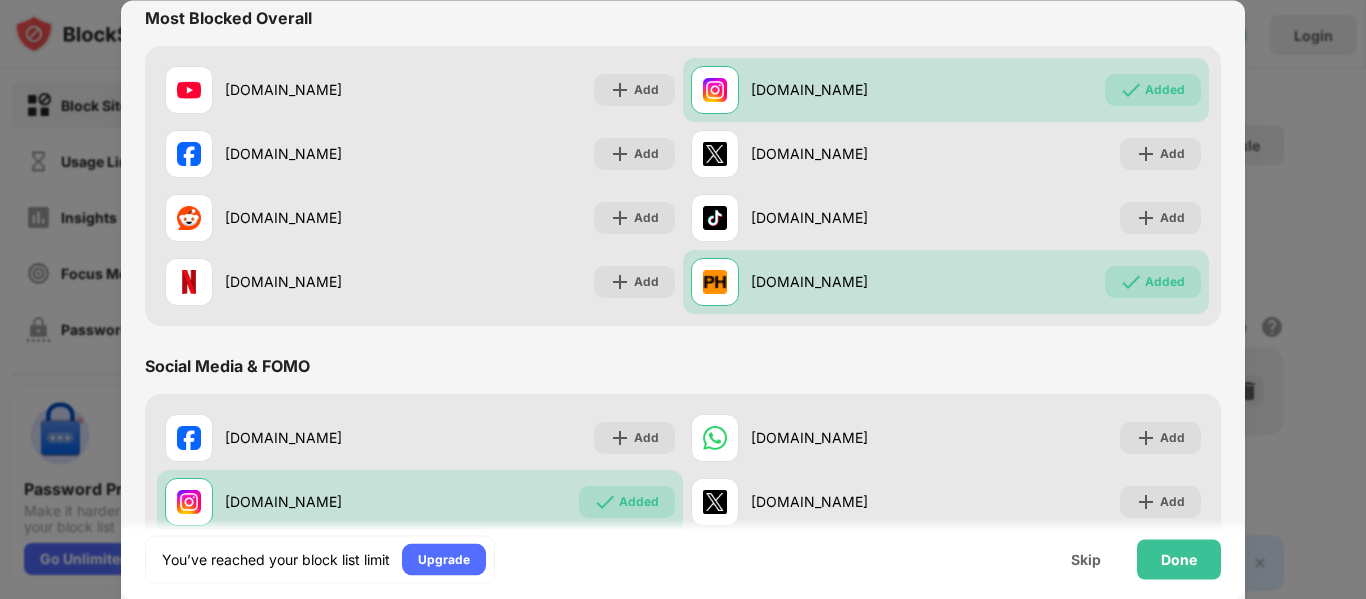 scroll, scrollTop: 204, scrollLeft: 0, axis: vertical 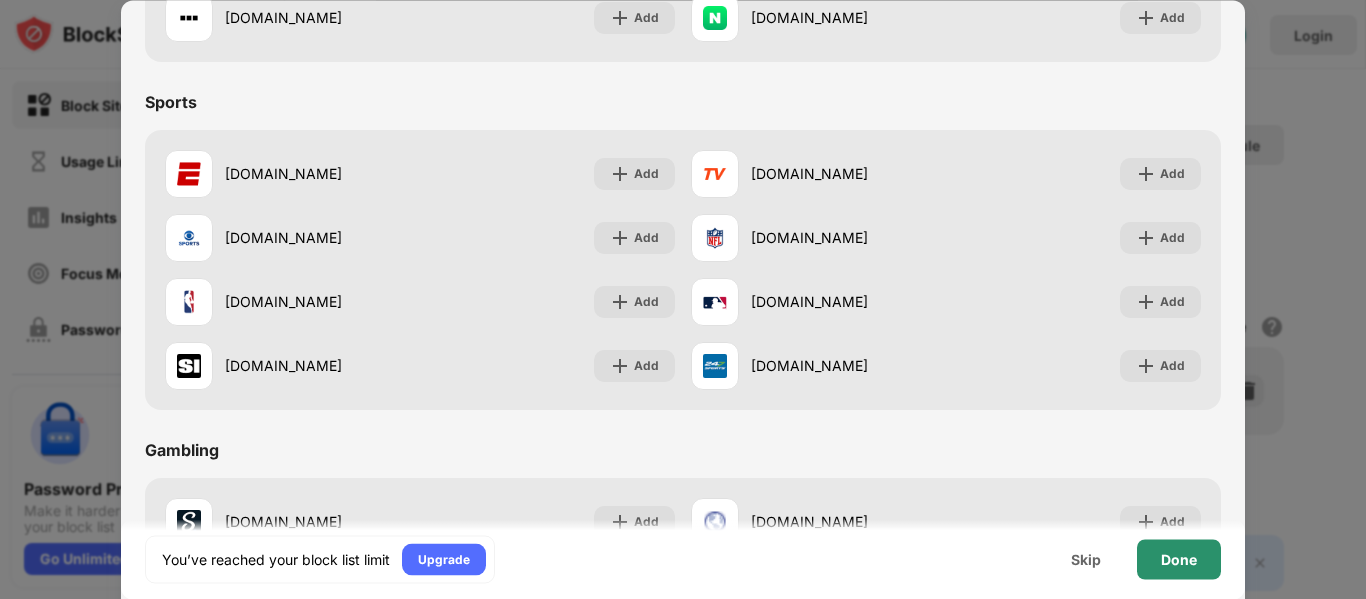 click on "Done" at bounding box center [1179, 559] 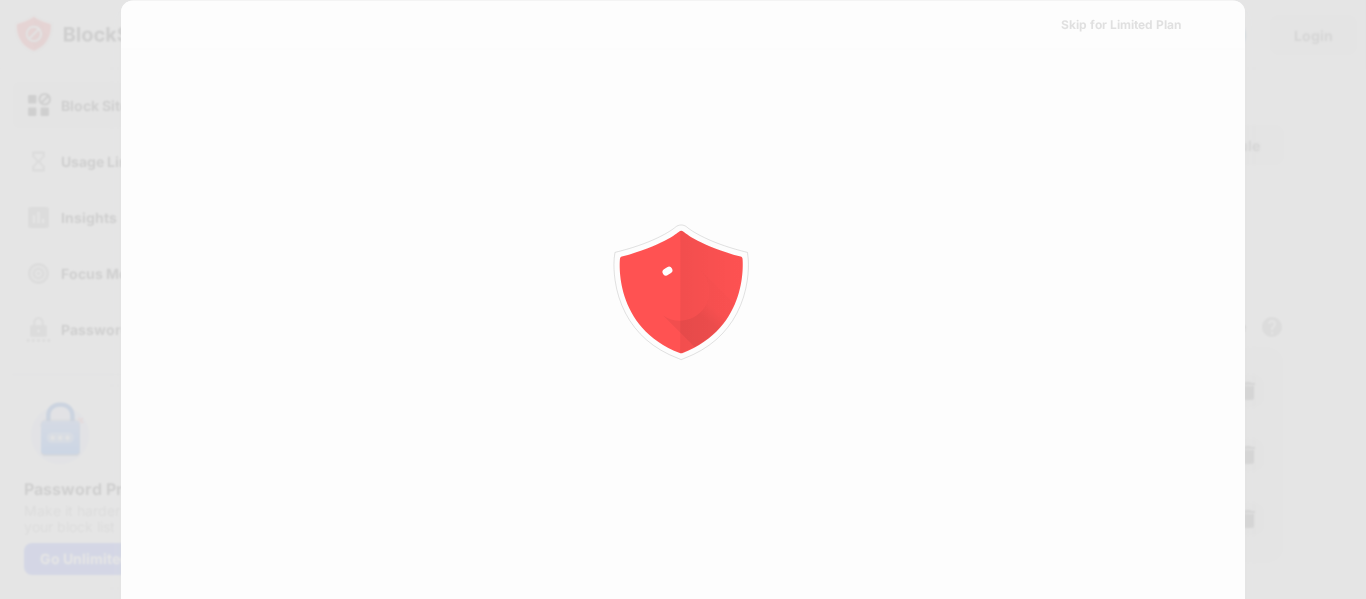 scroll, scrollTop: 0, scrollLeft: 0, axis: both 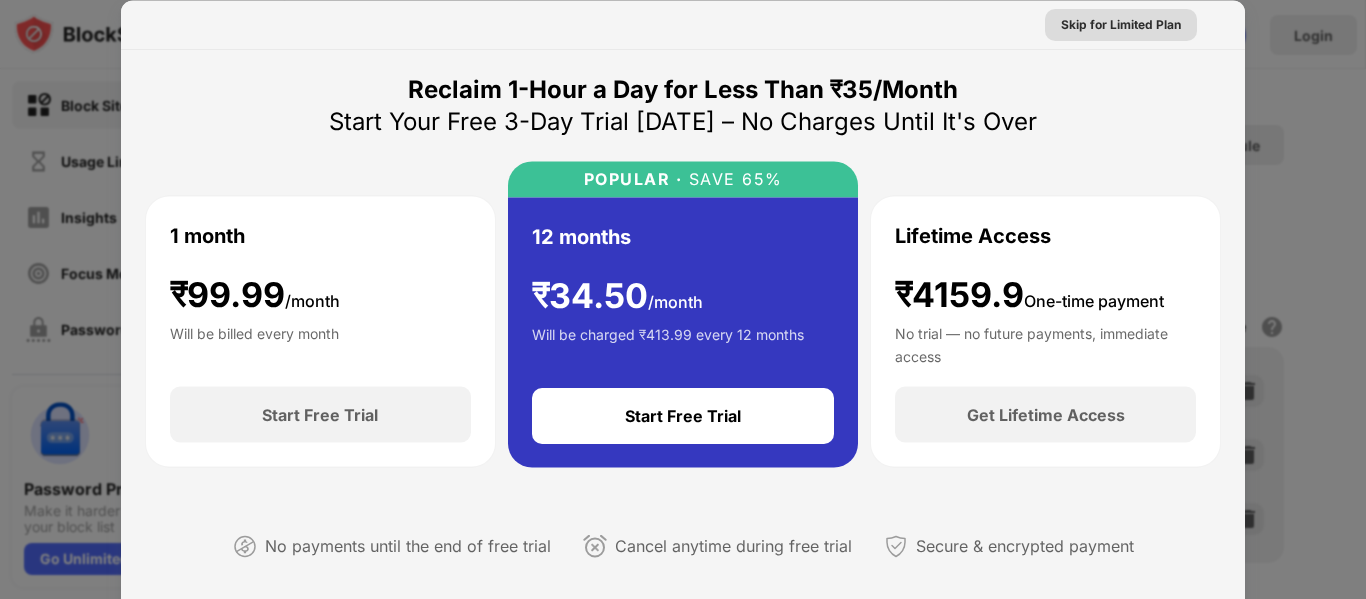 click on "Skip for Limited Plan" at bounding box center [1121, 24] 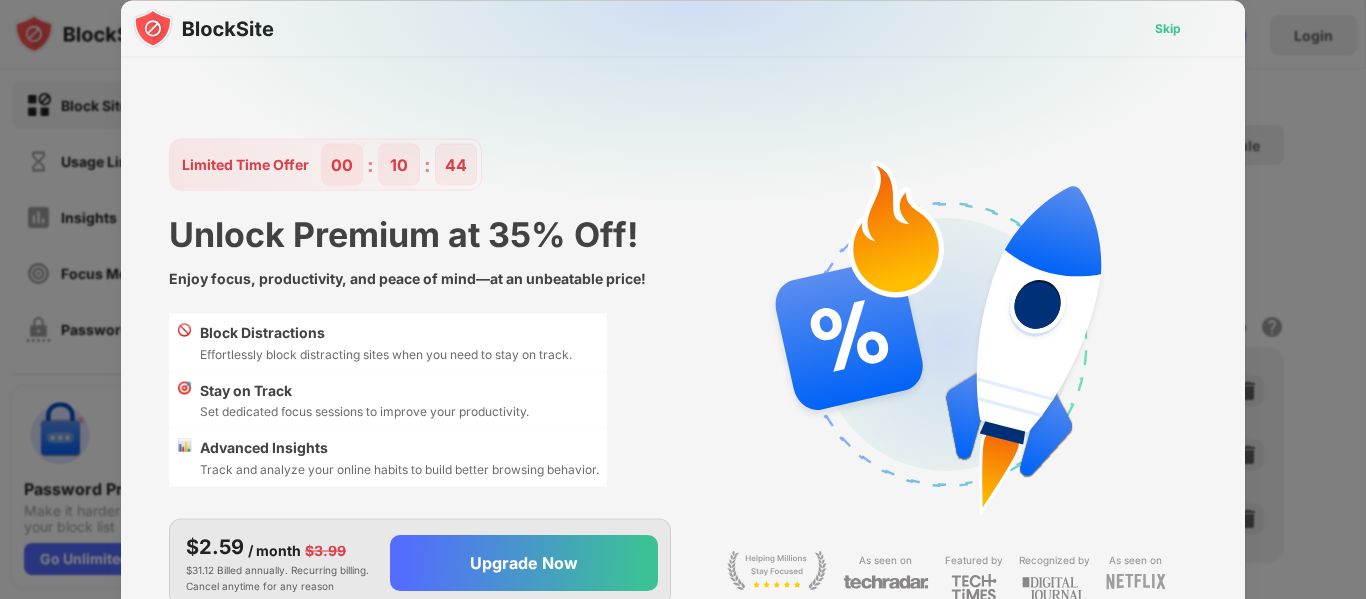 click on "Skip" at bounding box center [1168, 28] 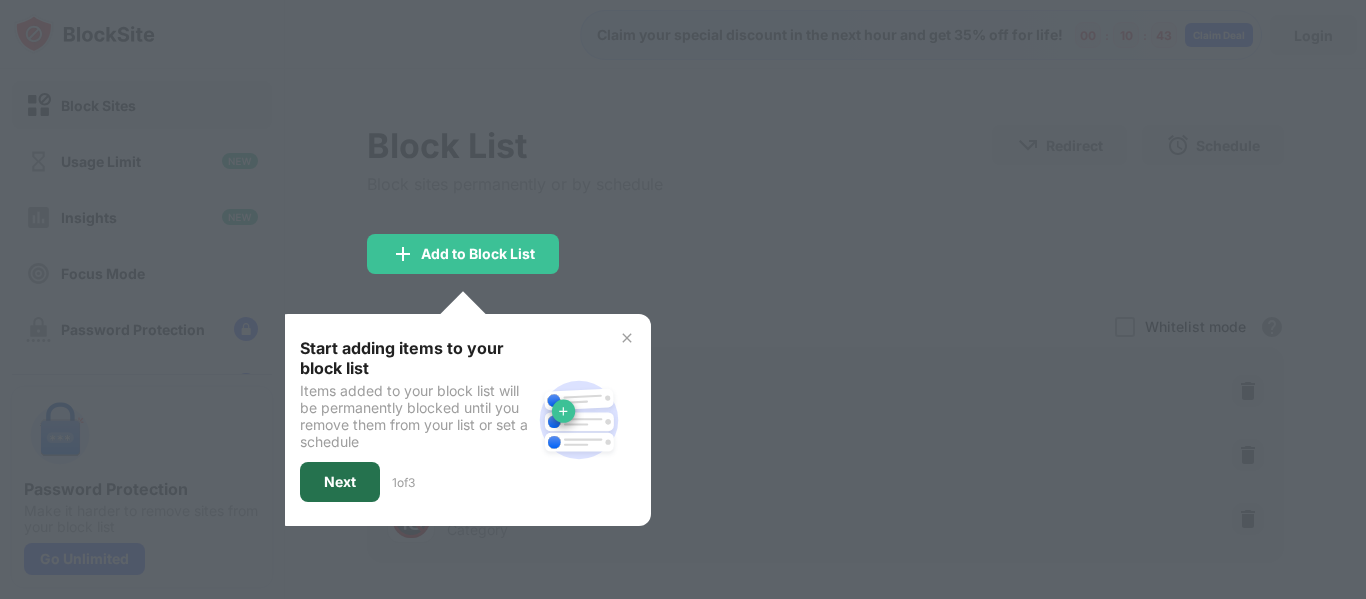 click on "Next" at bounding box center (340, 482) 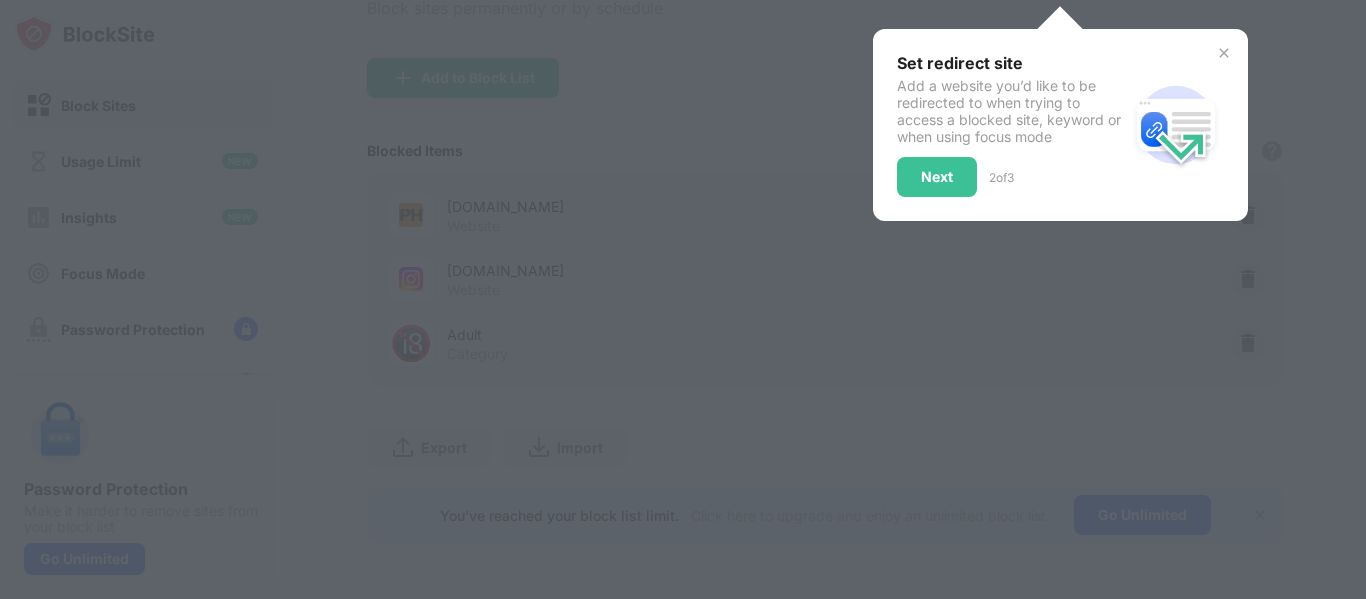 scroll, scrollTop: 191, scrollLeft: 0, axis: vertical 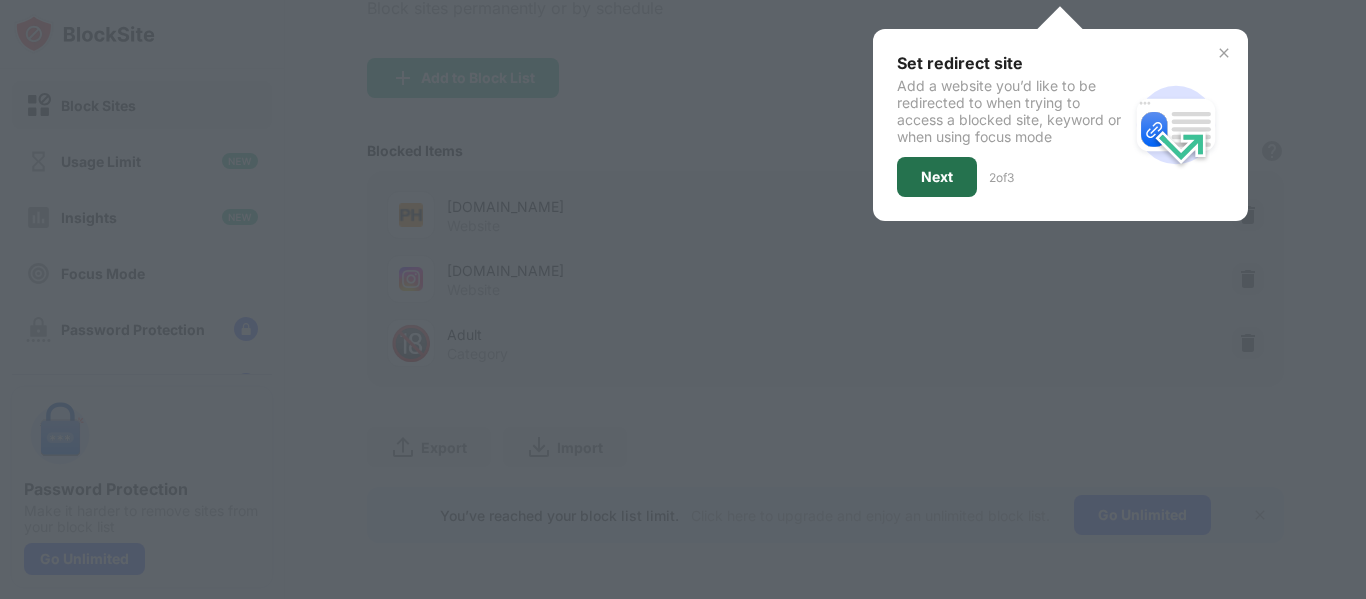 click on "Next" at bounding box center [937, 177] 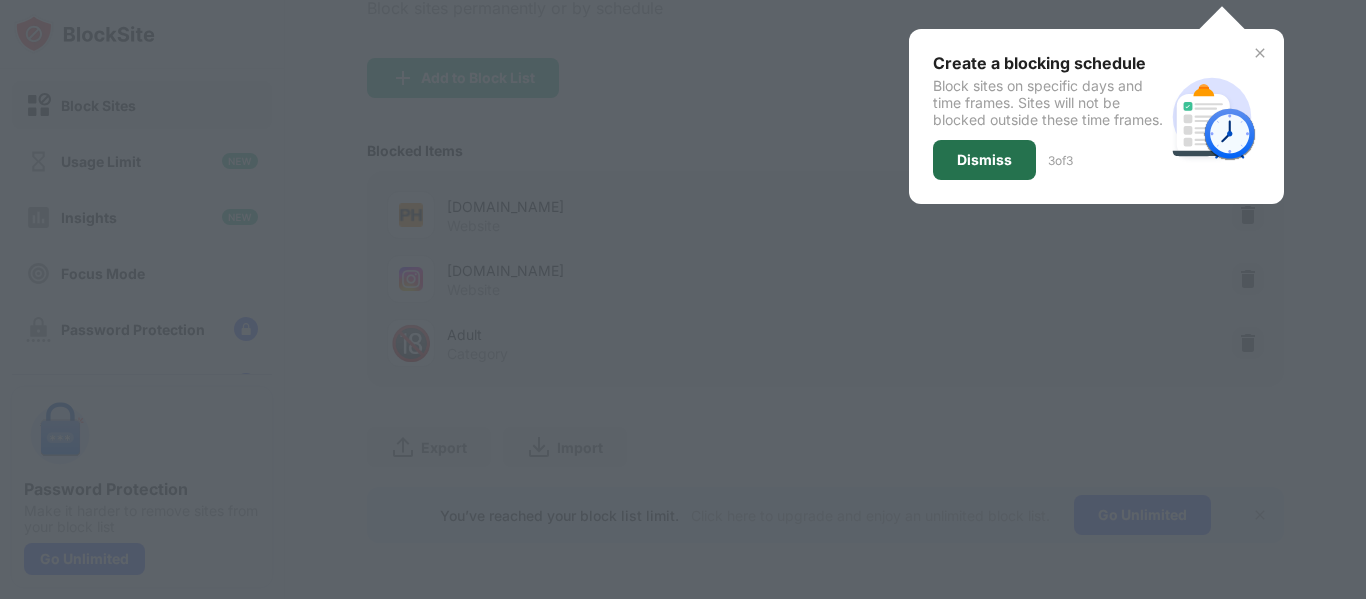 click on "Dismiss" at bounding box center (984, 160) 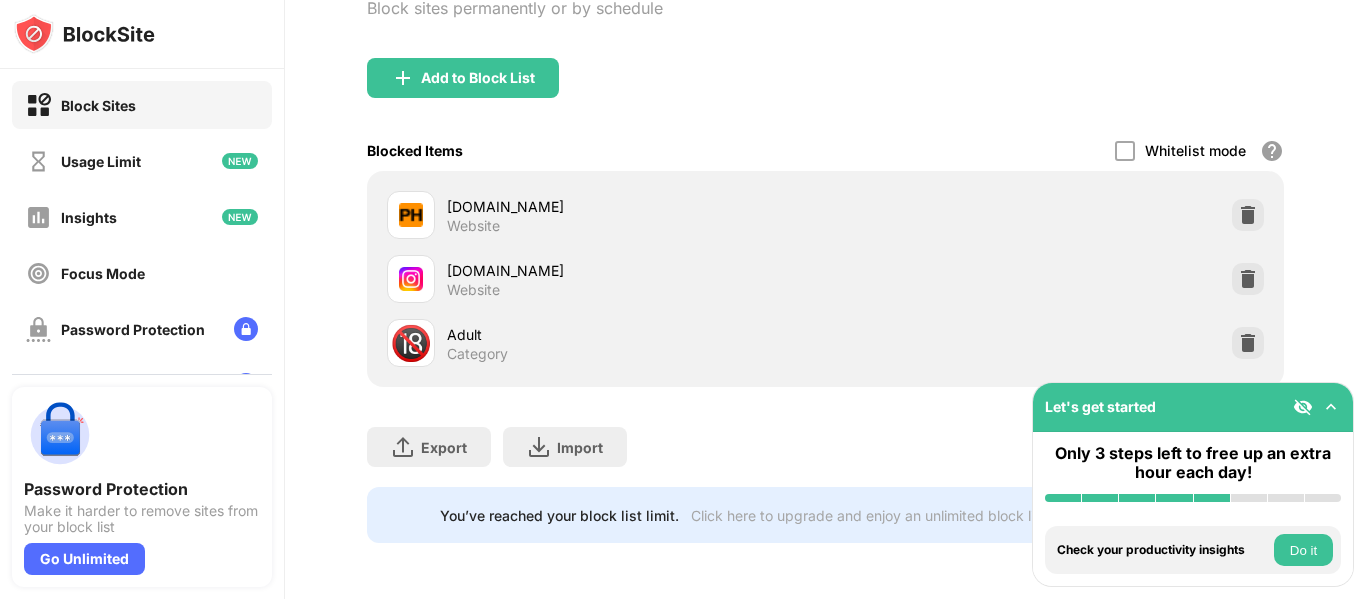 click on "Adult" at bounding box center [636, 334] 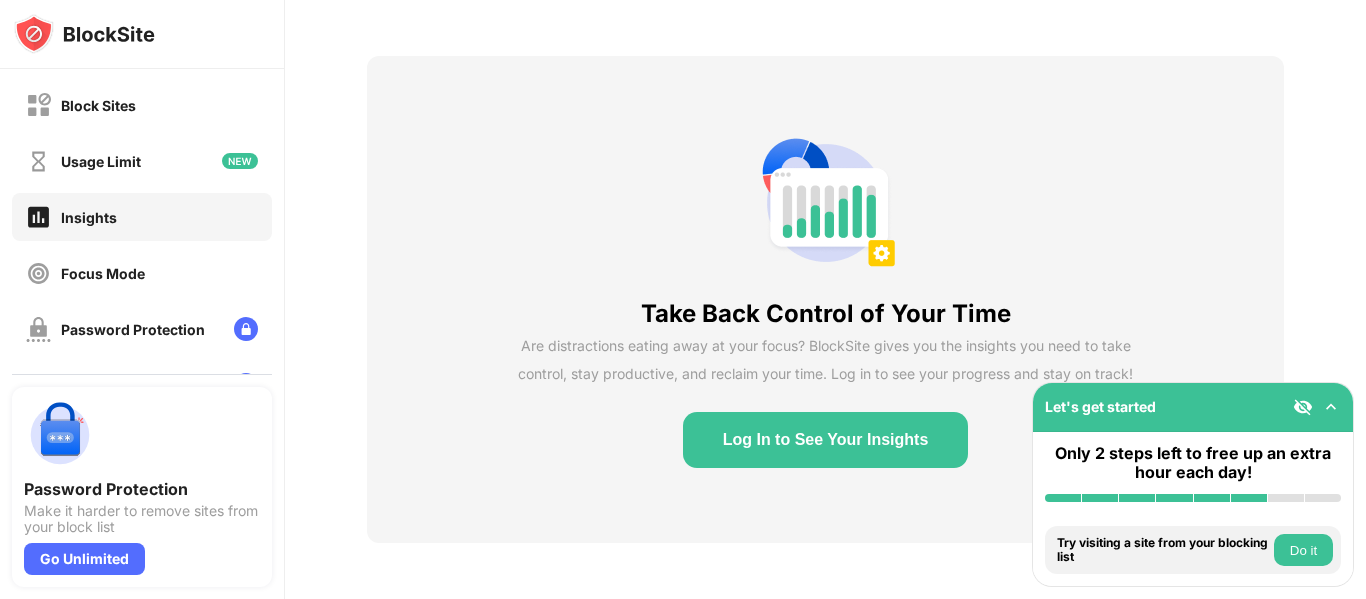 click on "Log In to See Your Insights" at bounding box center [826, 440] 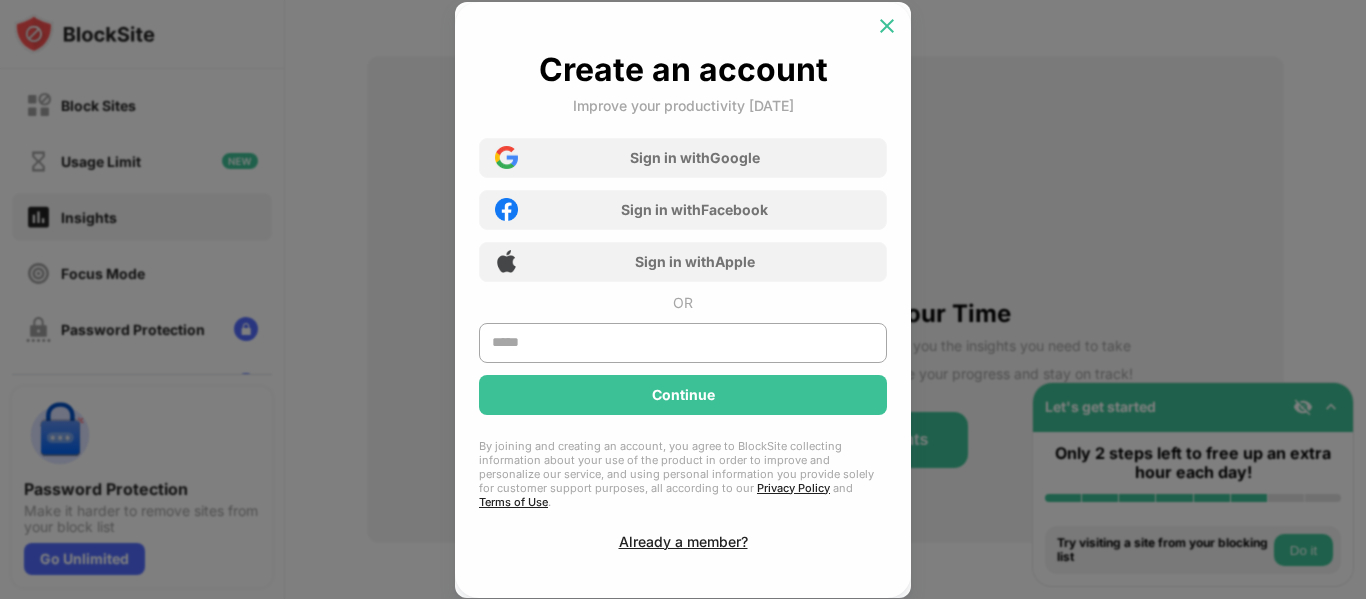 click at bounding box center [887, 26] 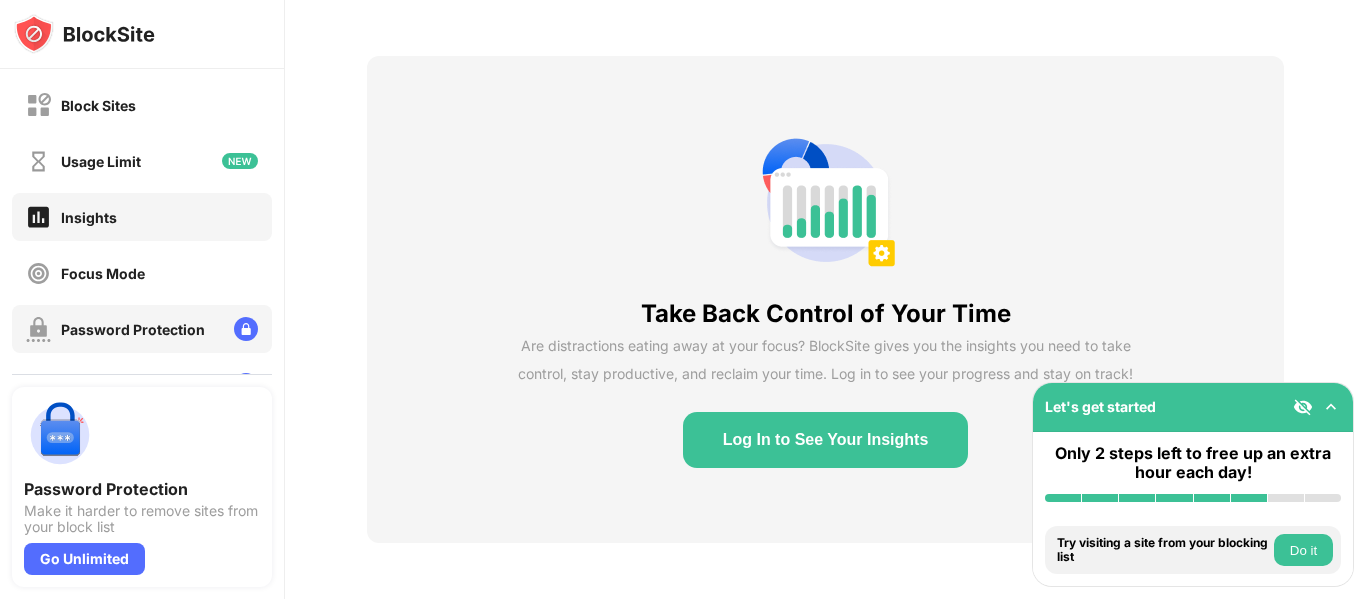 click on "Password Protection" at bounding box center [133, 329] 